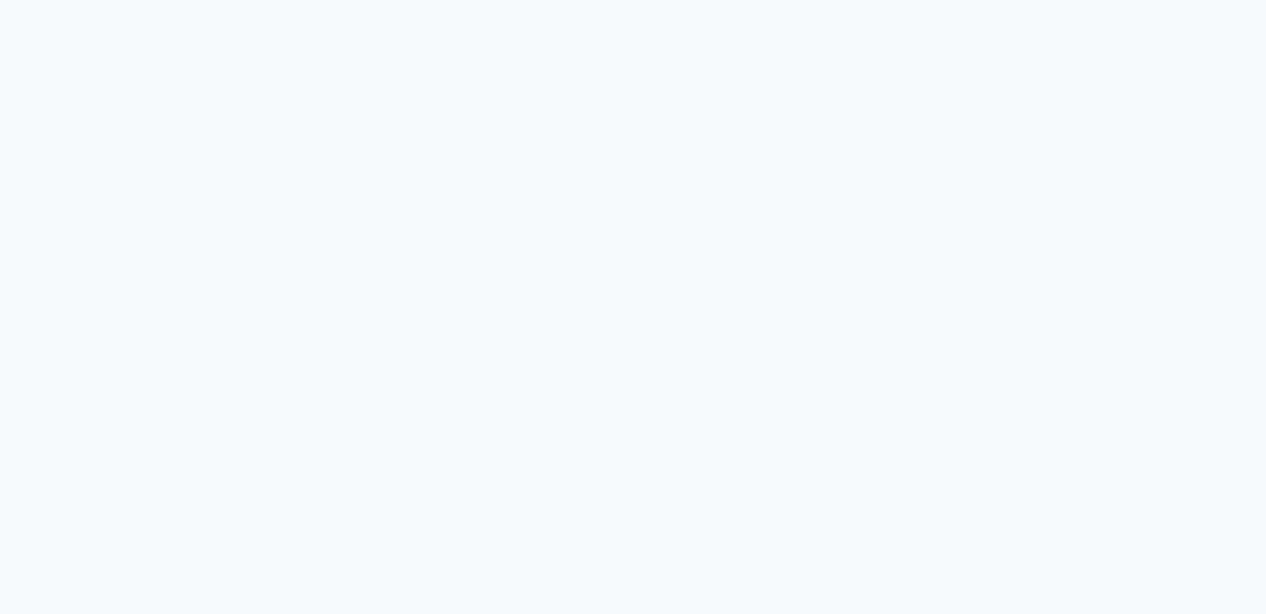 scroll, scrollTop: 0, scrollLeft: 0, axis: both 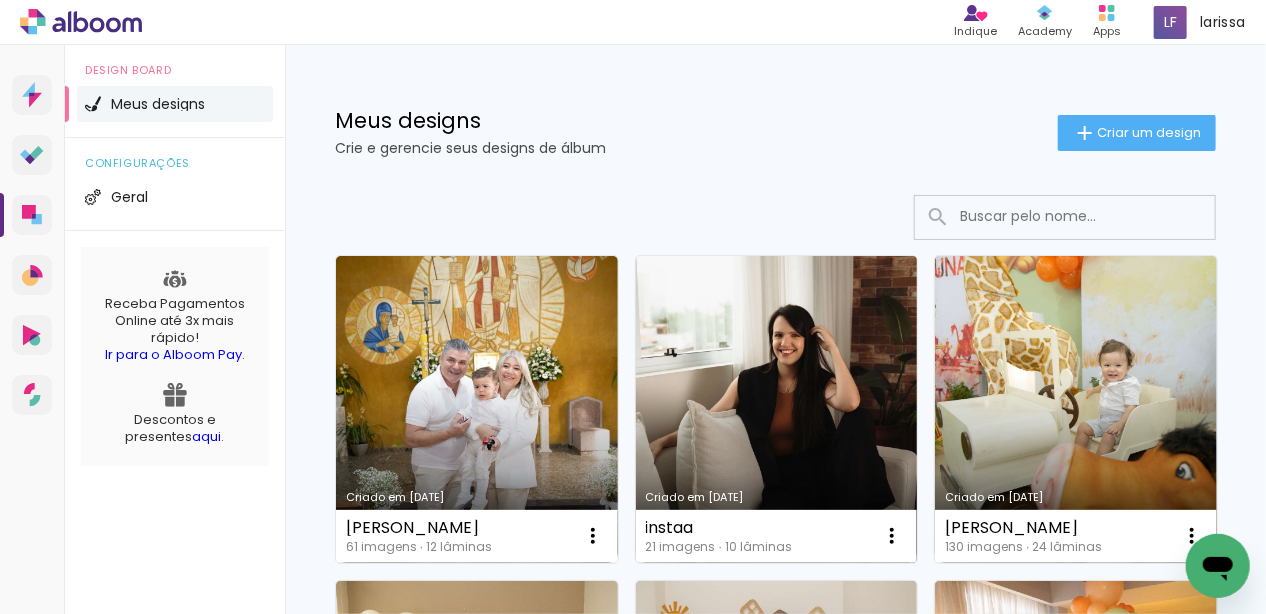 click on "Criado em [DATE]" at bounding box center [777, 409] 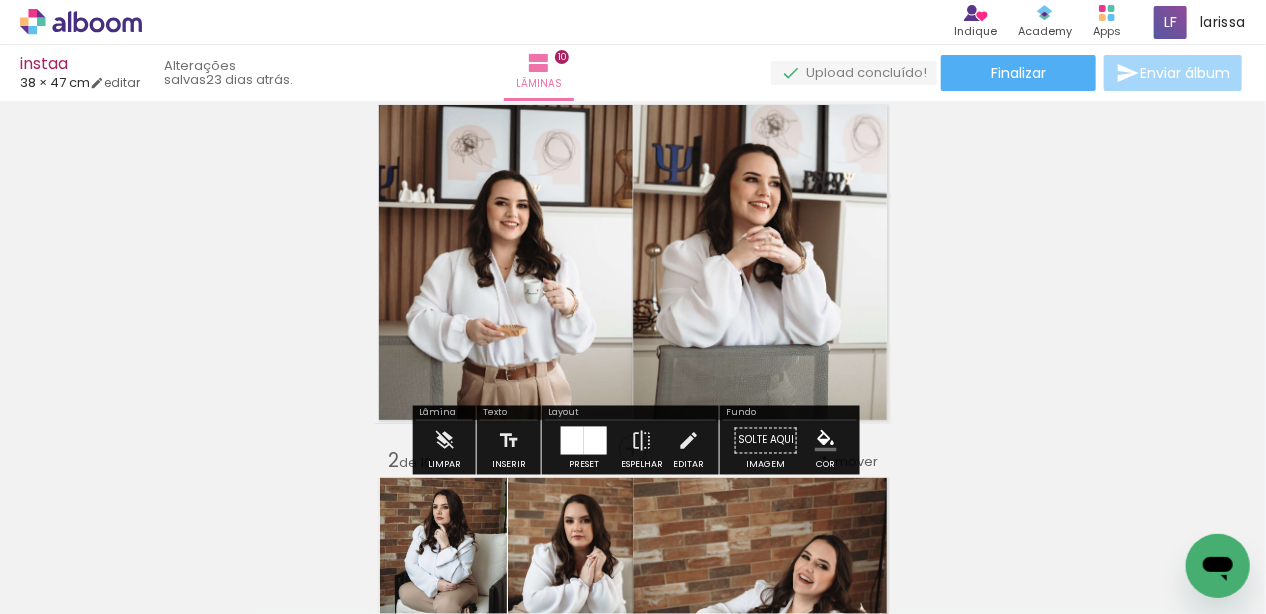 scroll, scrollTop: 59, scrollLeft: 0, axis: vertical 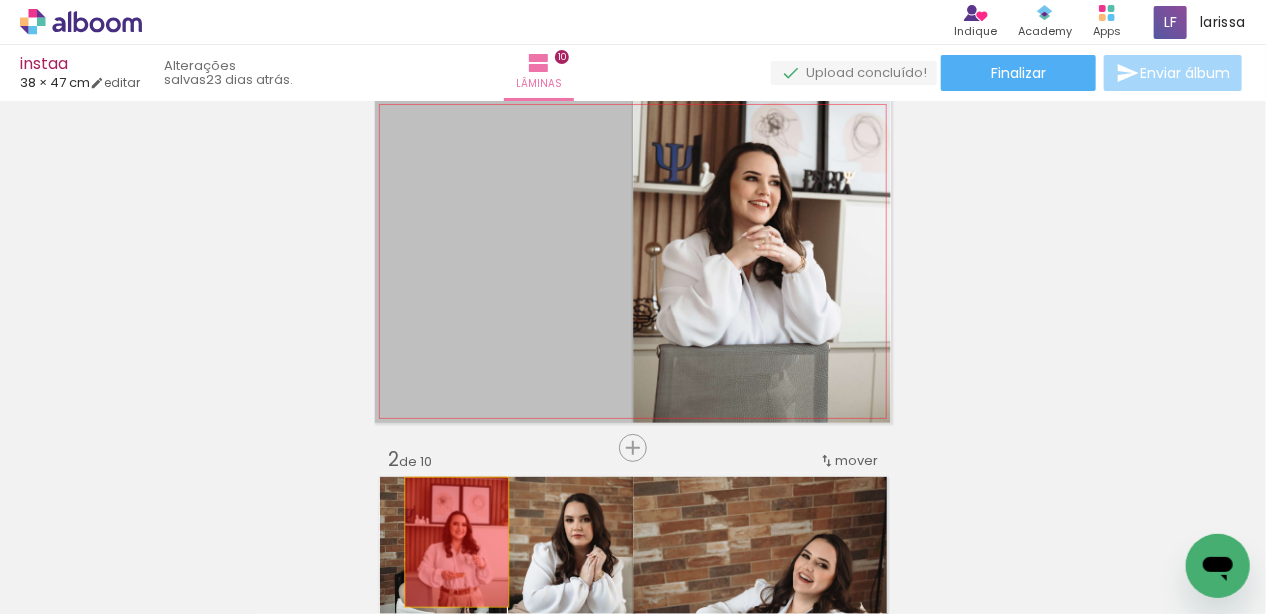 drag, startPoint x: 457, startPoint y: 490, endPoint x: 457, endPoint y: 542, distance: 52 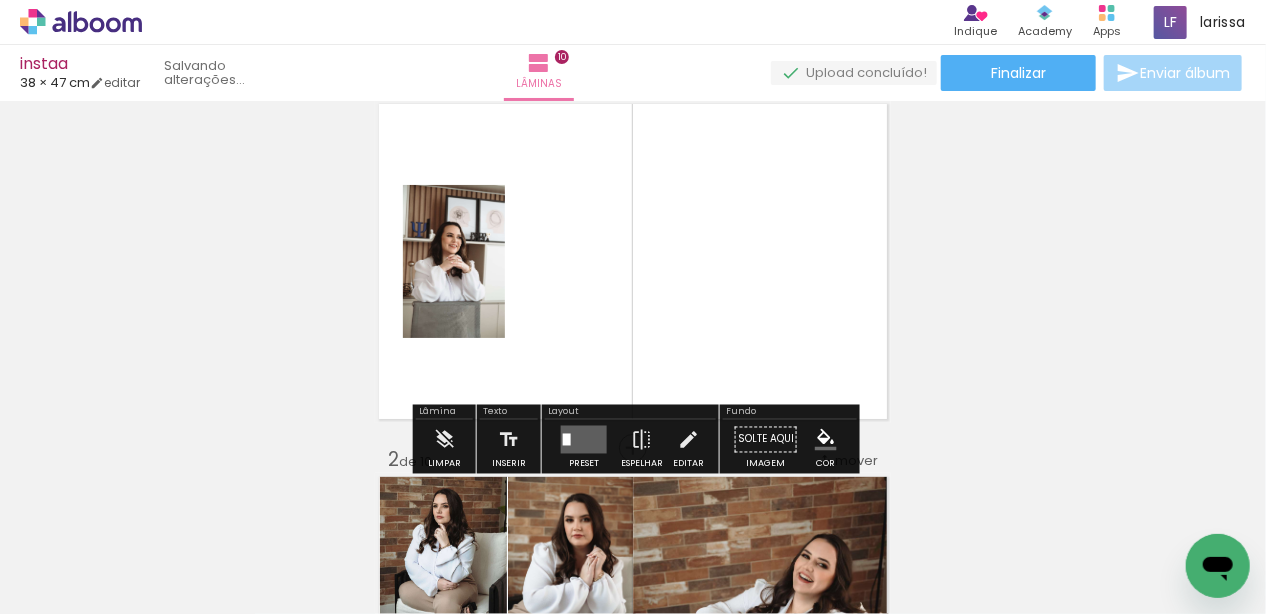 drag, startPoint x: 472, startPoint y: 298, endPoint x: 470, endPoint y: 555, distance: 257.00778 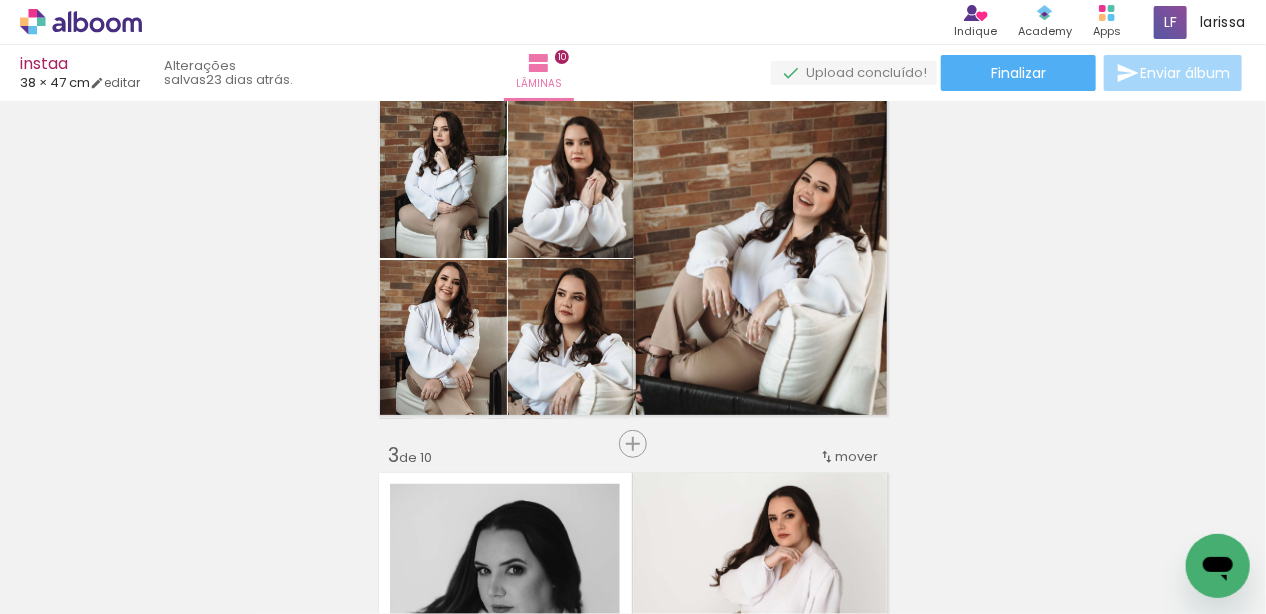 scroll, scrollTop: 503, scrollLeft: 0, axis: vertical 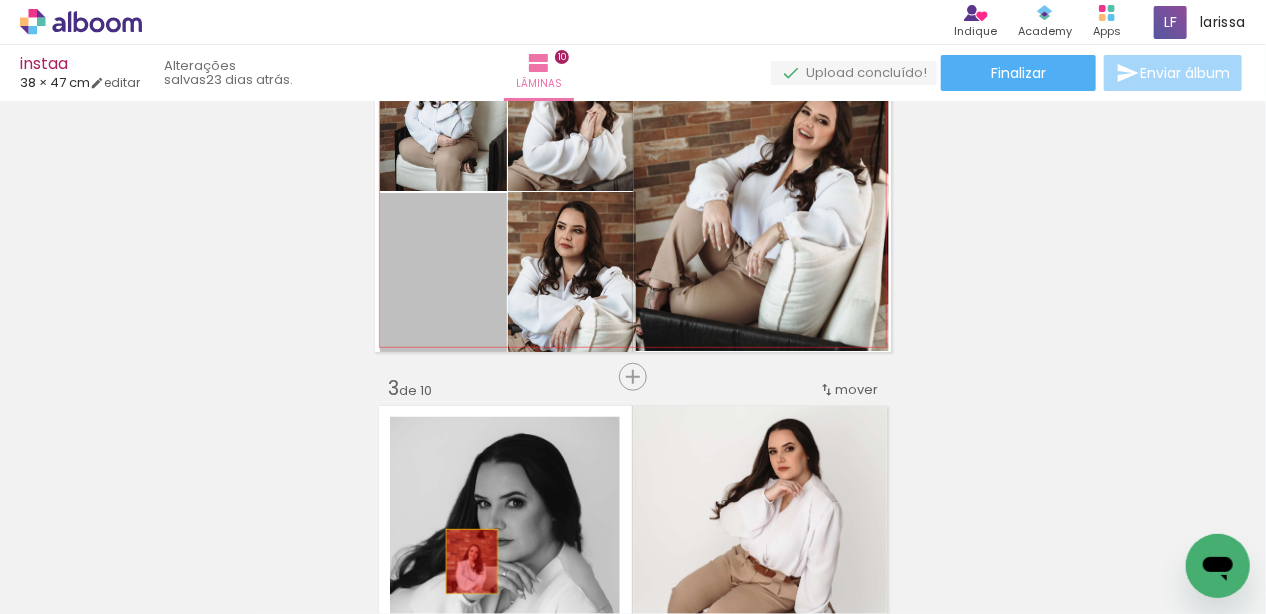 drag, startPoint x: 474, startPoint y: 296, endPoint x: 472, endPoint y: 561, distance: 265.00754 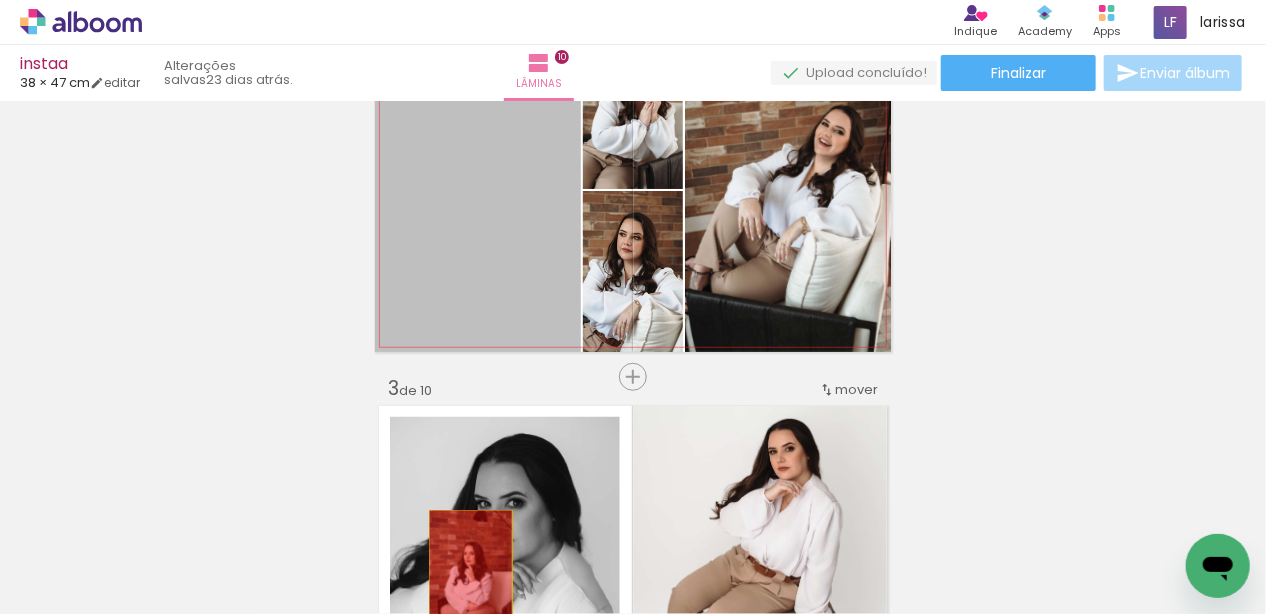 drag, startPoint x: 471, startPoint y: 219, endPoint x: 470, endPoint y: 584, distance: 365.00137 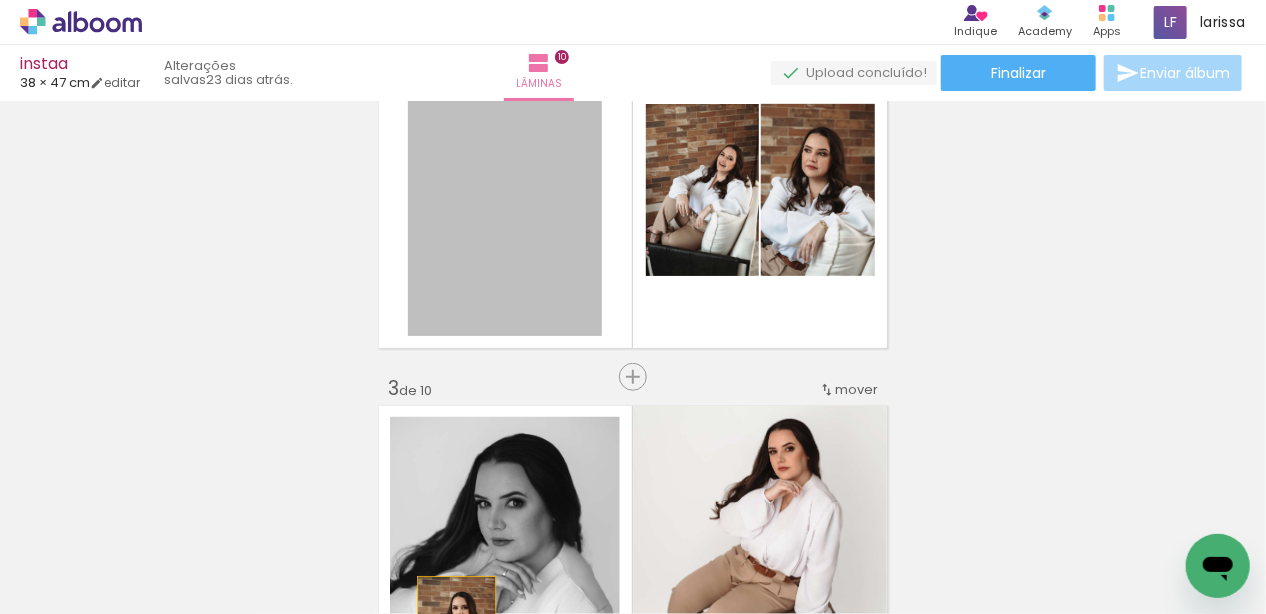 drag, startPoint x: 505, startPoint y: 214, endPoint x: 457, endPoint y: 637, distance: 425.7147 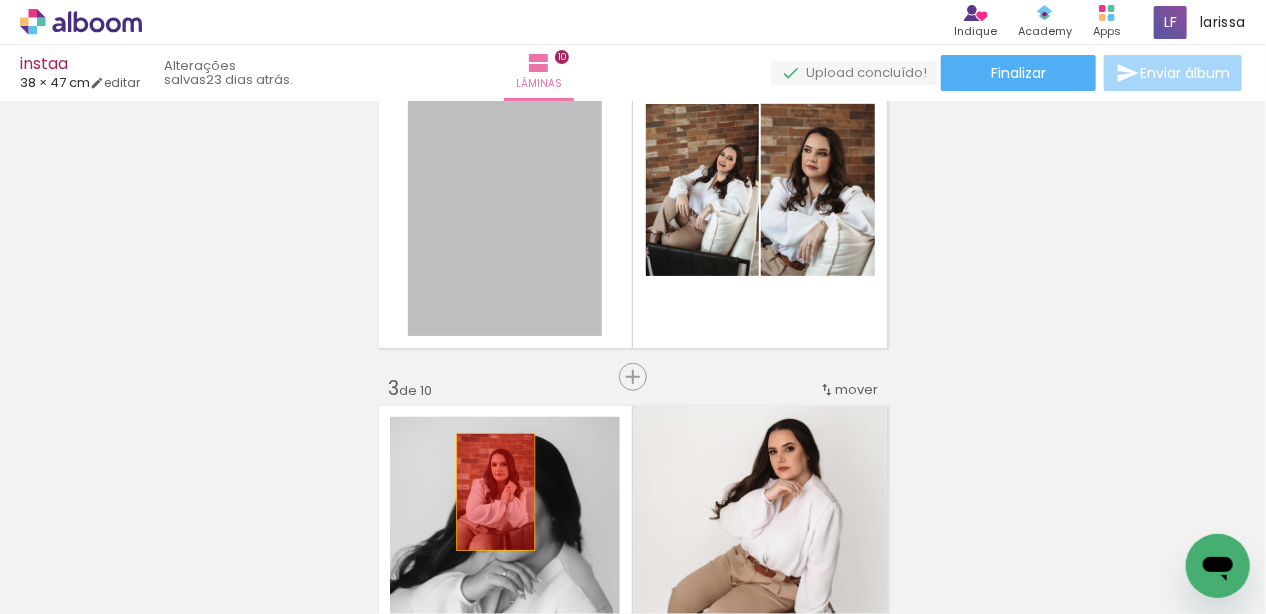 drag, startPoint x: 515, startPoint y: 254, endPoint x: 496, endPoint y: 492, distance: 238.7572 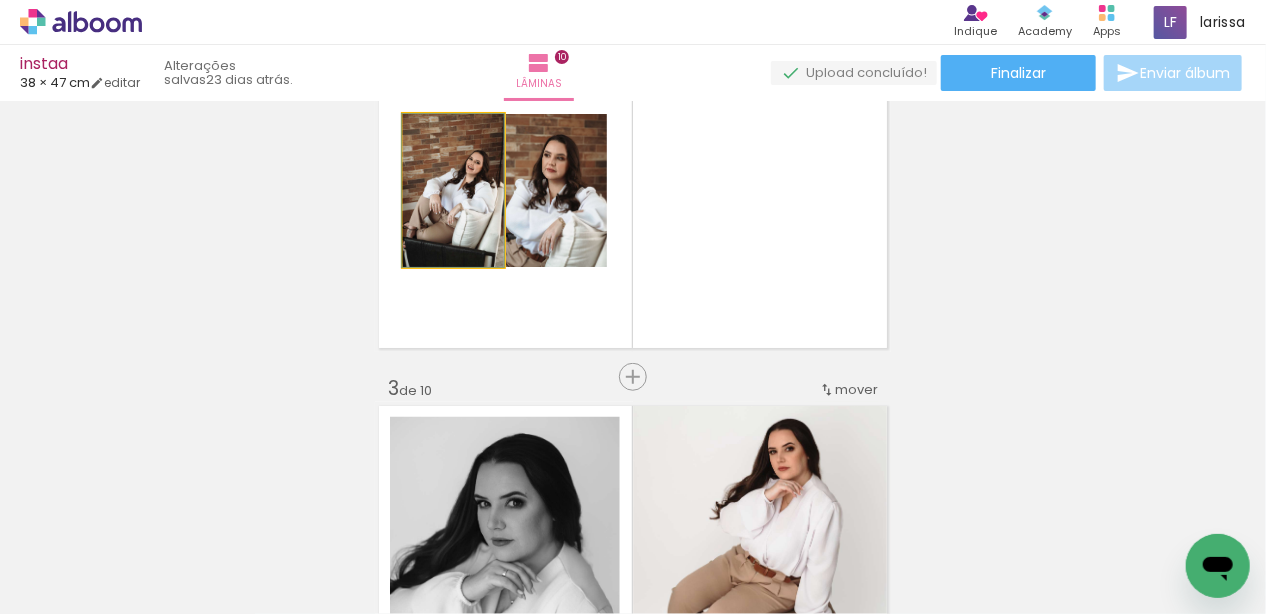 drag, startPoint x: 477, startPoint y: 230, endPoint x: 477, endPoint y: 463, distance: 233 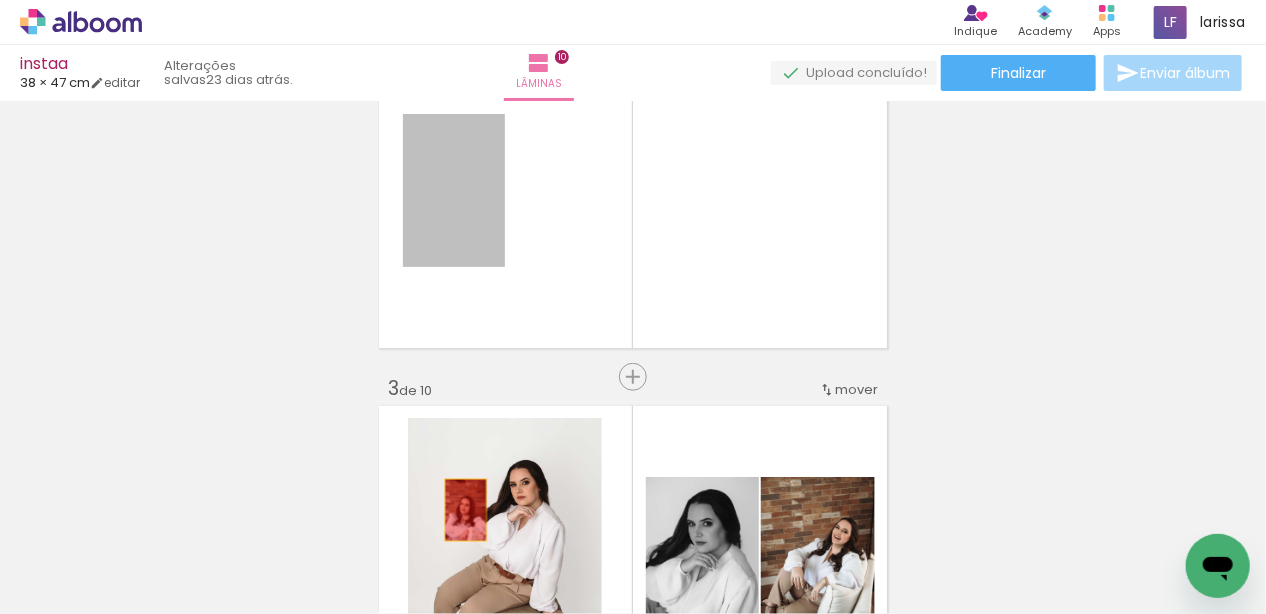 drag, startPoint x: 467, startPoint y: 243, endPoint x: 466, endPoint y: 510, distance: 267.00186 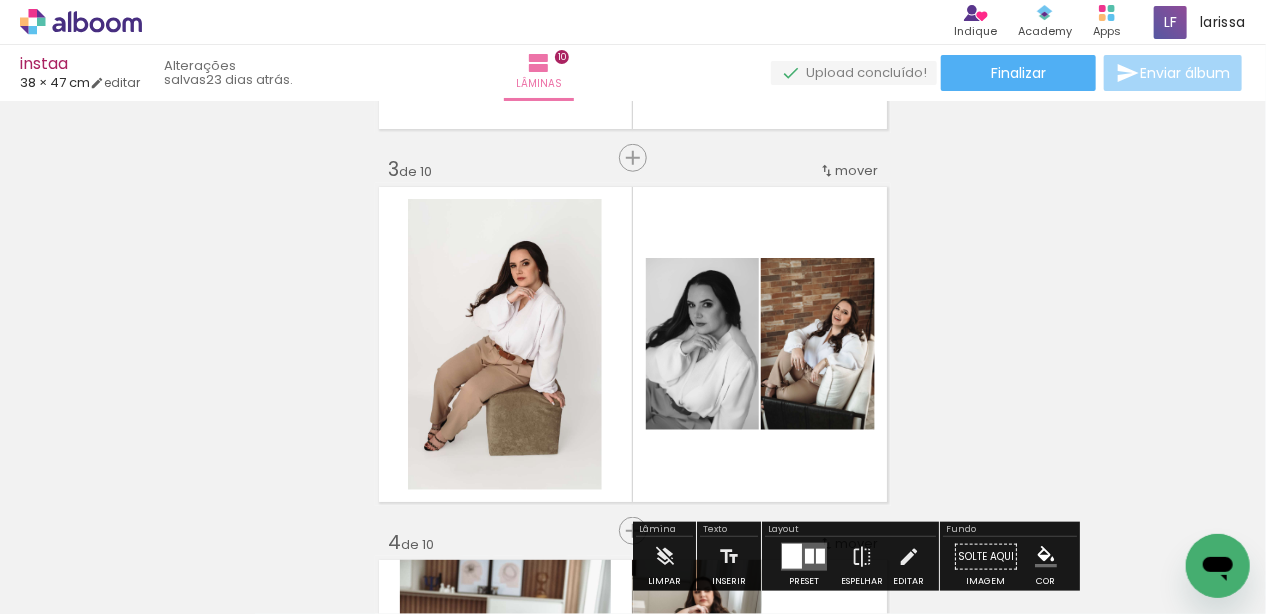 scroll, scrollTop: 730, scrollLeft: 0, axis: vertical 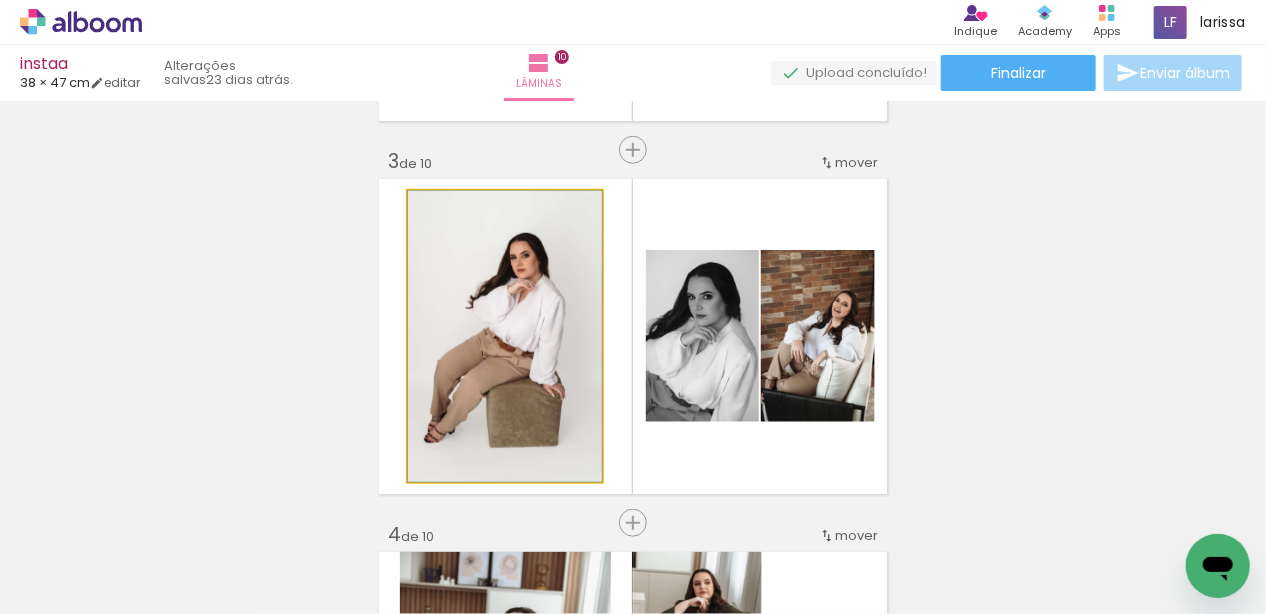 drag, startPoint x: 484, startPoint y: 367, endPoint x: 484, endPoint y: 486, distance: 119 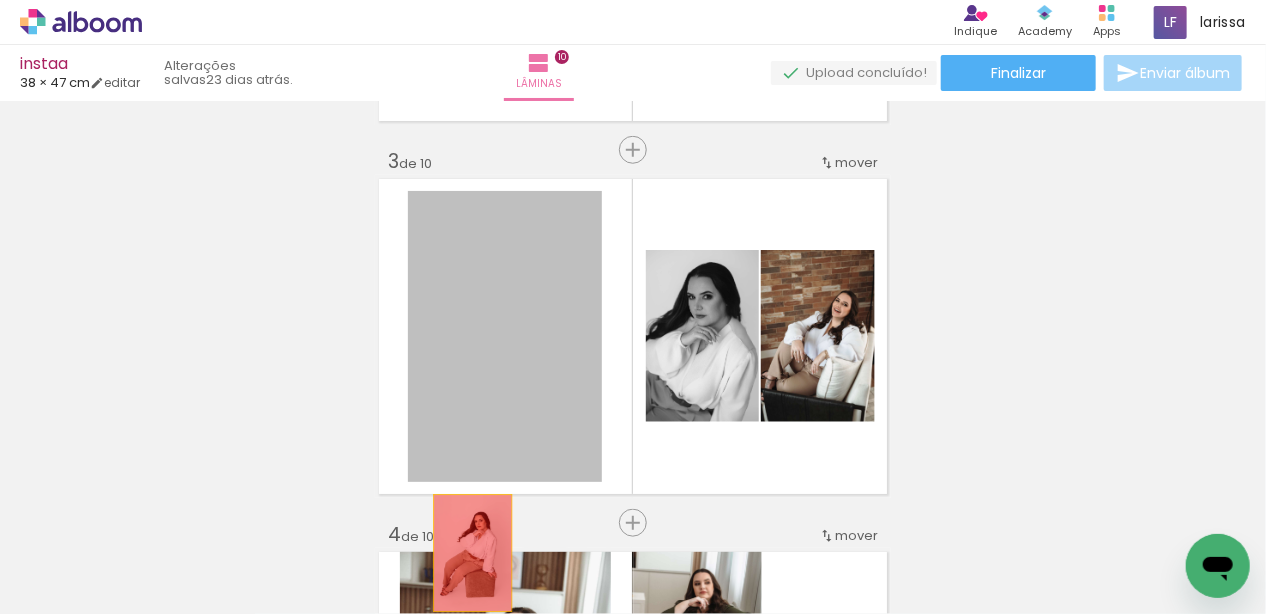 drag, startPoint x: 489, startPoint y: 373, endPoint x: 473, endPoint y: 553, distance: 180.70972 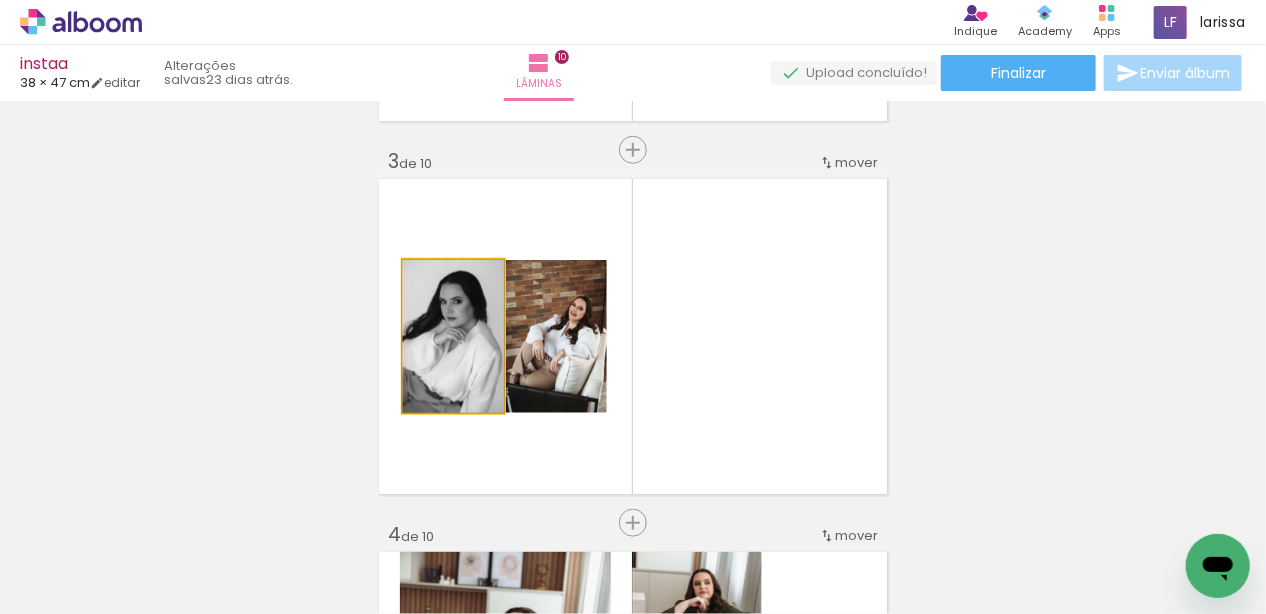 drag, startPoint x: 464, startPoint y: 380, endPoint x: 462, endPoint y: 562, distance: 182.01099 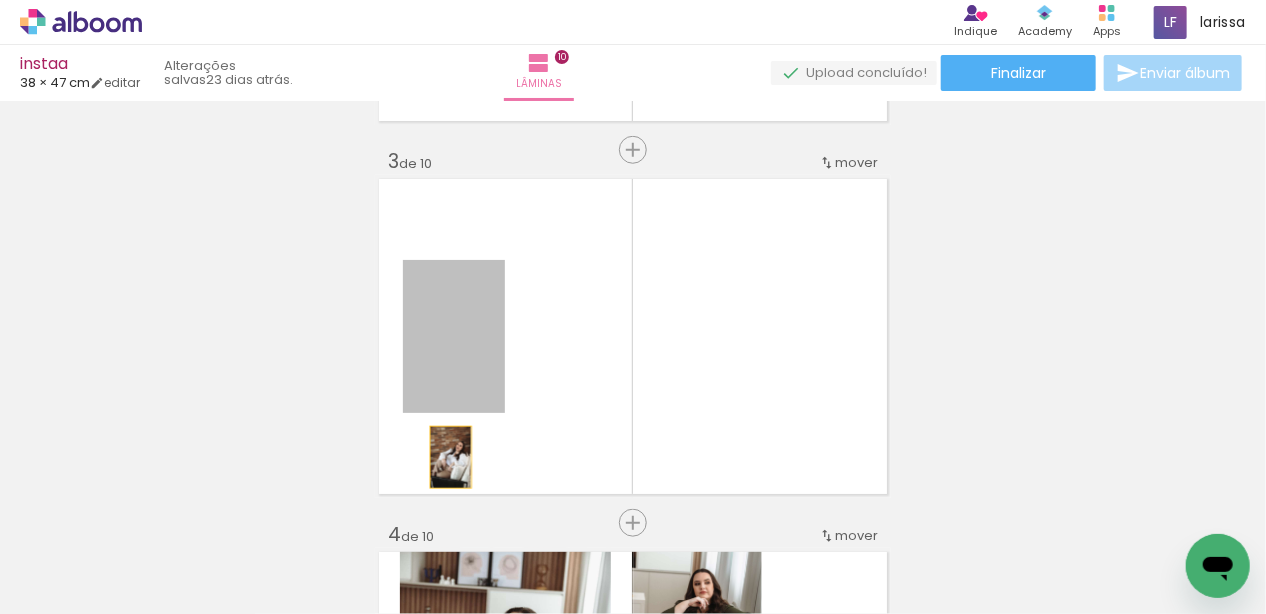 drag, startPoint x: 451, startPoint y: 457, endPoint x: 450, endPoint y: 515, distance: 58.00862 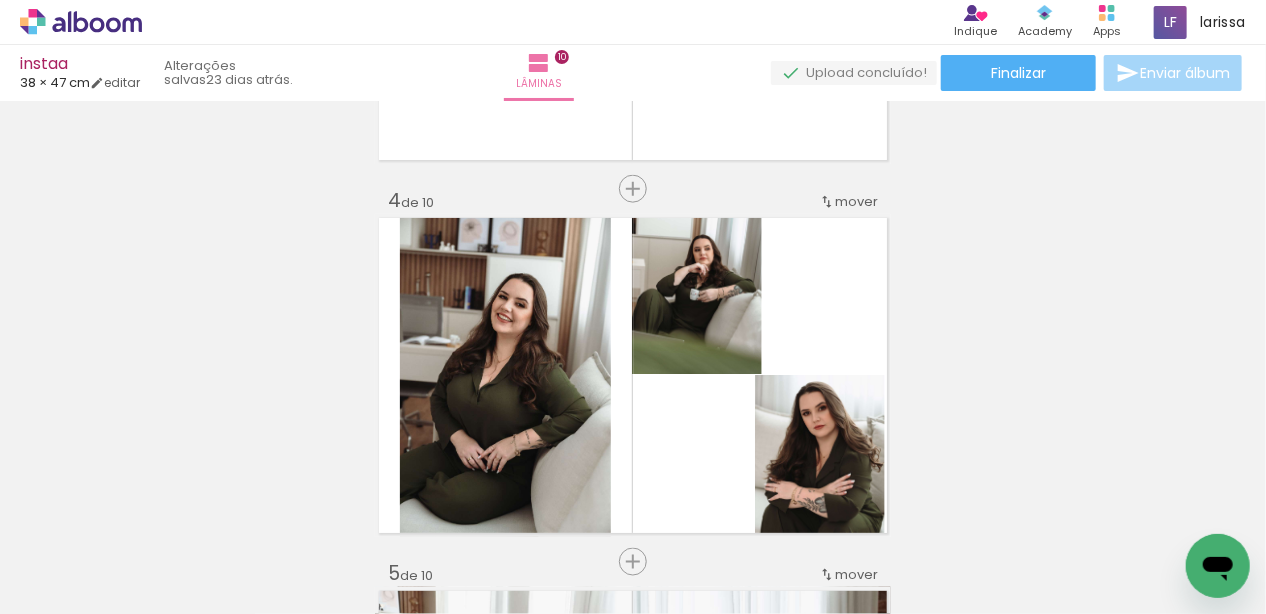 scroll, scrollTop: 1226, scrollLeft: 0, axis: vertical 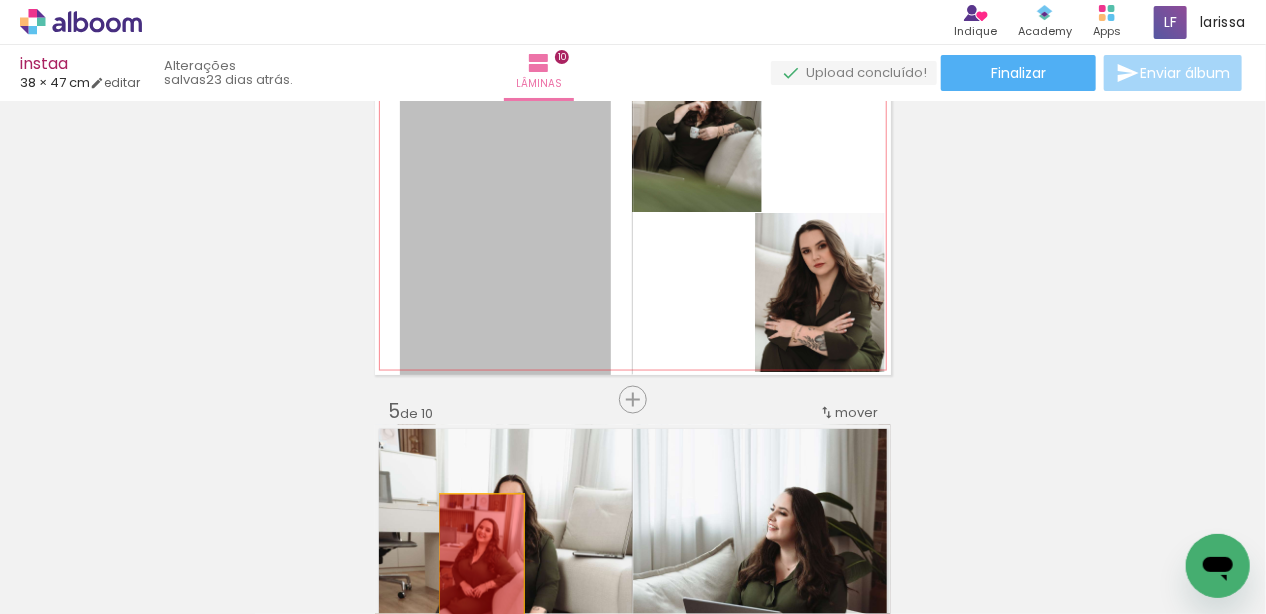 drag, startPoint x: 482, startPoint y: 244, endPoint x: 482, endPoint y: 572, distance: 328 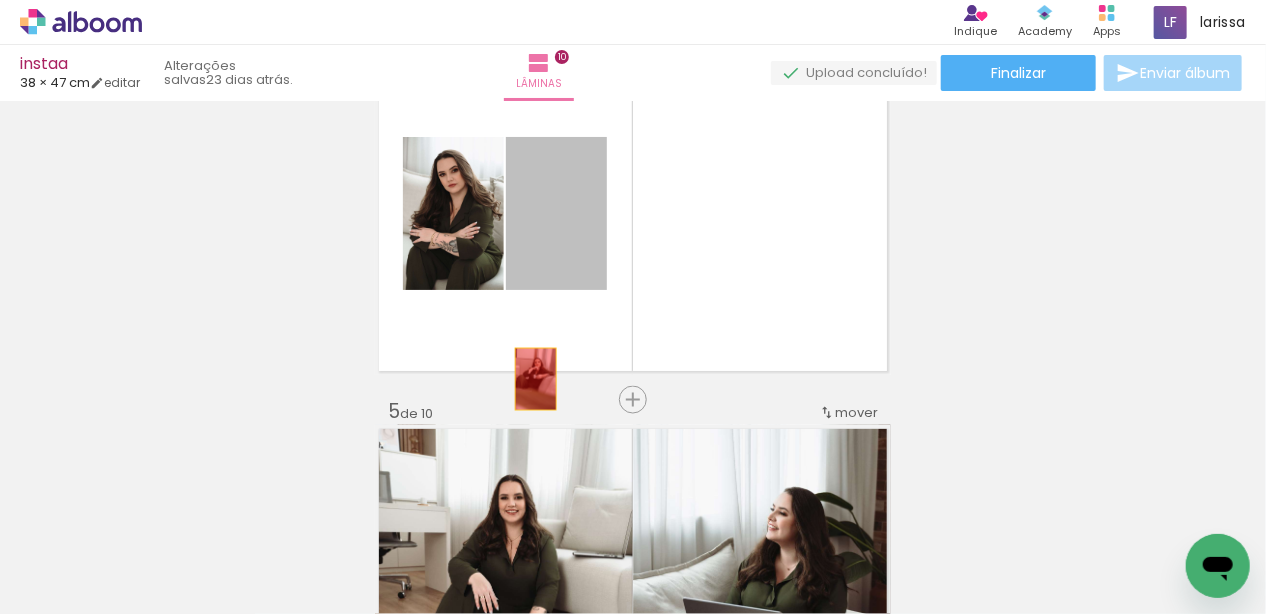 drag, startPoint x: 536, startPoint y: 379, endPoint x: 528, endPoint y: 491, distance: 112.28535 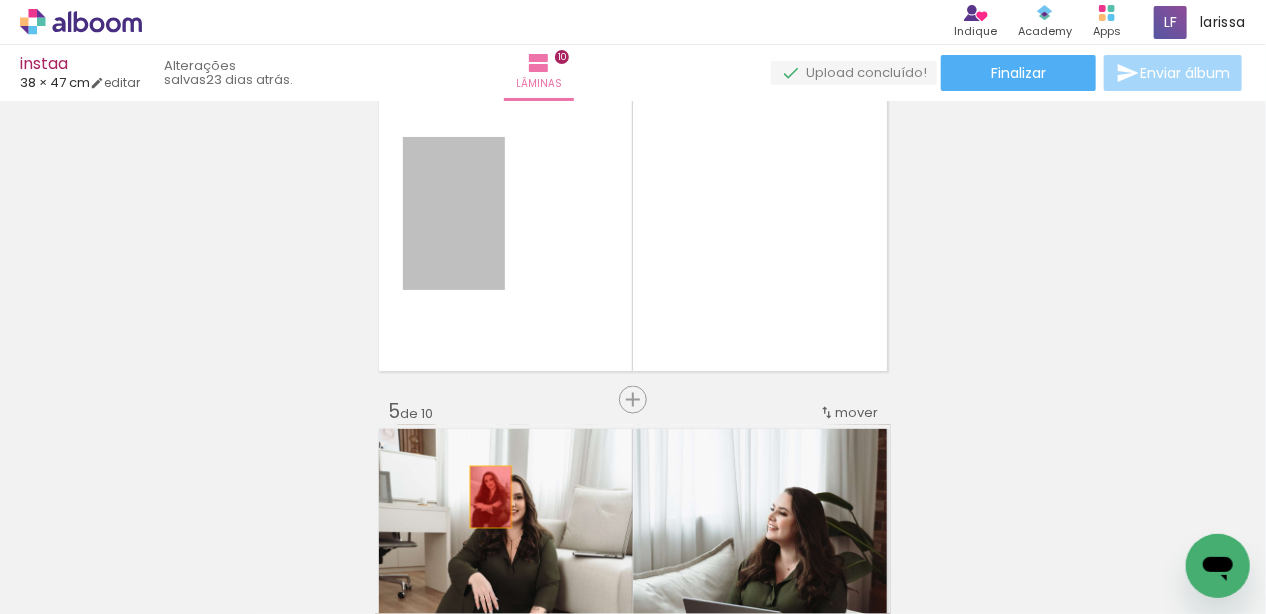 drag, startPoint x: 474, startPoint y: 286, endPoint x: 491, endPoint y: 555, distance: 269.53665 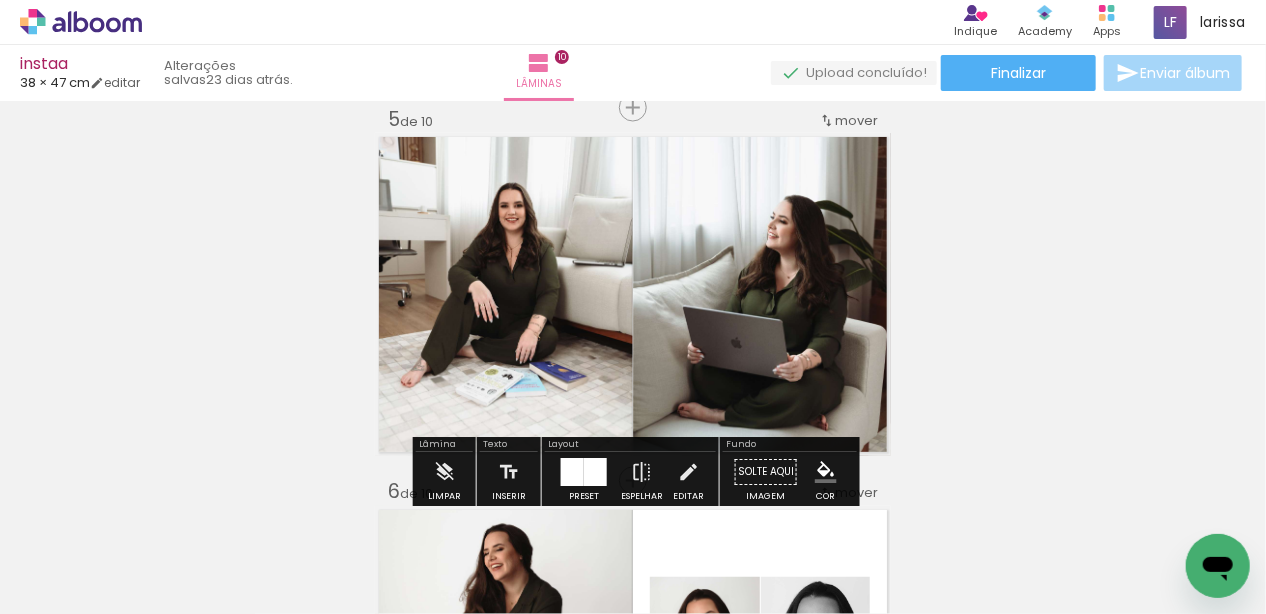 scroll, scrollTop: 1592, scrollLeft: 0, axis: vertical 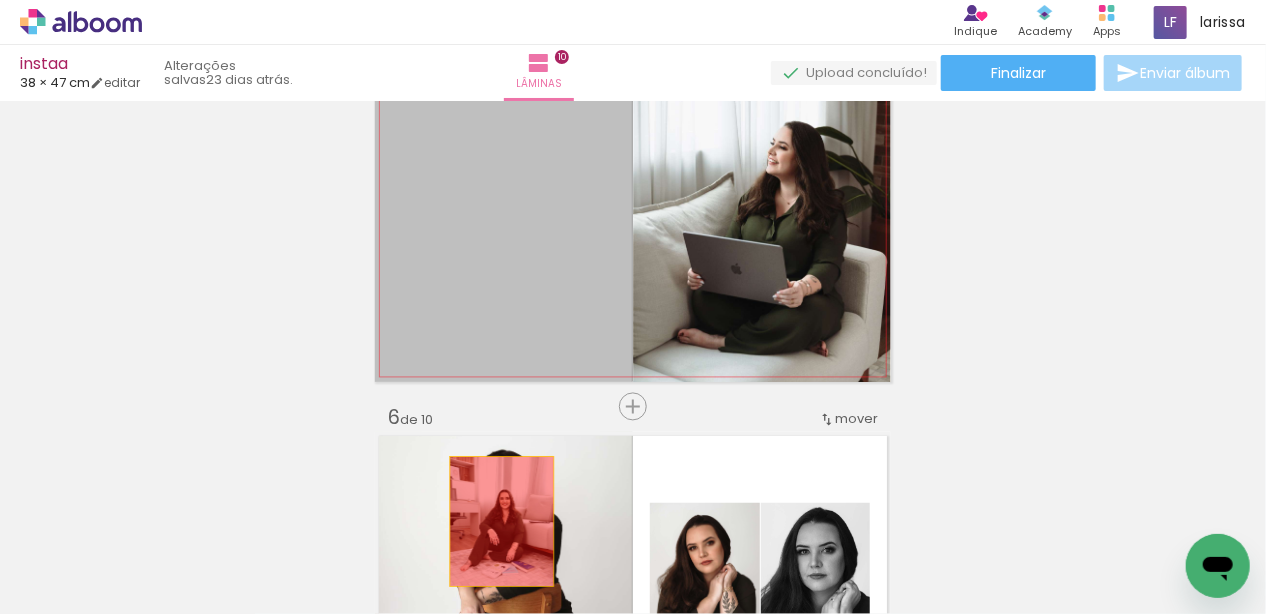 drag, startPoint x: 502, startPoint y: 251, endPoint x: 502, endPoint y: 526, distance: 275 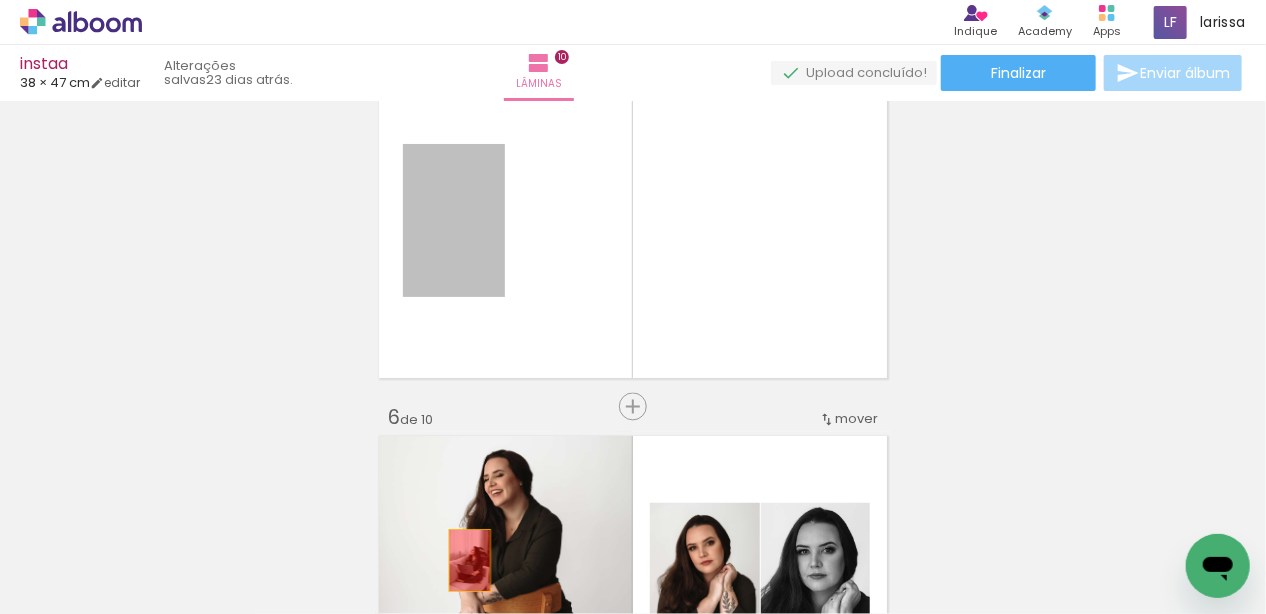 drag, startPoint x: 465, startPoint y: 268, endPoint x: 470, endPoint y: 561, distance: 293.04266 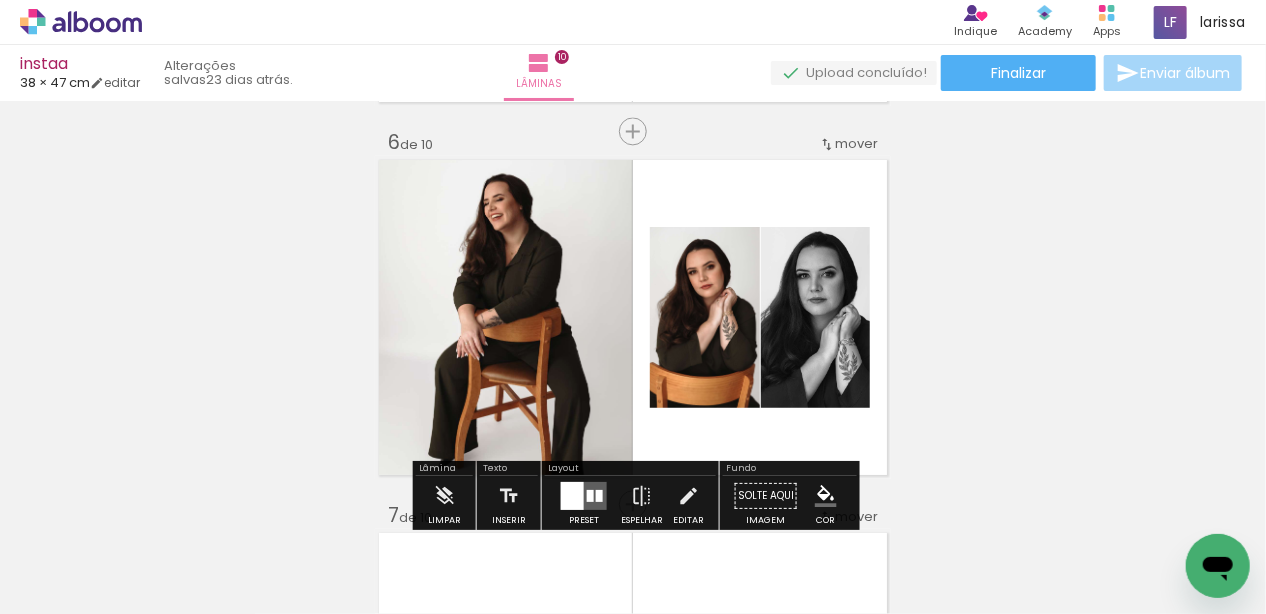scroll, scrollTop: 1954, scrollLeft: 0, axis: vertical 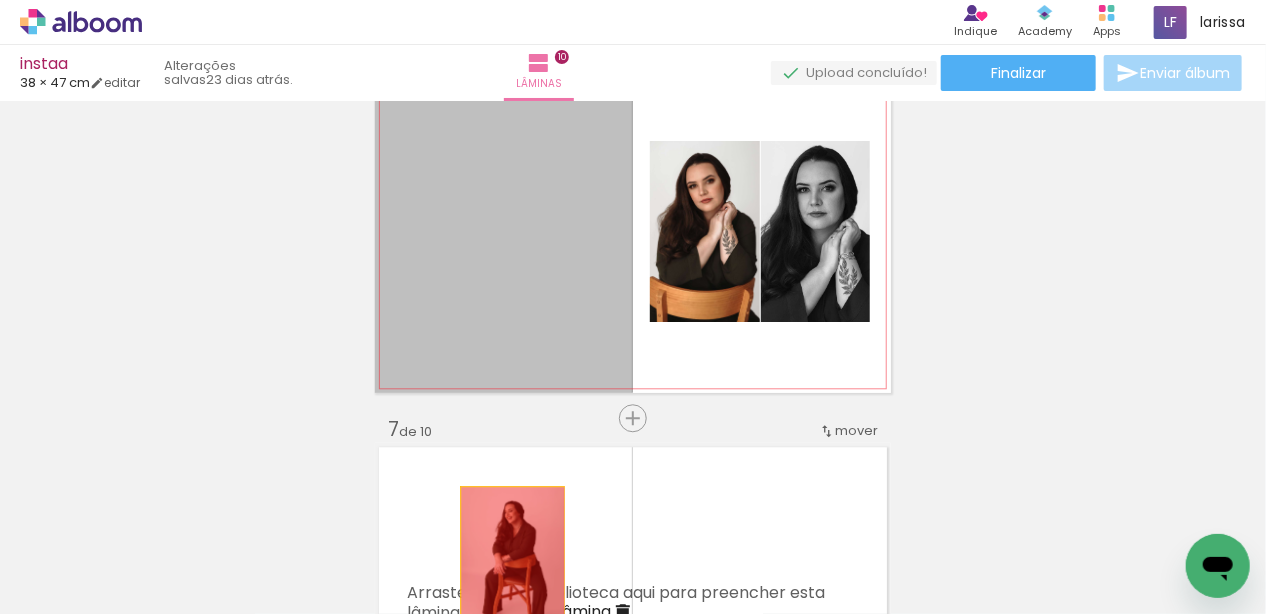 drag, startPoint x: 513, startPoint y: 269, endPoint x: 513, endPoint y: 551, distance: 282 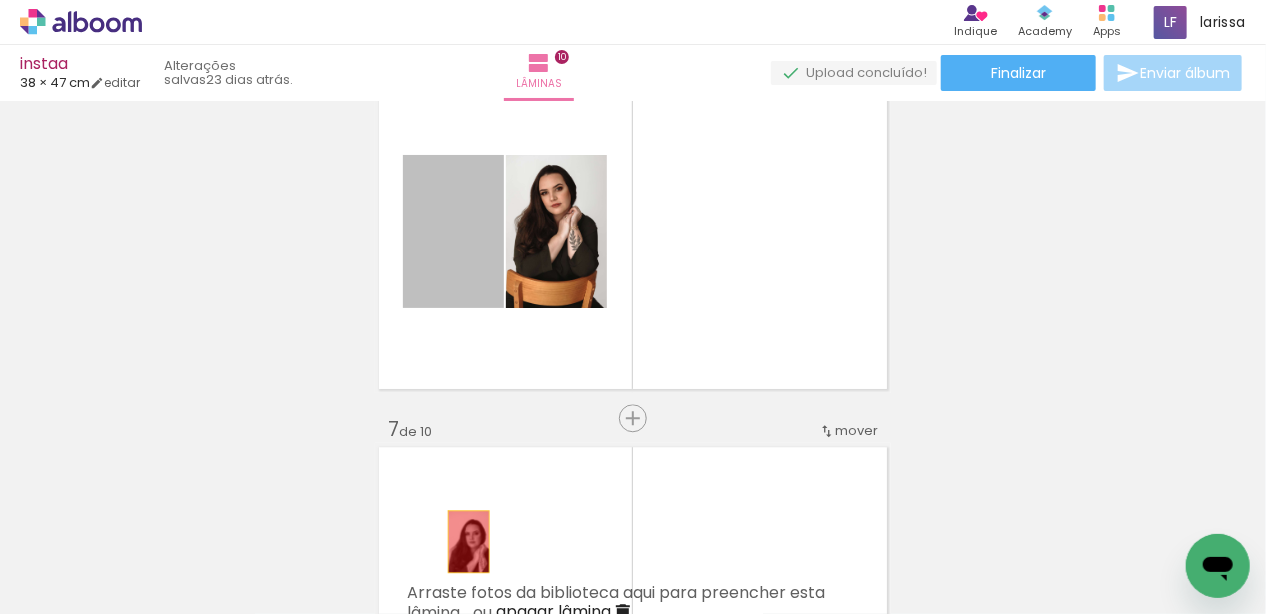 drag, startPoint x: 452, startPoint y: 261, endPoint x: 469, endPoint y: 541, distance: 280.5156 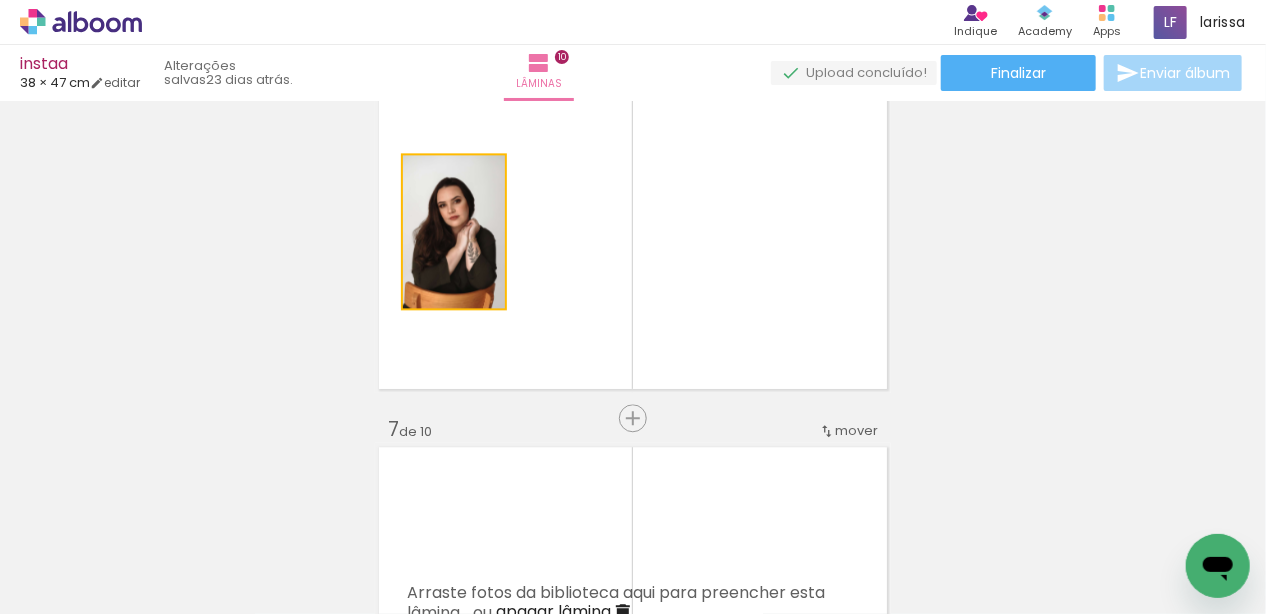 drag, startPoint x: 460, startPoint y: 253, endPoint x: 457, endPoint y: 507, distance: 254.01772 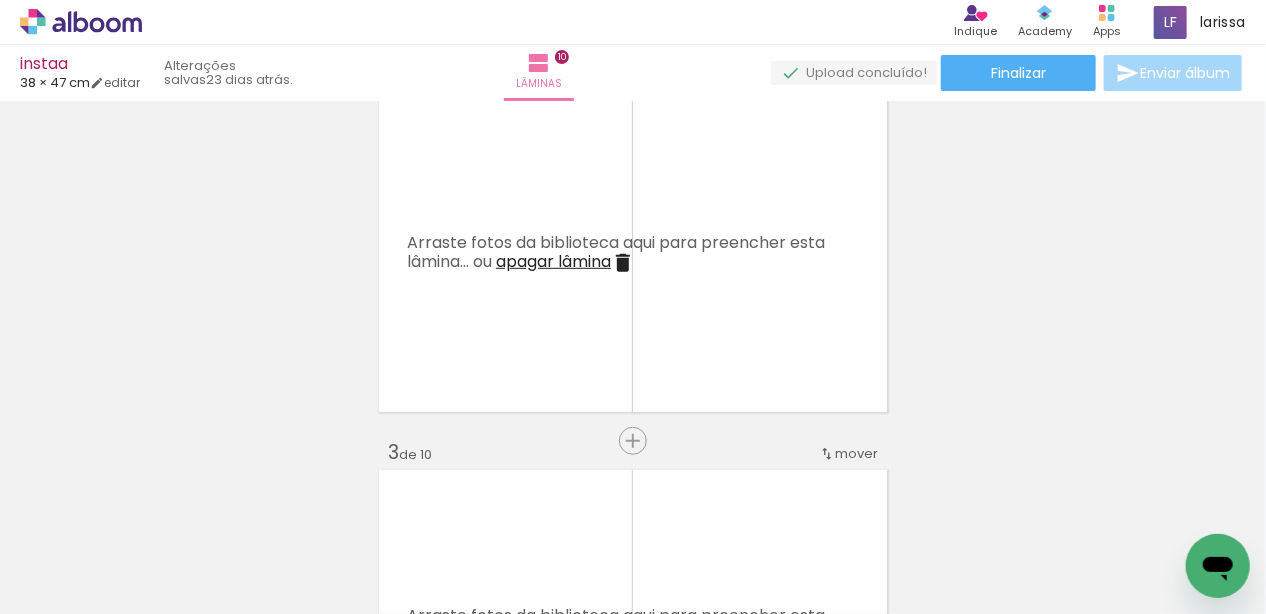 scroll, scrollTop: 0, scrollLeft: 0, axis: both 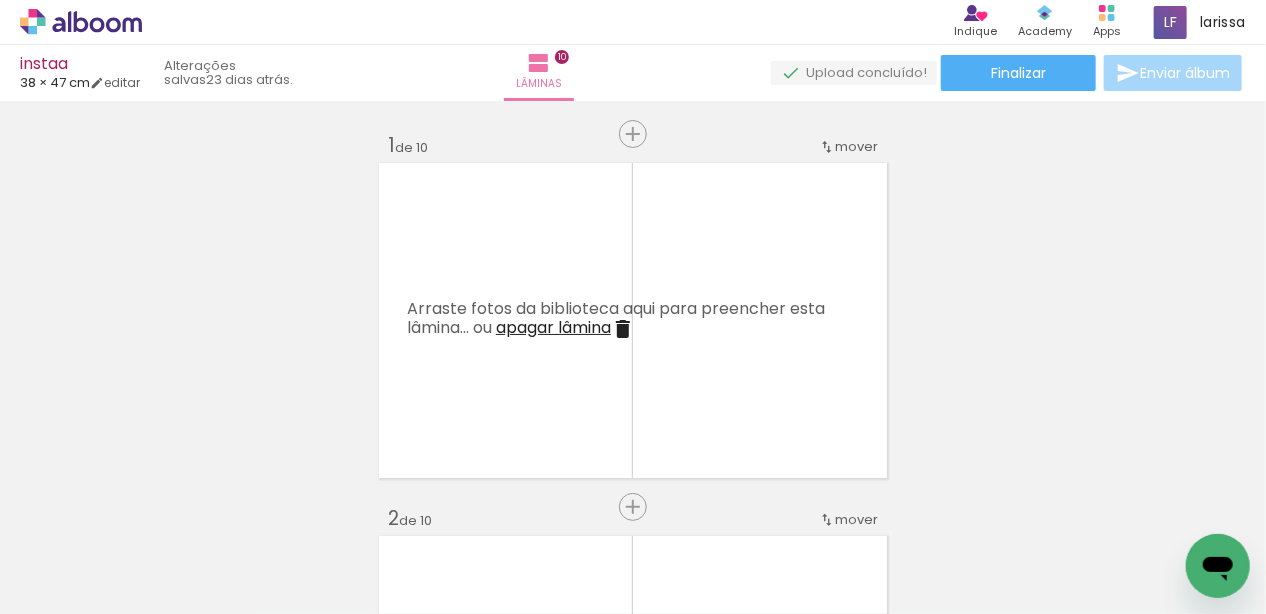 click at bounding box center [156, 506] 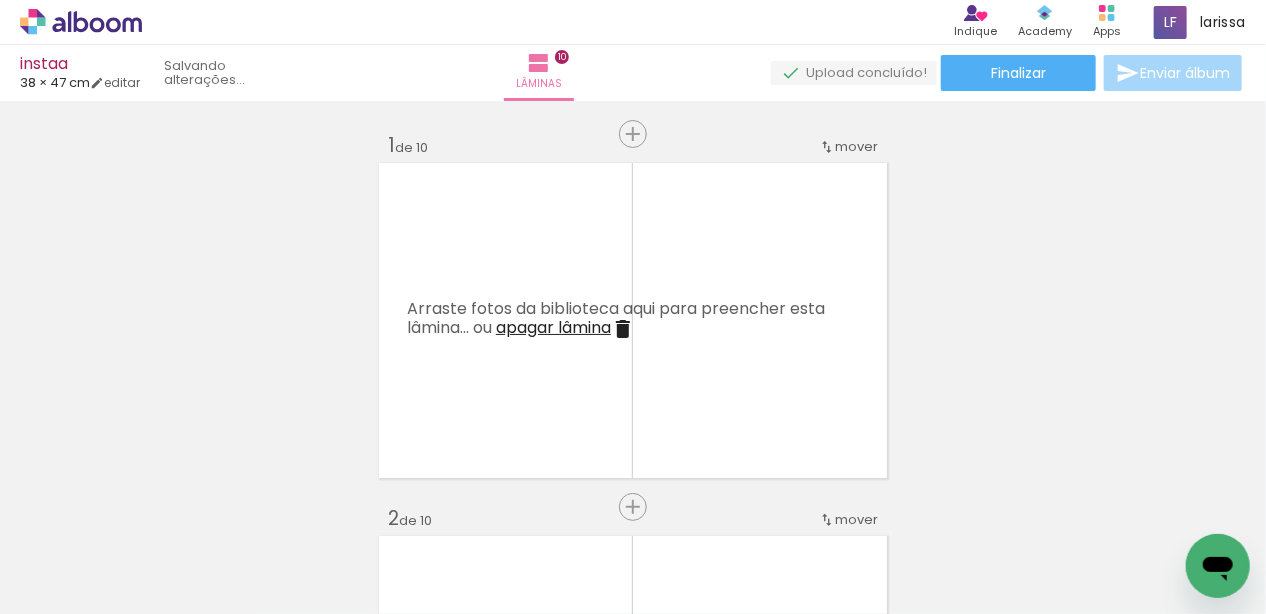 click at bounding box center [156, 506] 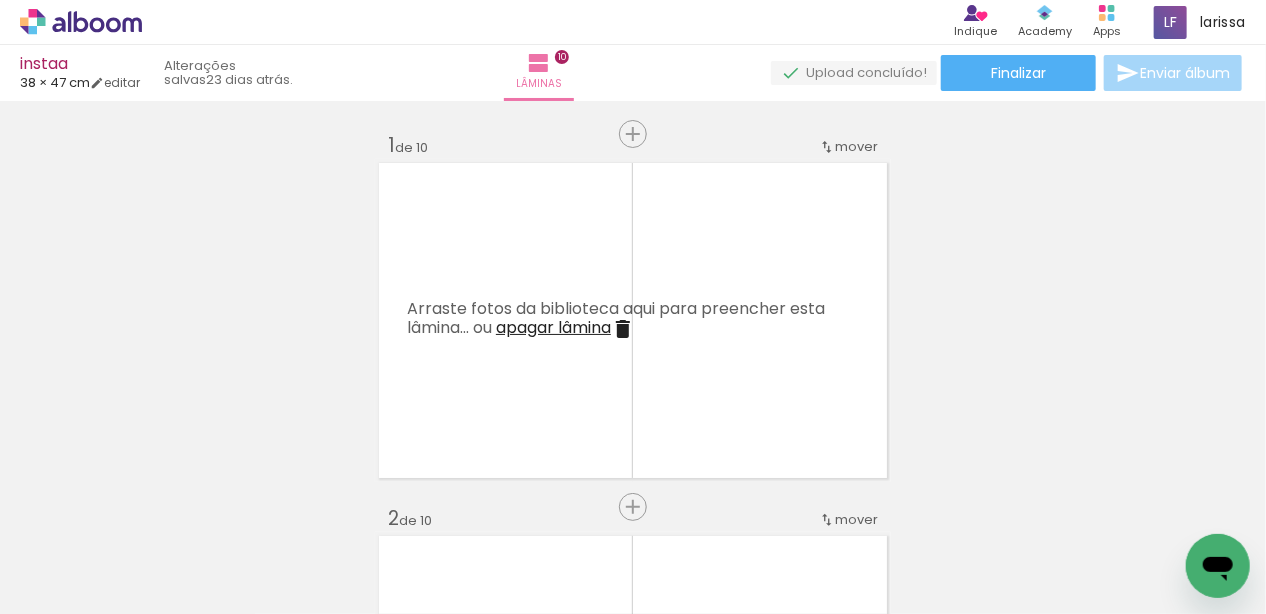 click at bounding box center (156, 506) 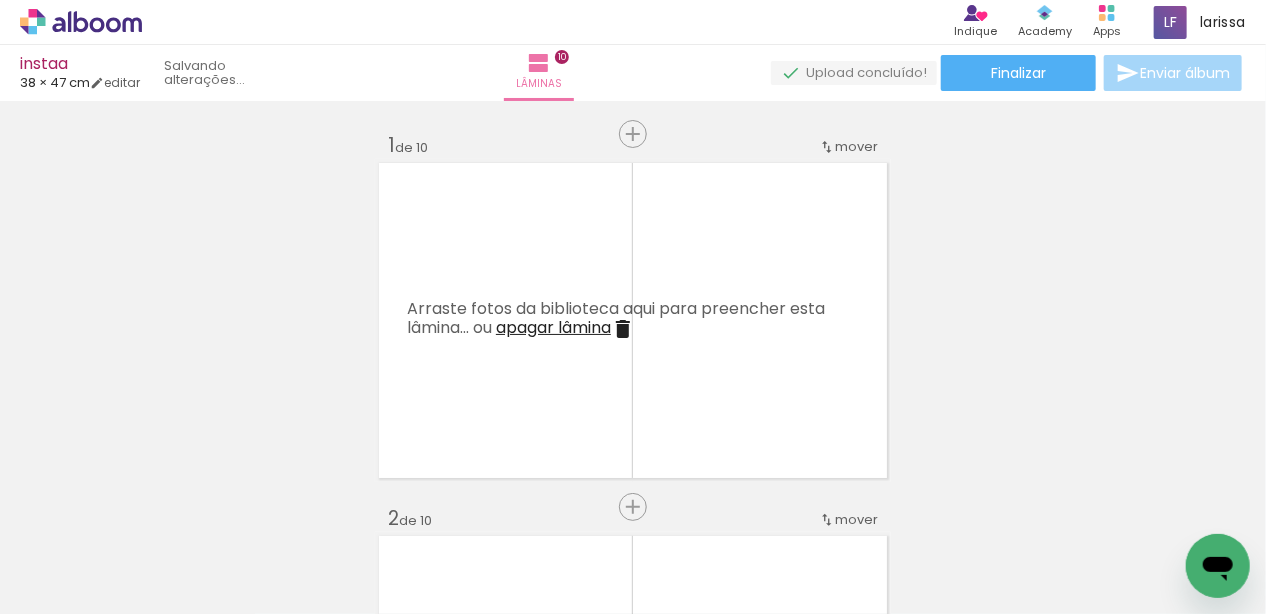 click at bounding box center [156, 506] 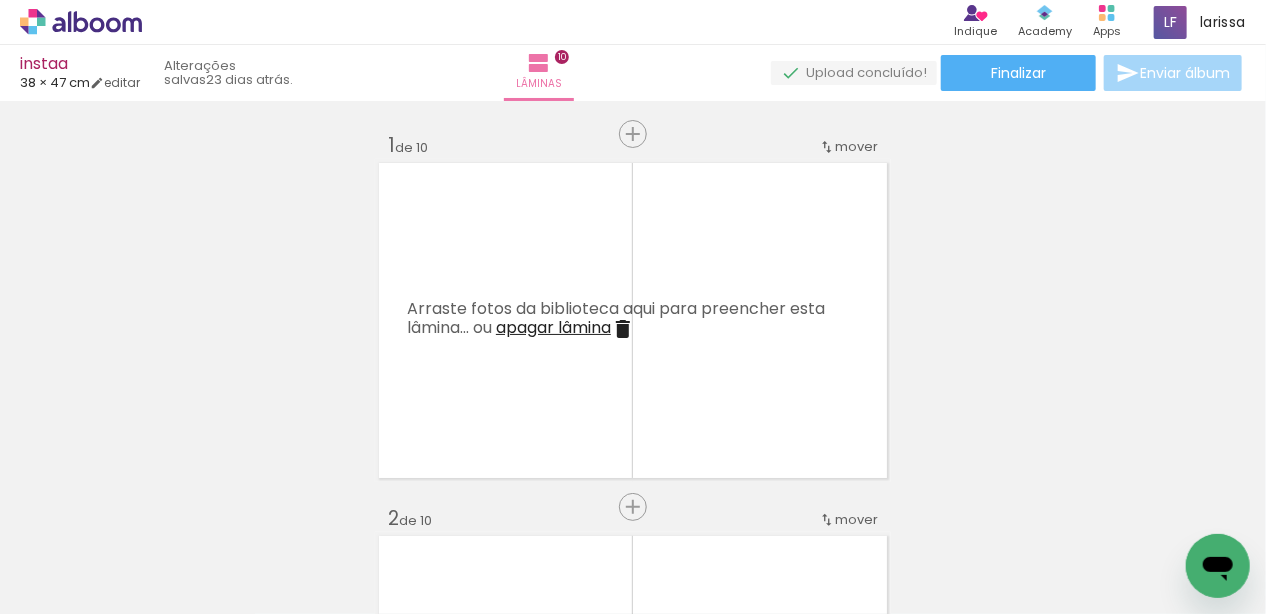 click at bounding box center (156, 506) 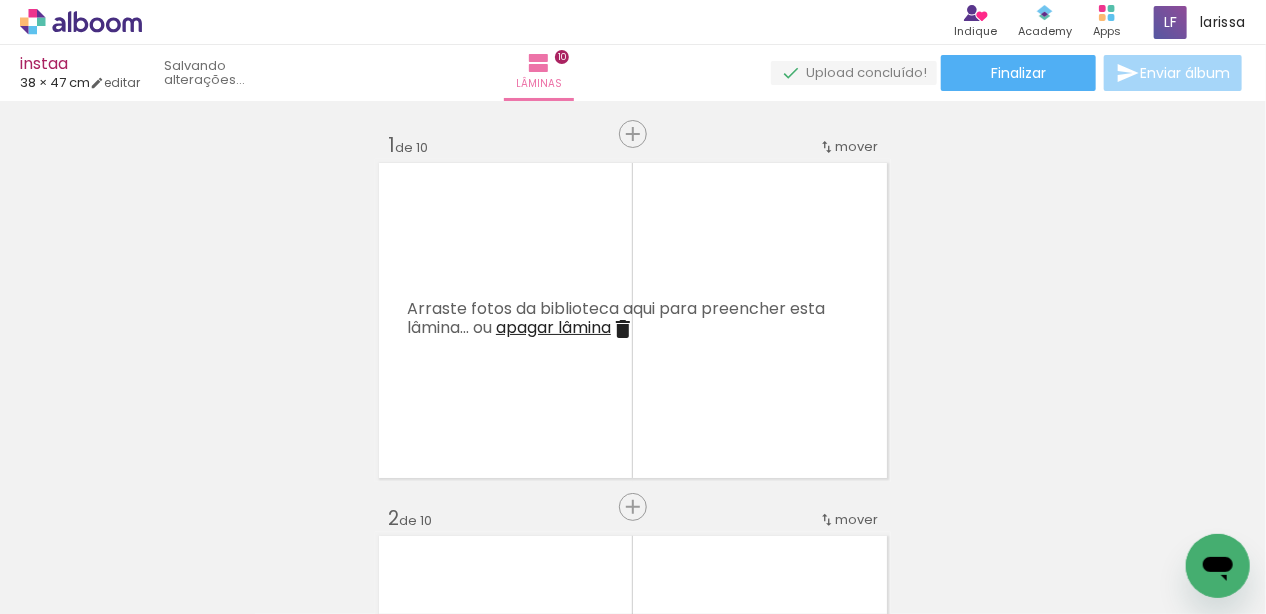 click at bounding box center (156, 506) 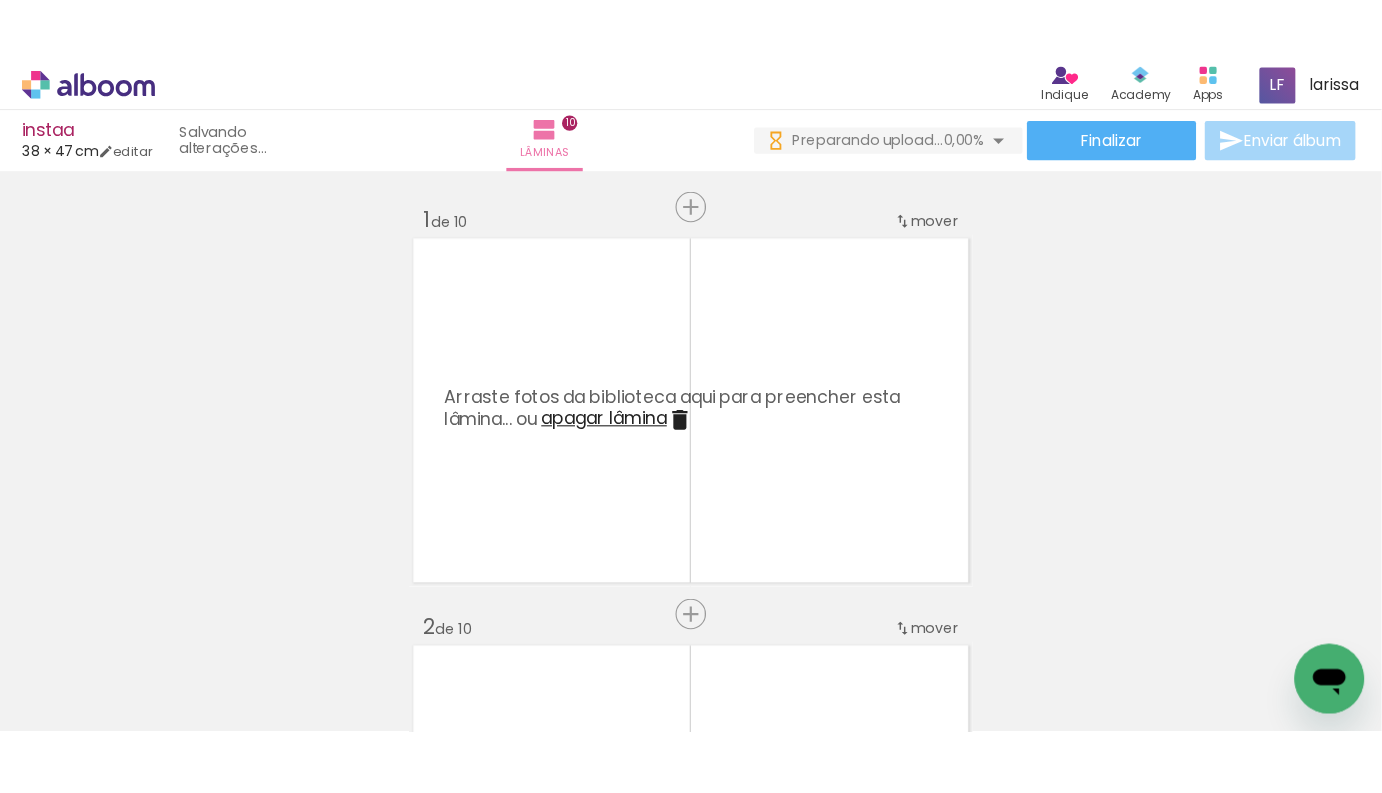 scroll, scrollTop: 0, scrollLeft: 0, axis: both 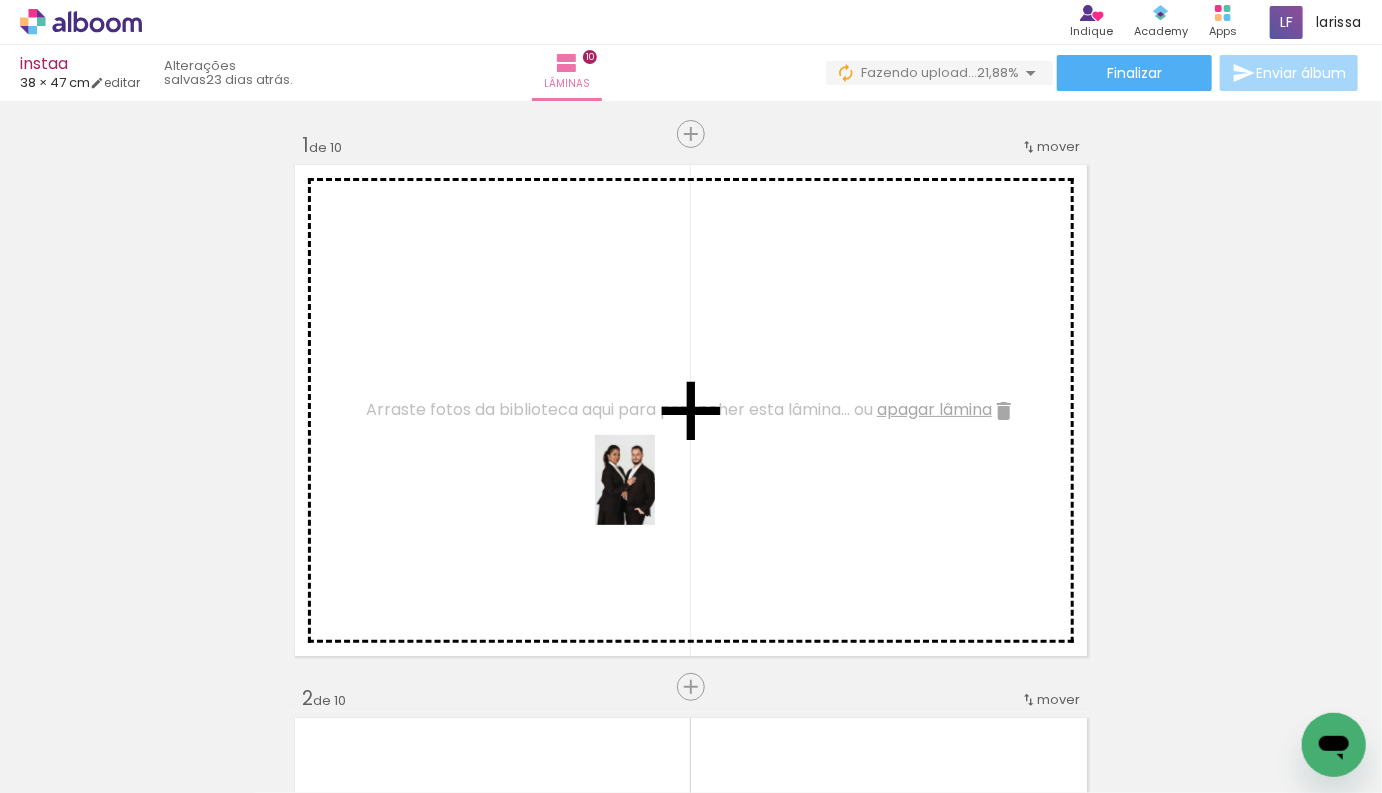 drag, startPoint x: 865, startPoint y: 731, endPoint x: 655, endPoint y: 495, distance: 315.90506 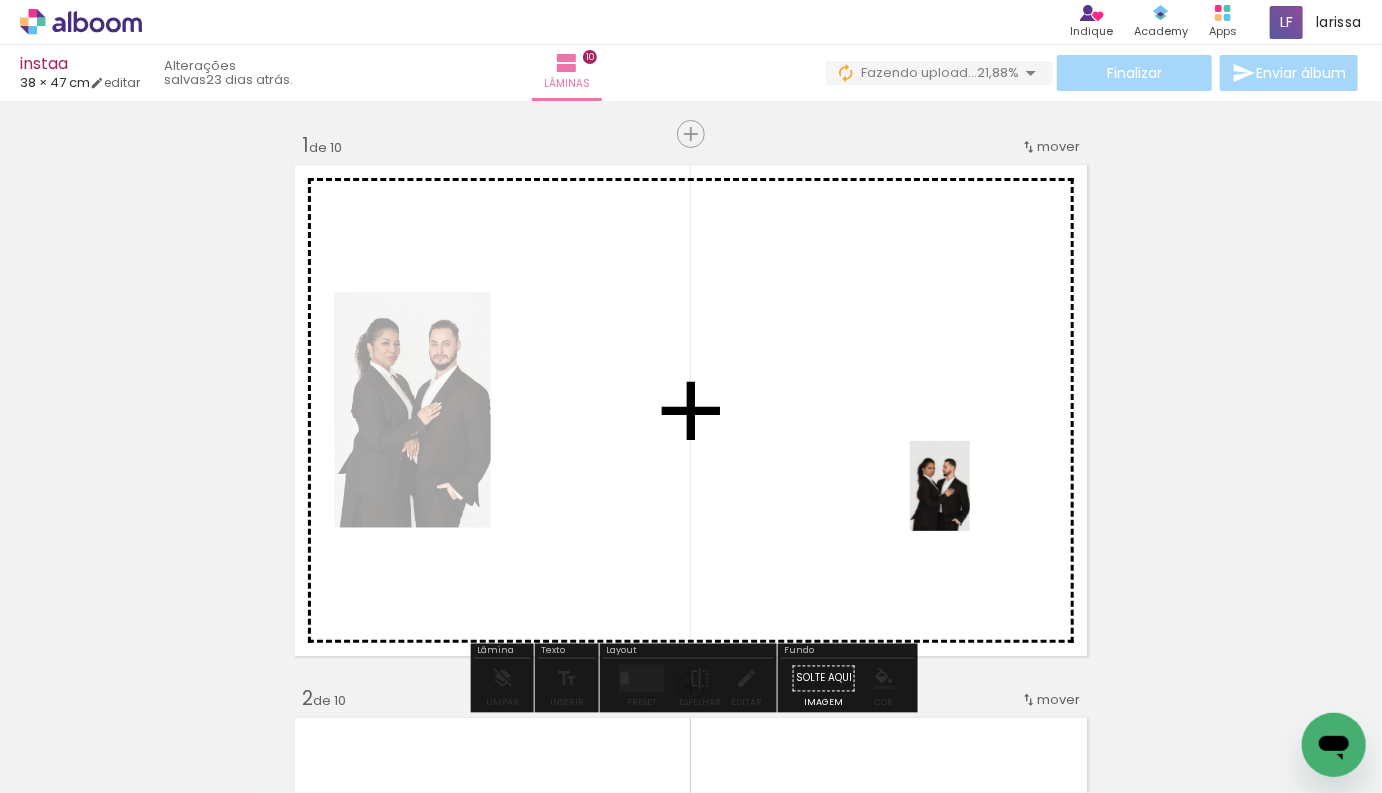 drag, startPoint x: 970, startPoint y: 727, endPoint x: 976, endPoint y: 512, distance: 215.08371 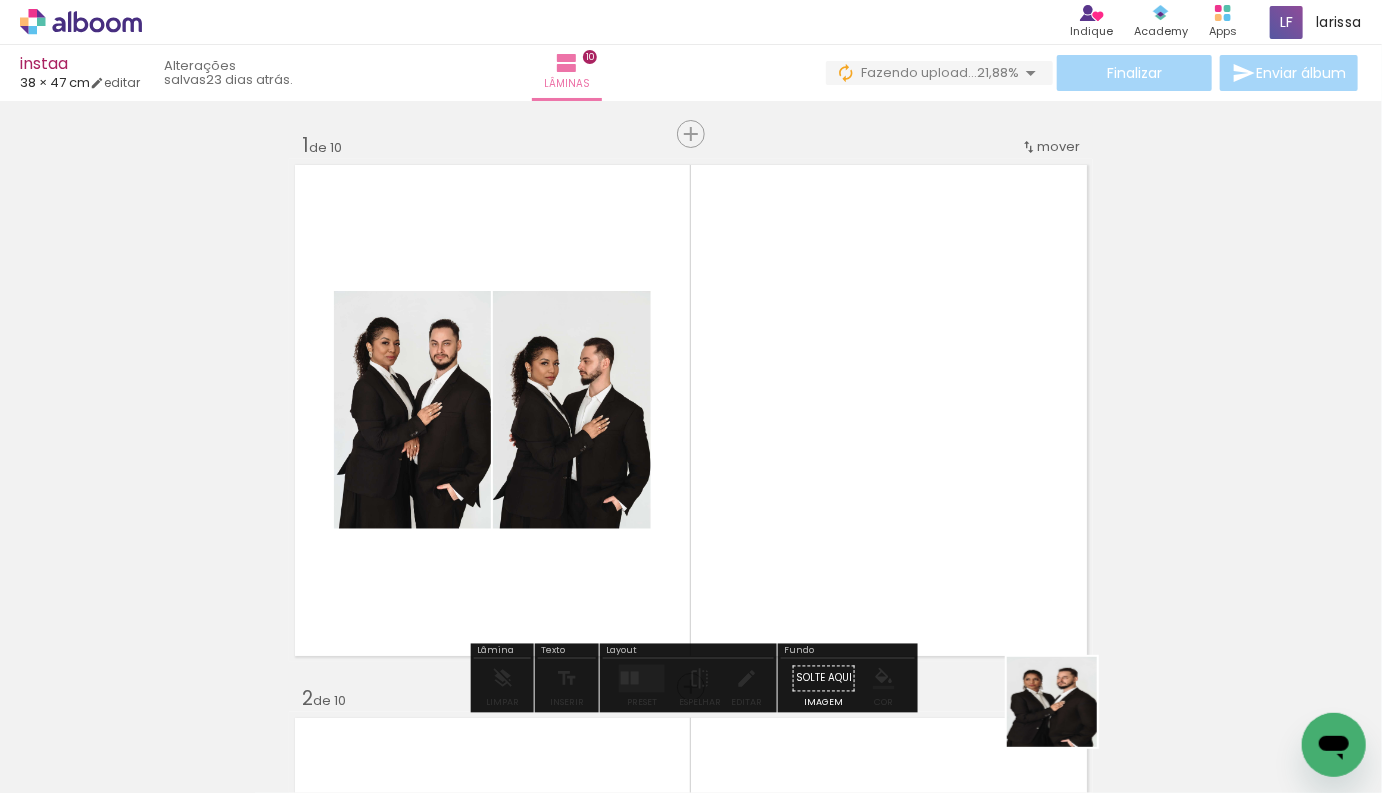 drag, startPoint x: 1085, startPoint y: 742, endPoint x: 1006, endPoint y: 498, distance: 256.47028 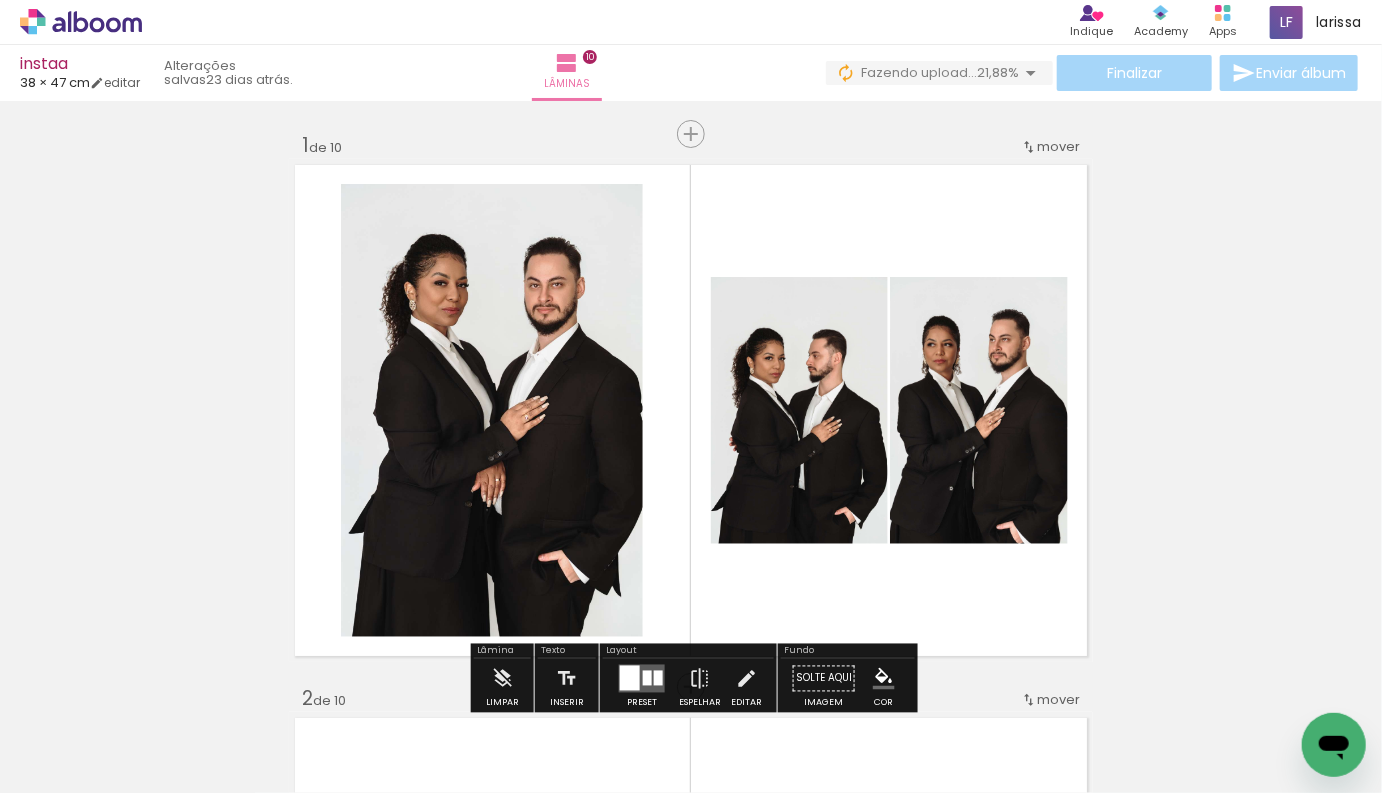 scroll, scrollTop: 36, scrollLeft: 0, axis: vertical 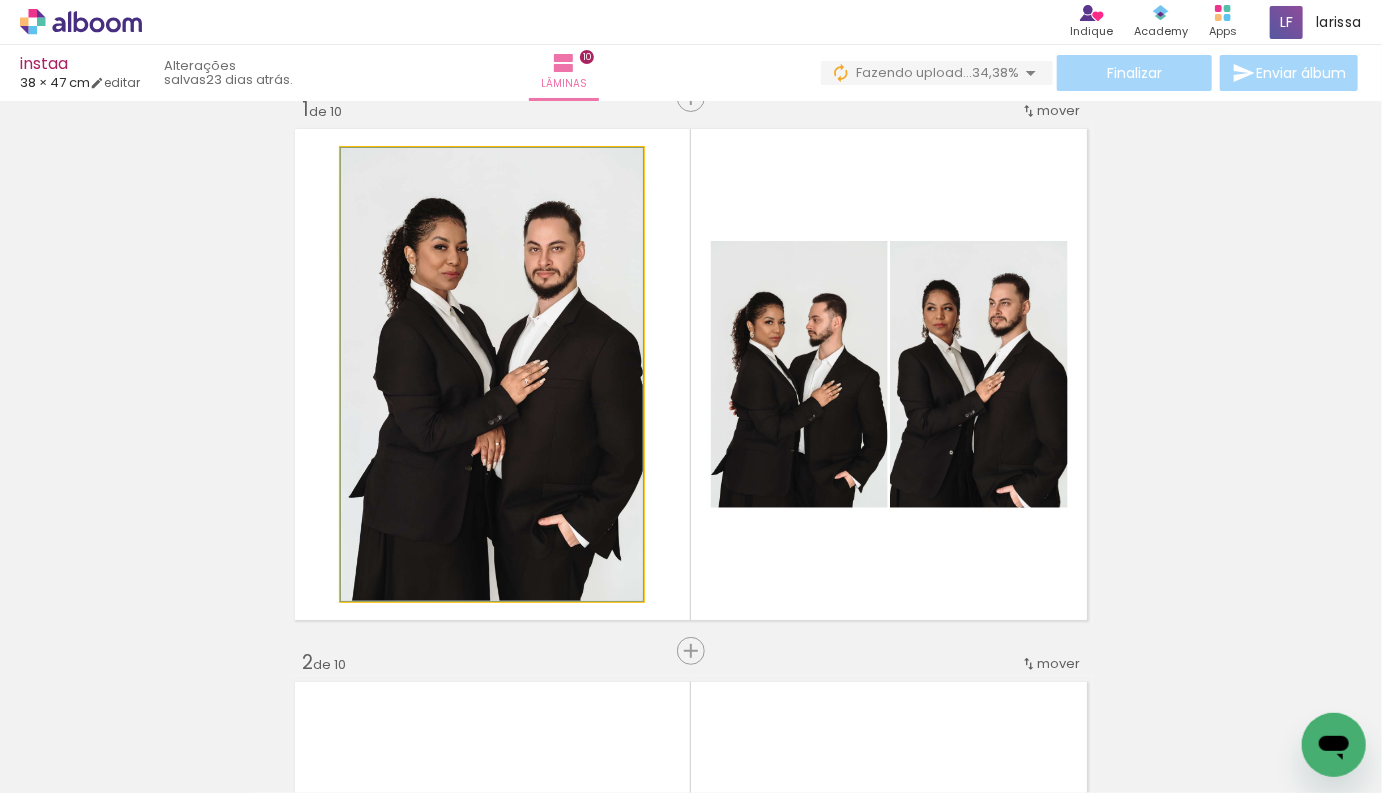 click 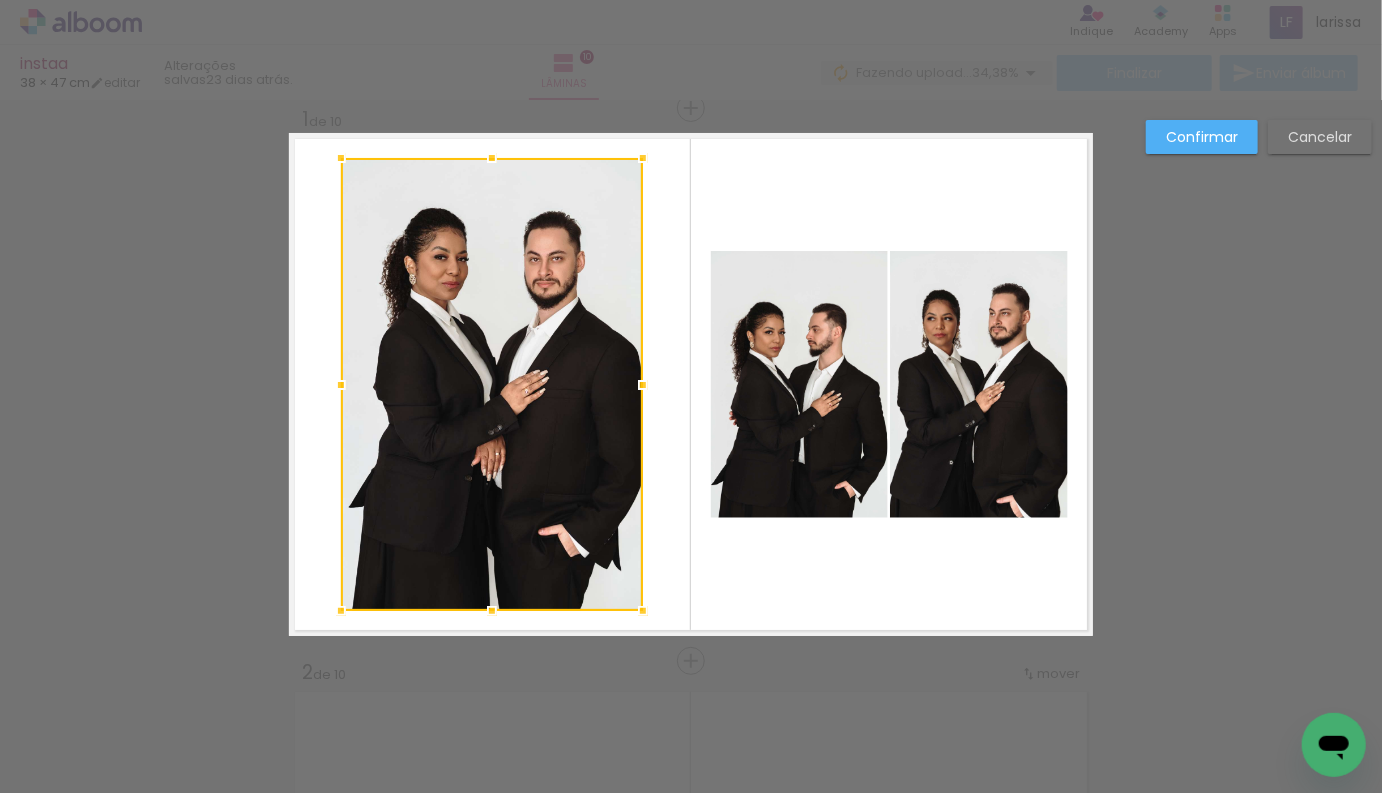 scroll, scrollTop: 25, scrollLeft: 0, axis: vertical 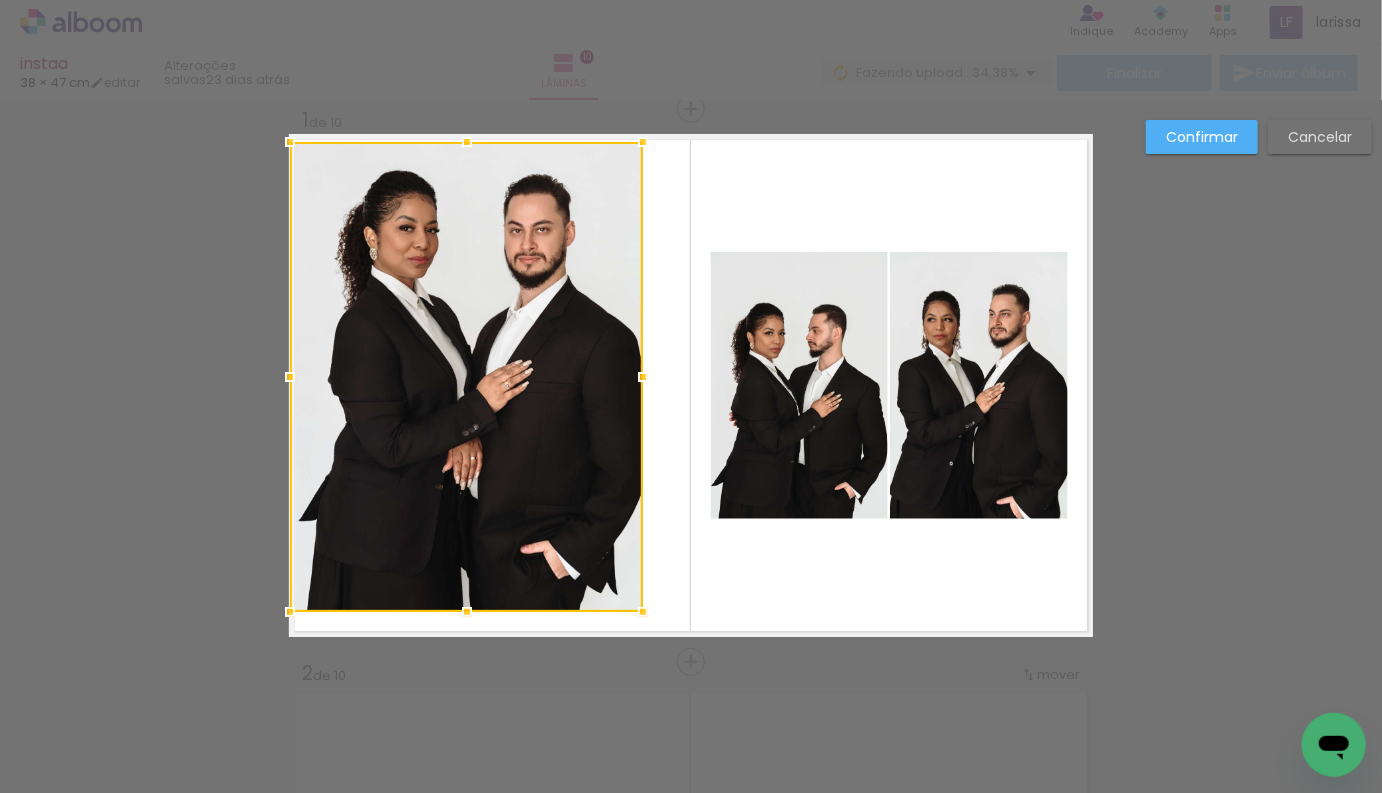 drag, startPoint x: 340, startPoint y: 161, endPoint x: 277, endPoint y: 141, distance: 66.09841 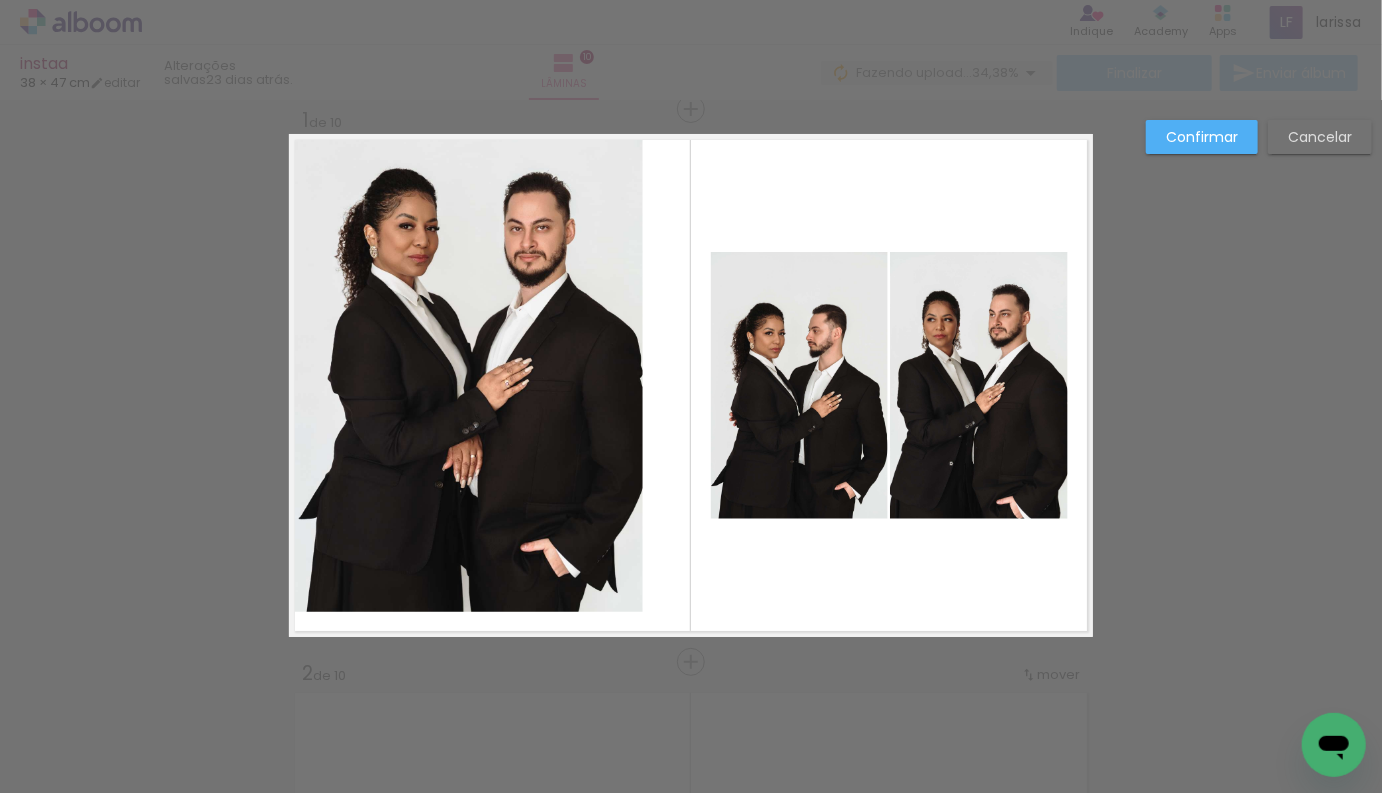 click 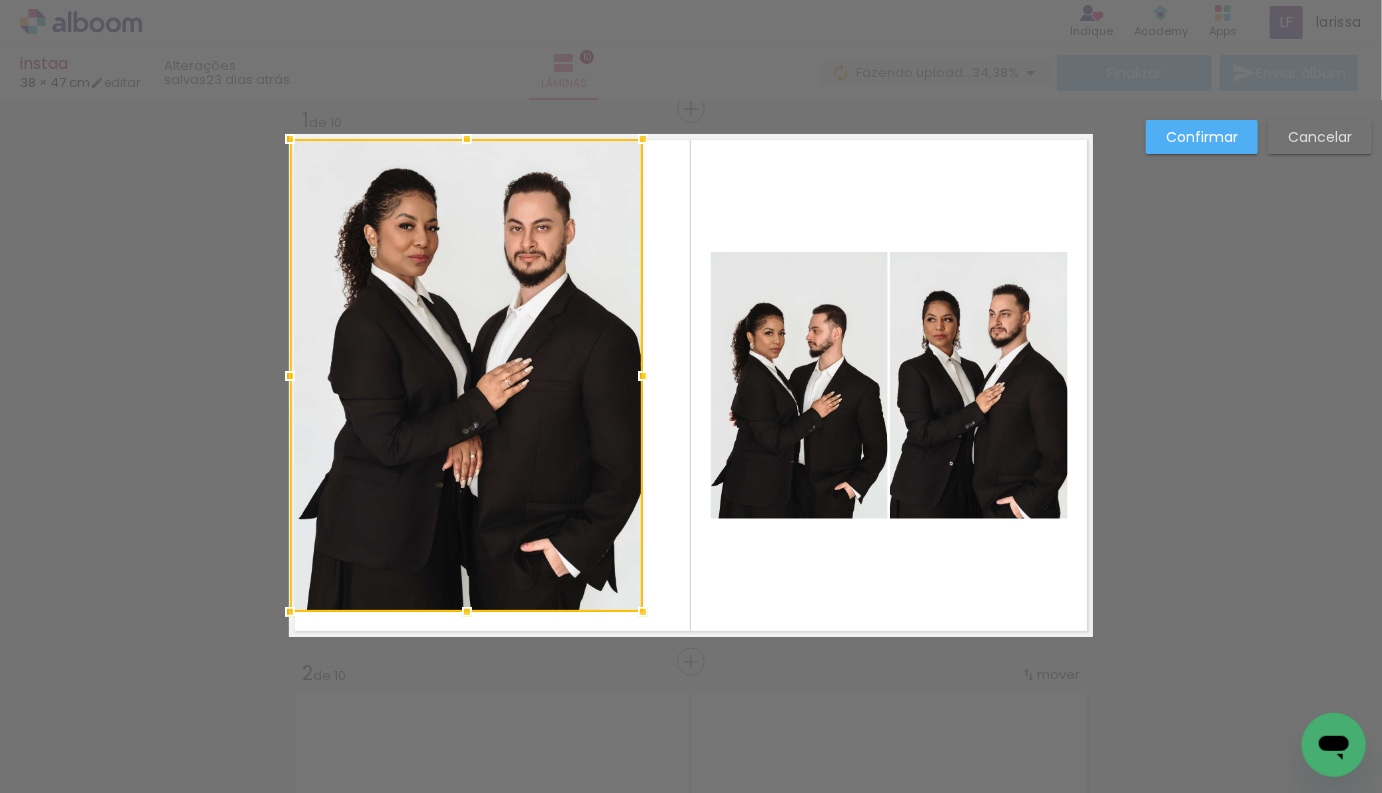 click at bounding box center (466, 375) 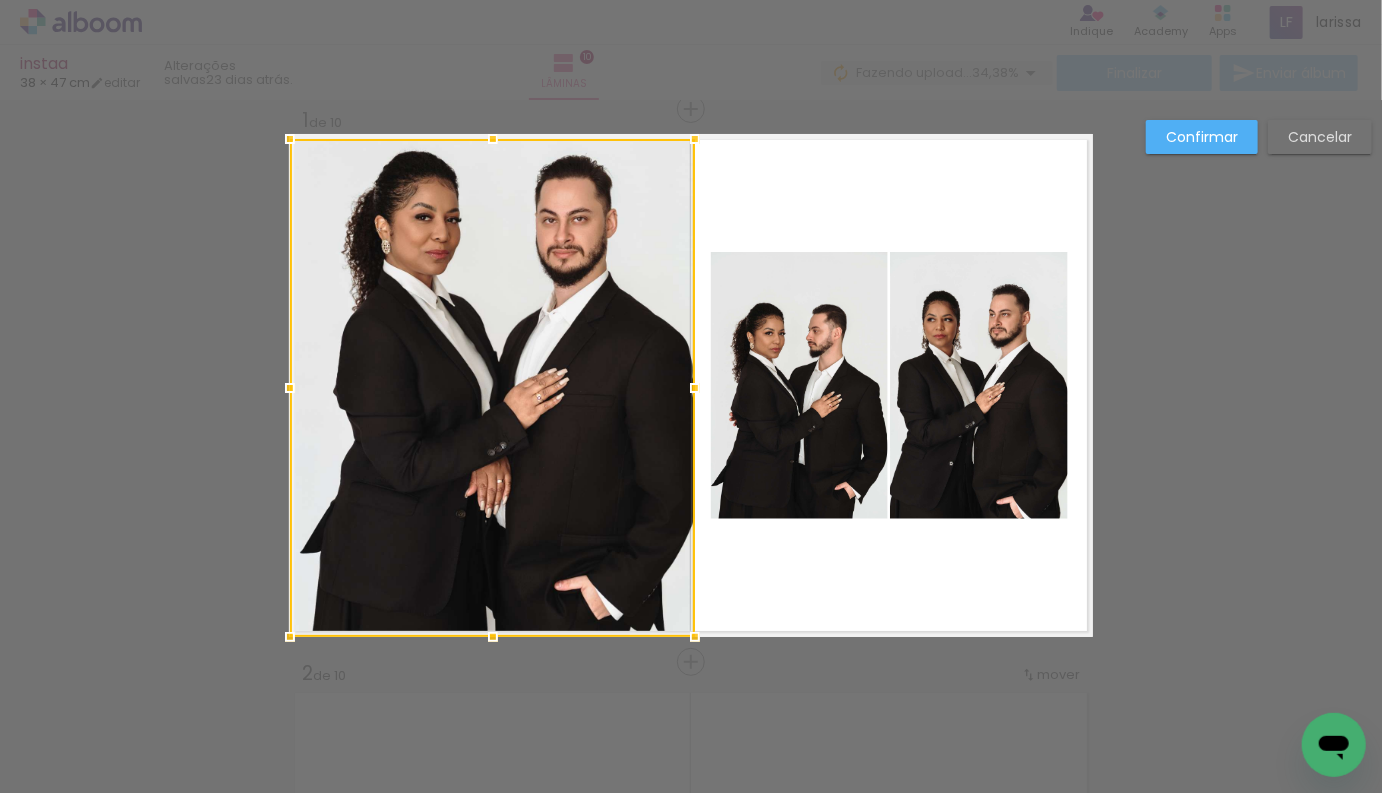 drag, startPoint x: 666, startPoint y: 620, endPoint x: 707, endPoint y: 644, distance: 47.507893 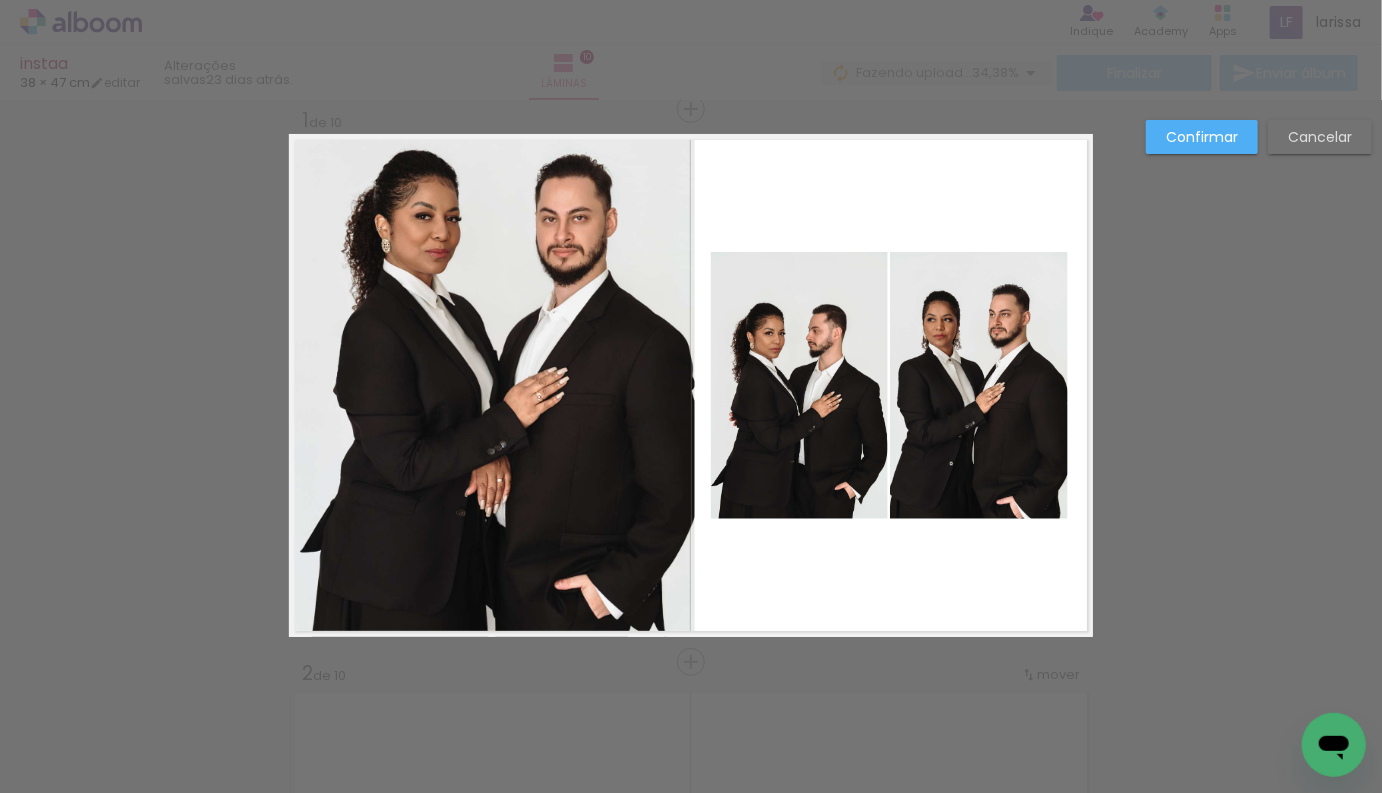 click on "Confirmar" at bounding box center (0, 0) 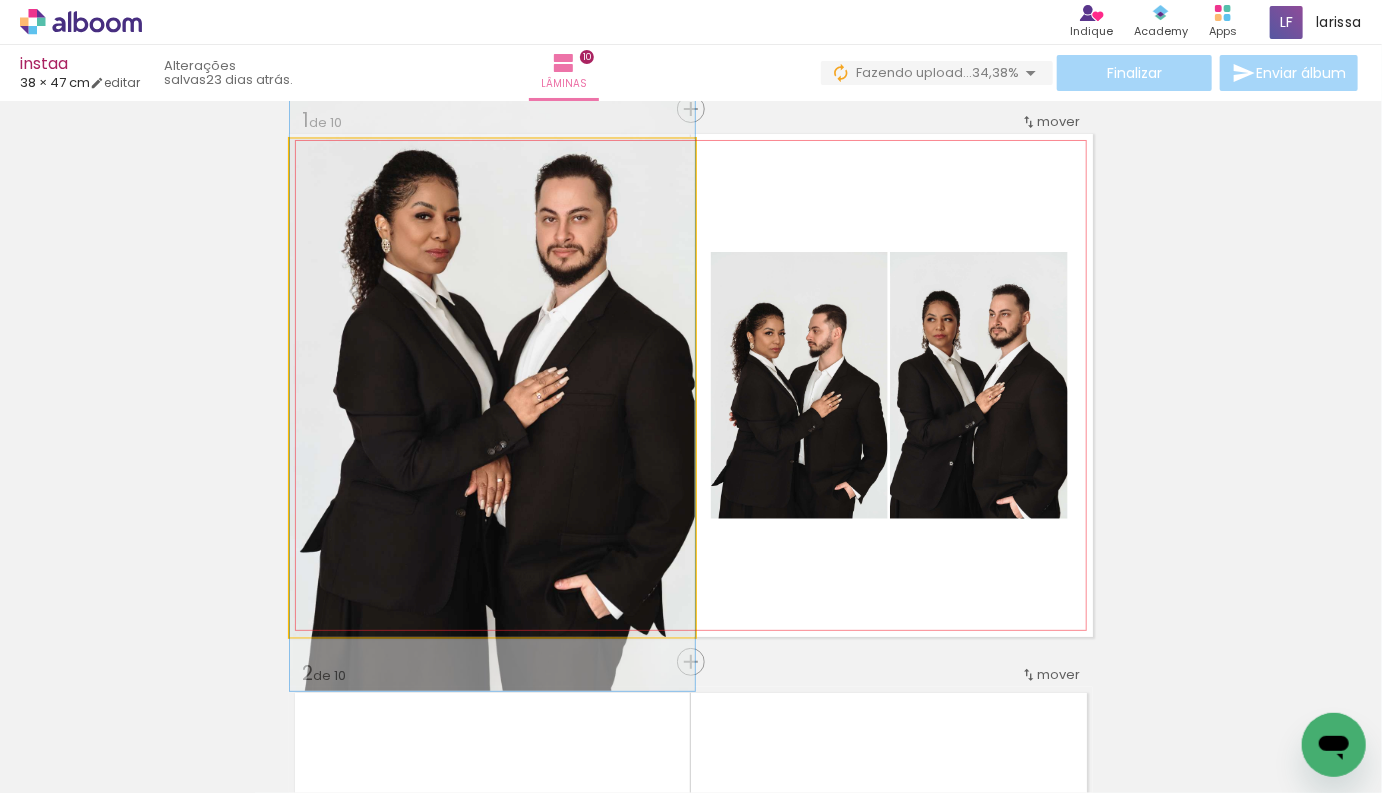click 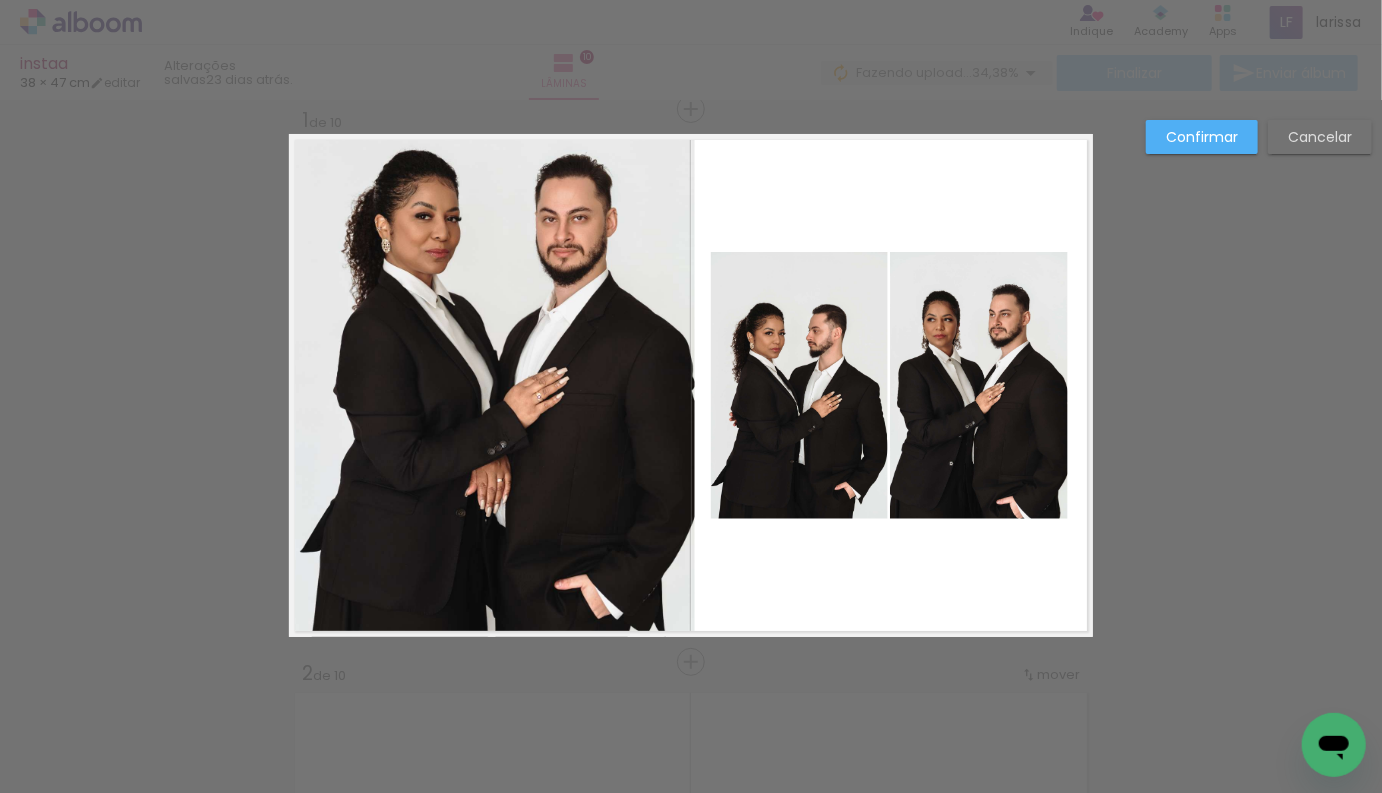 click 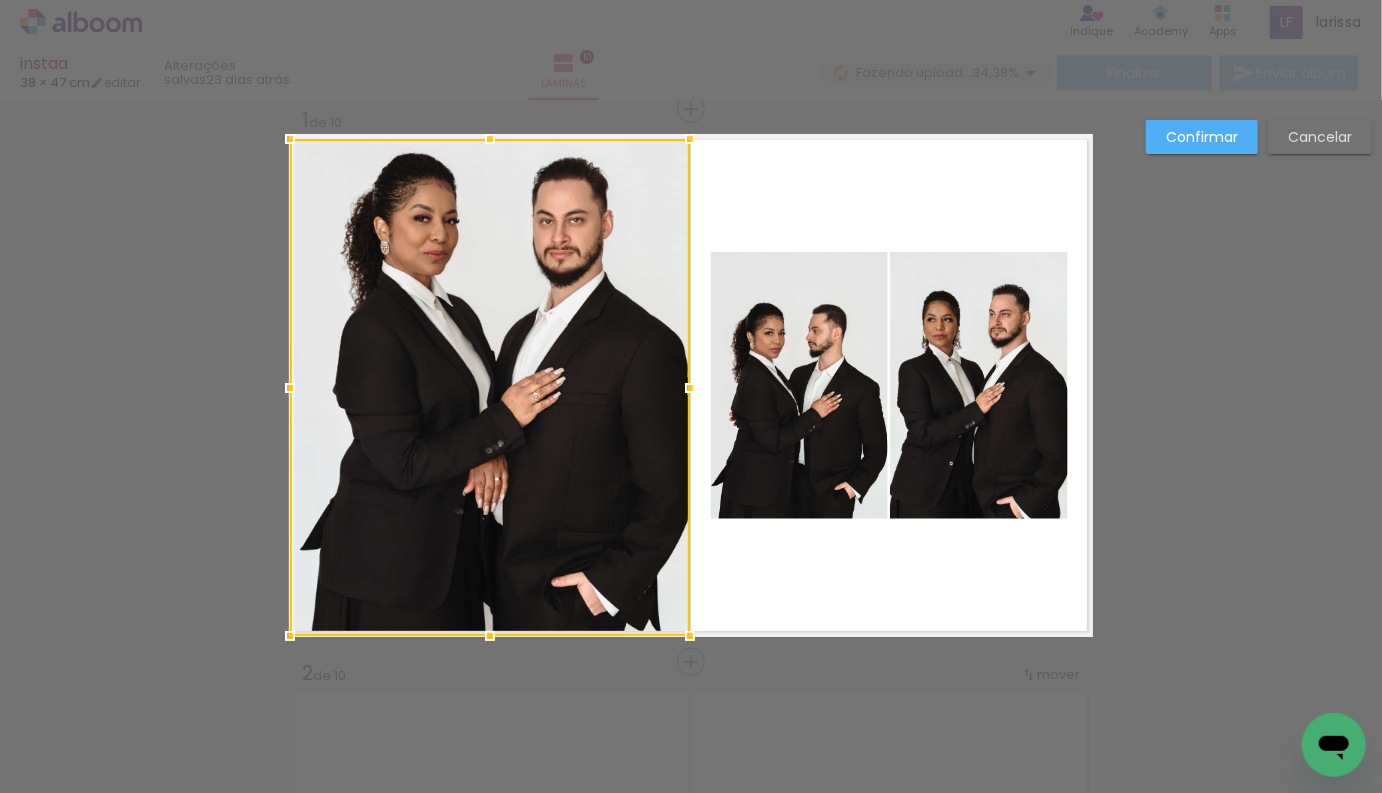 click at bounding box center (690, 388) 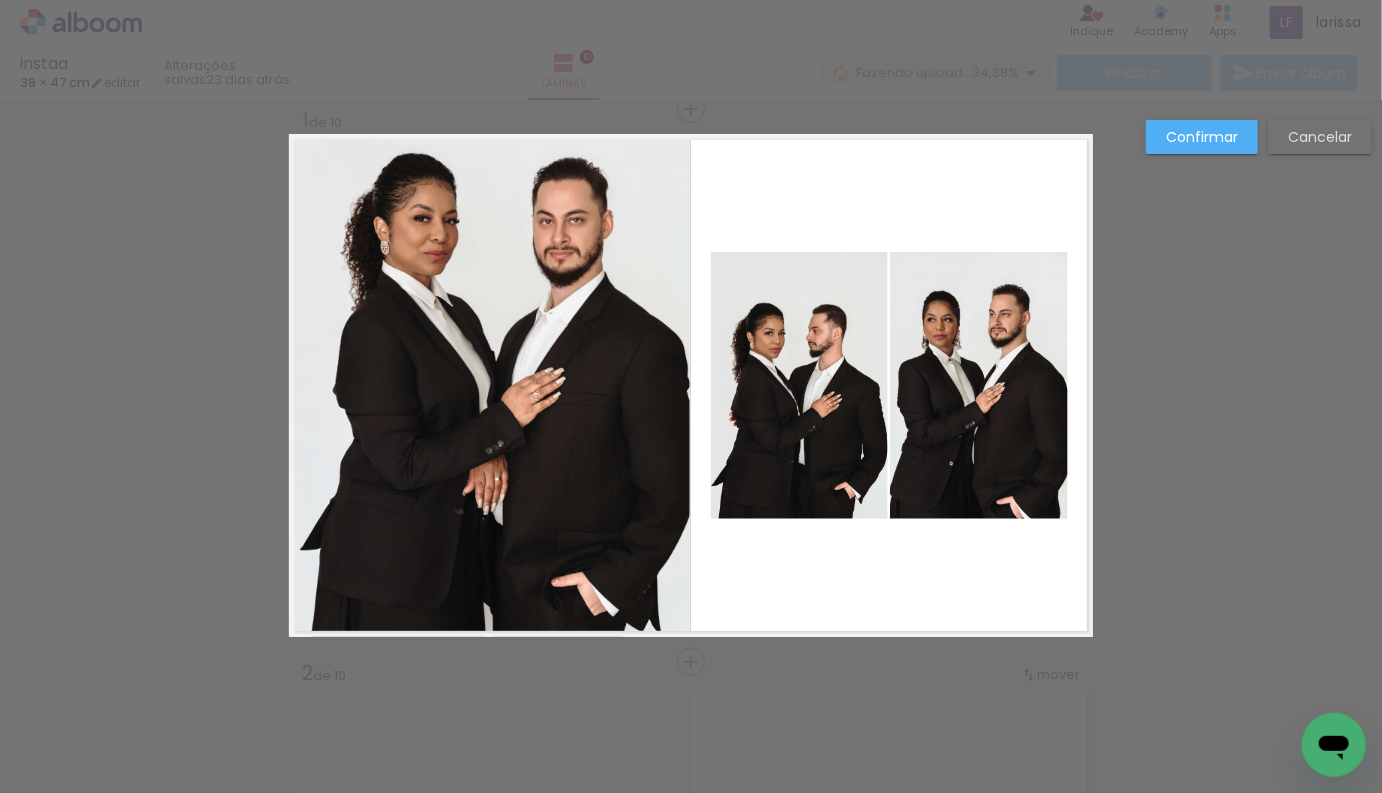 click on "Confirmar" at bounding box center (0, 0) 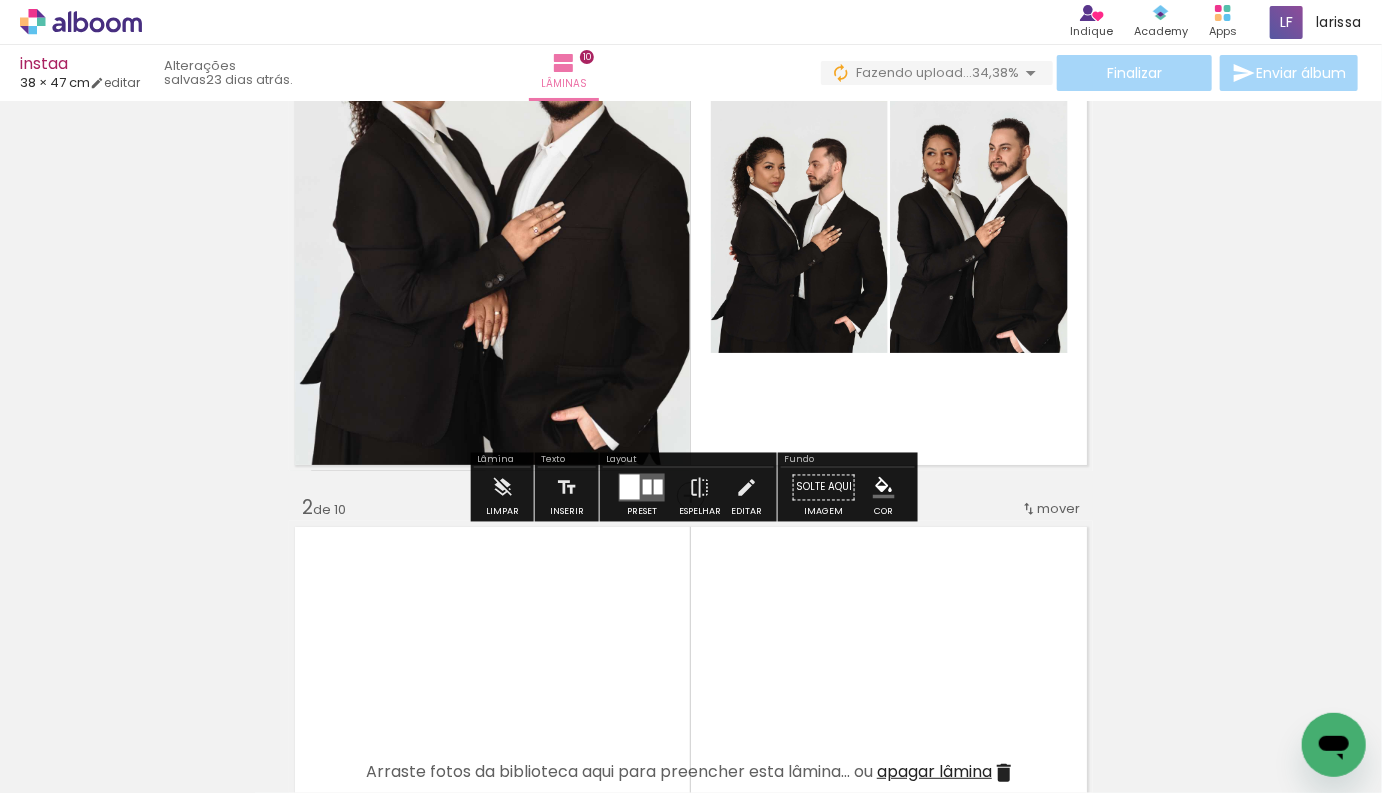 scroll, scrollTop: 197, scrollLeft: 0, axis: vertical 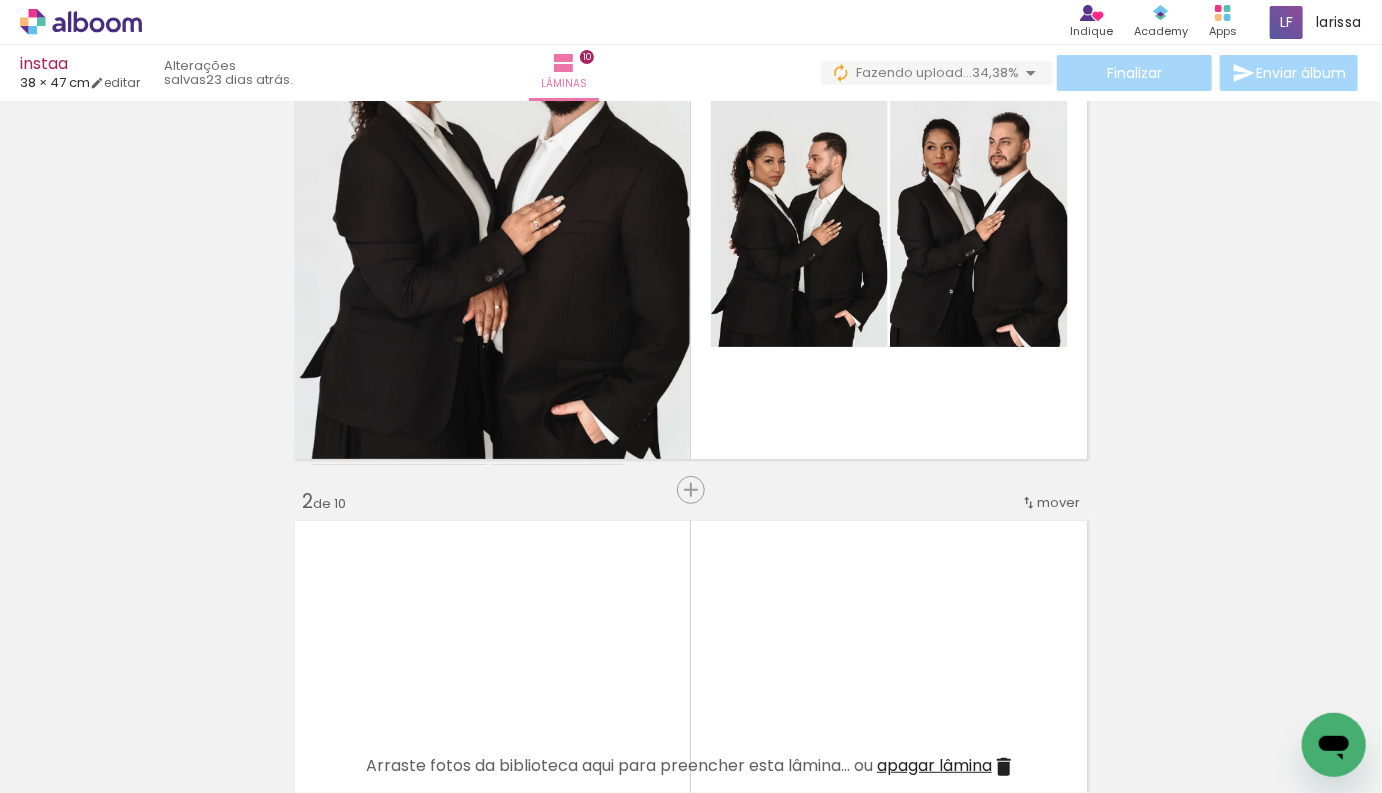 click on "Todas as fotos" at bounding box center [56, 732] 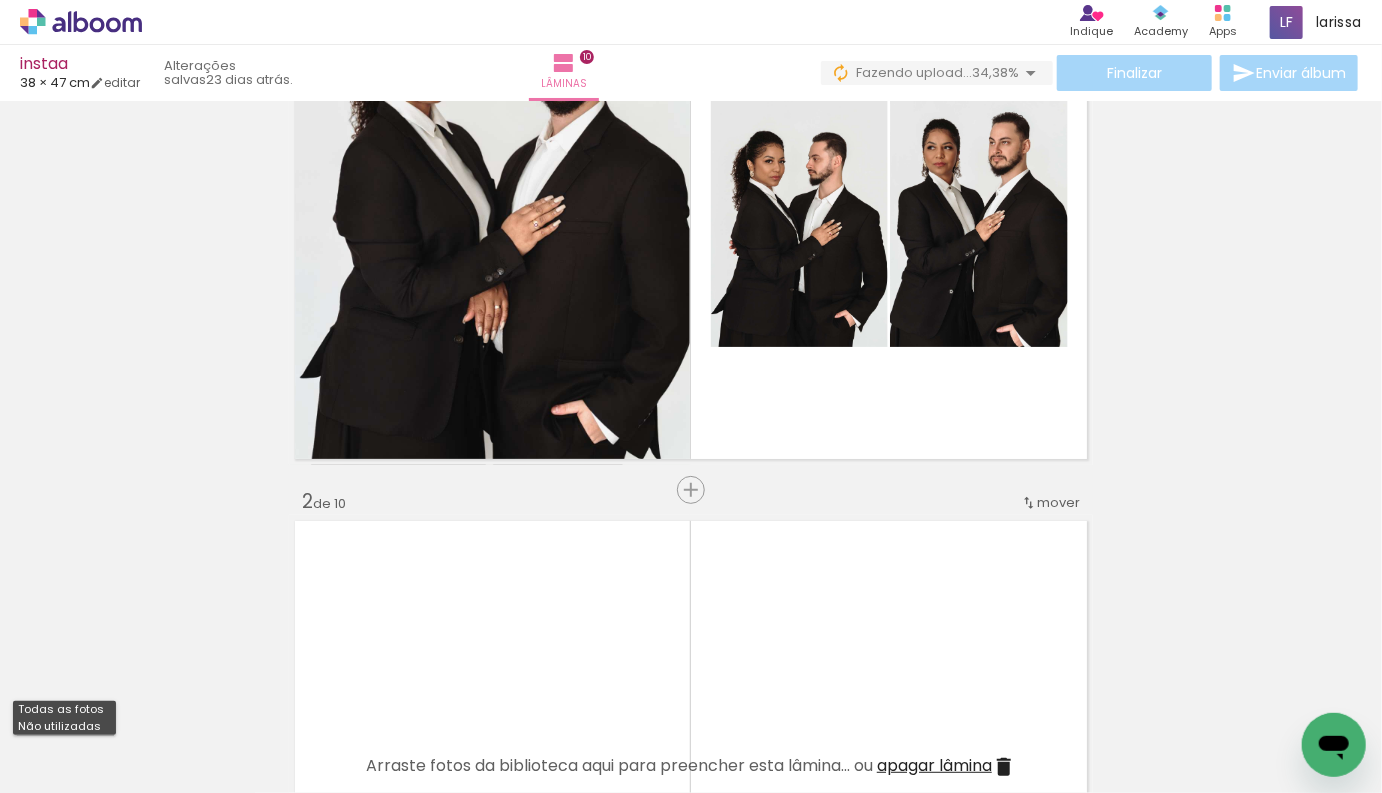 click on "Não utilizadas" at bounding box center [0, 0] 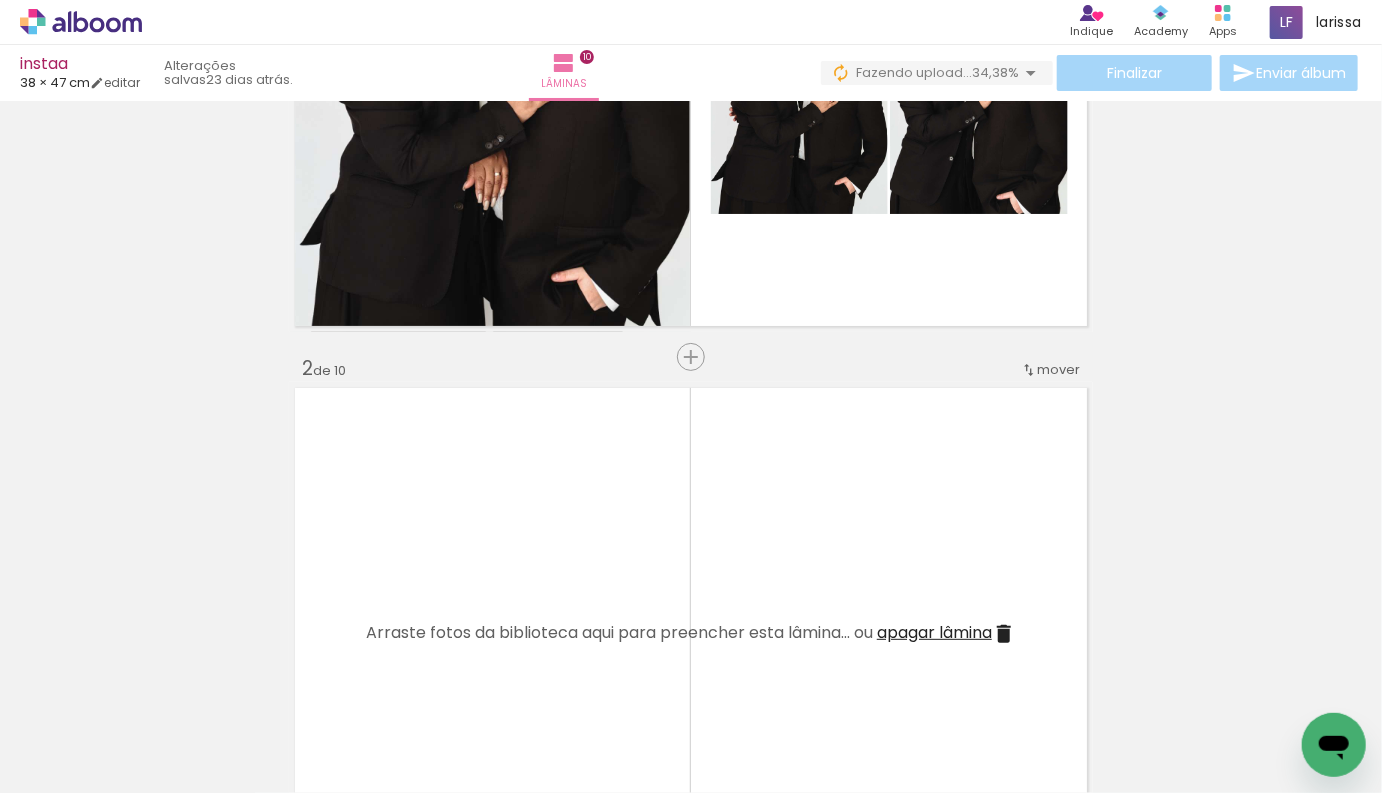 scroll, scrollTop: 335, scrollLeft: 0, axis: vertical 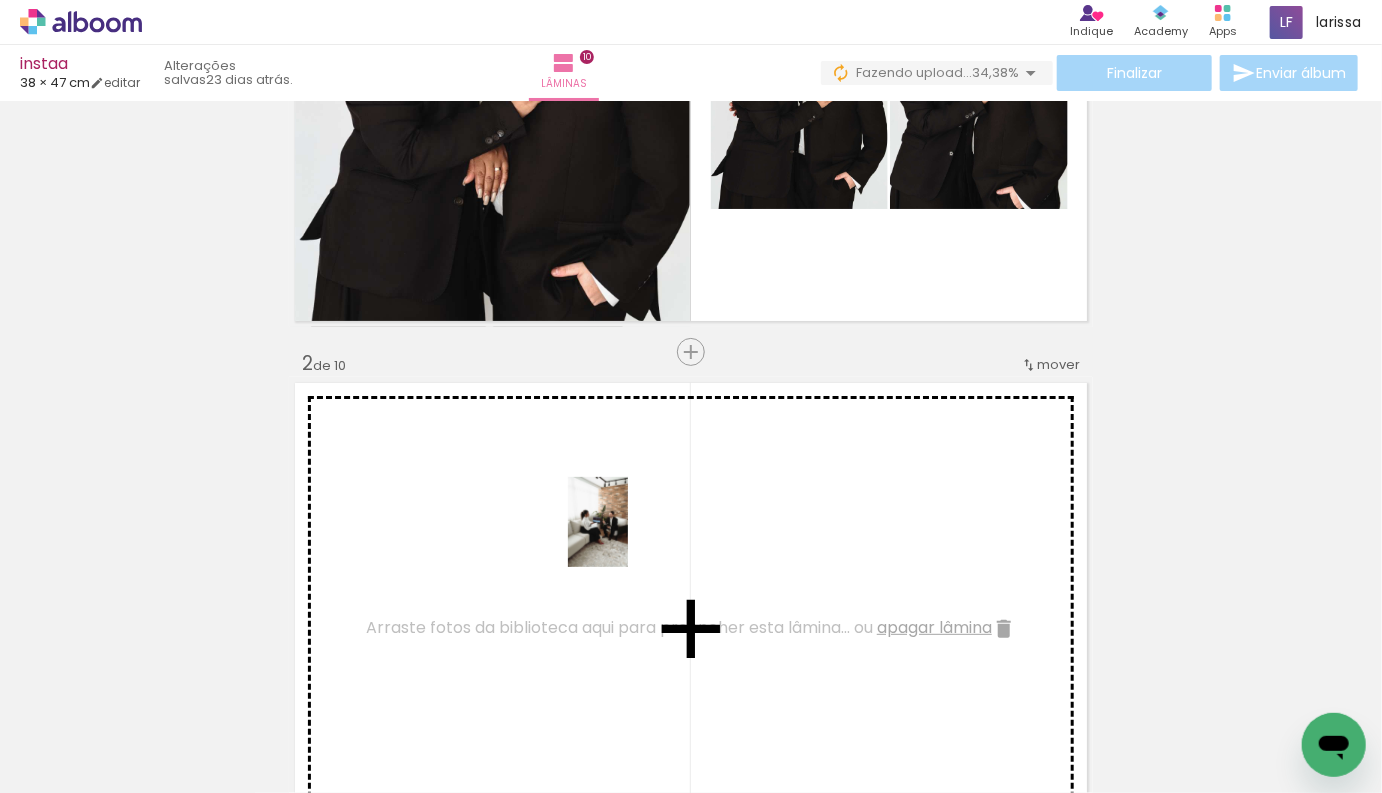 drag, startPoint x: 755, startPoint y: 727, endPoint x: 628, endPoint y: 537, distance: 228.53665 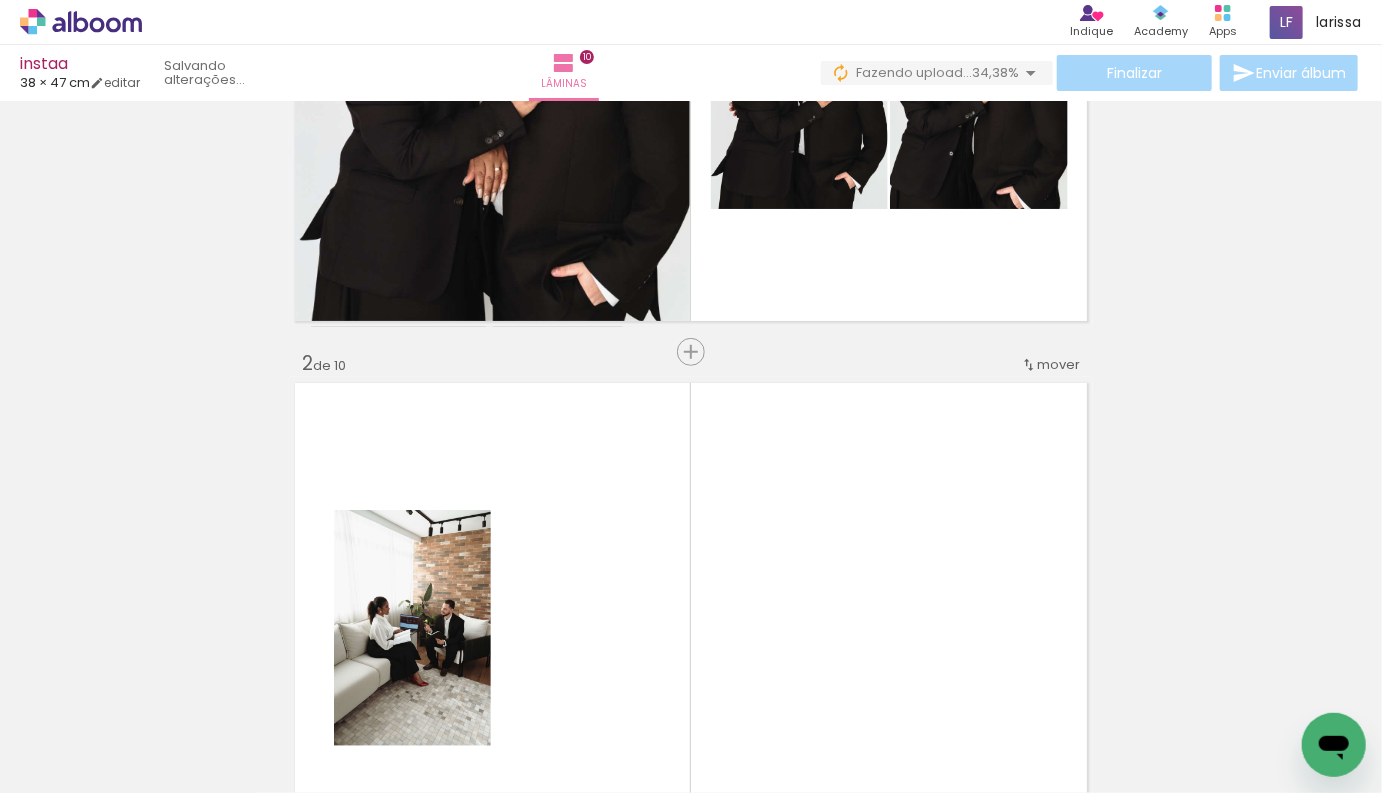 scroll, scrollTop: 0, scrollLeft: 1923, axis: horizontal 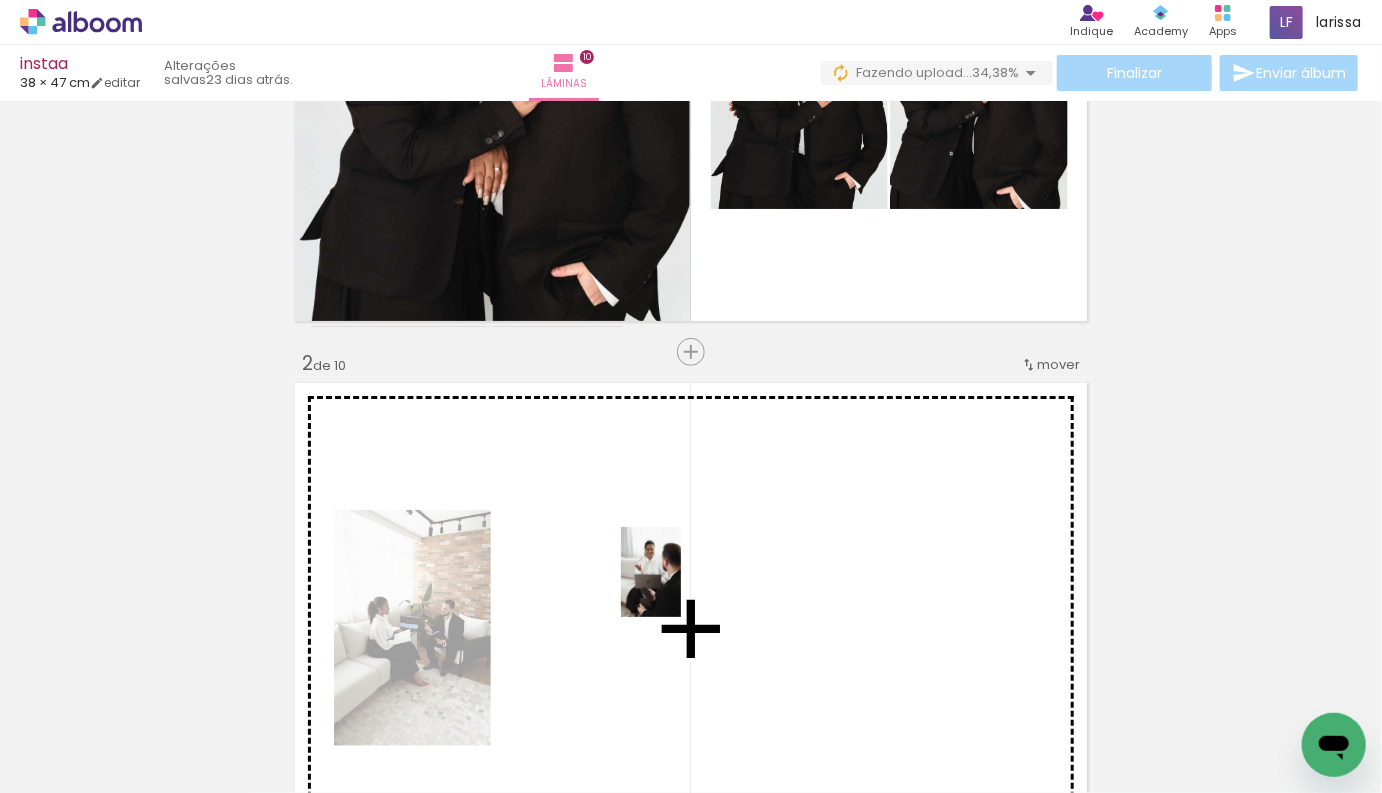 drag, startPoint x: 861, startPoint y: 728, endPoint x: 681, endPoint y: 587, distance: 228.65039 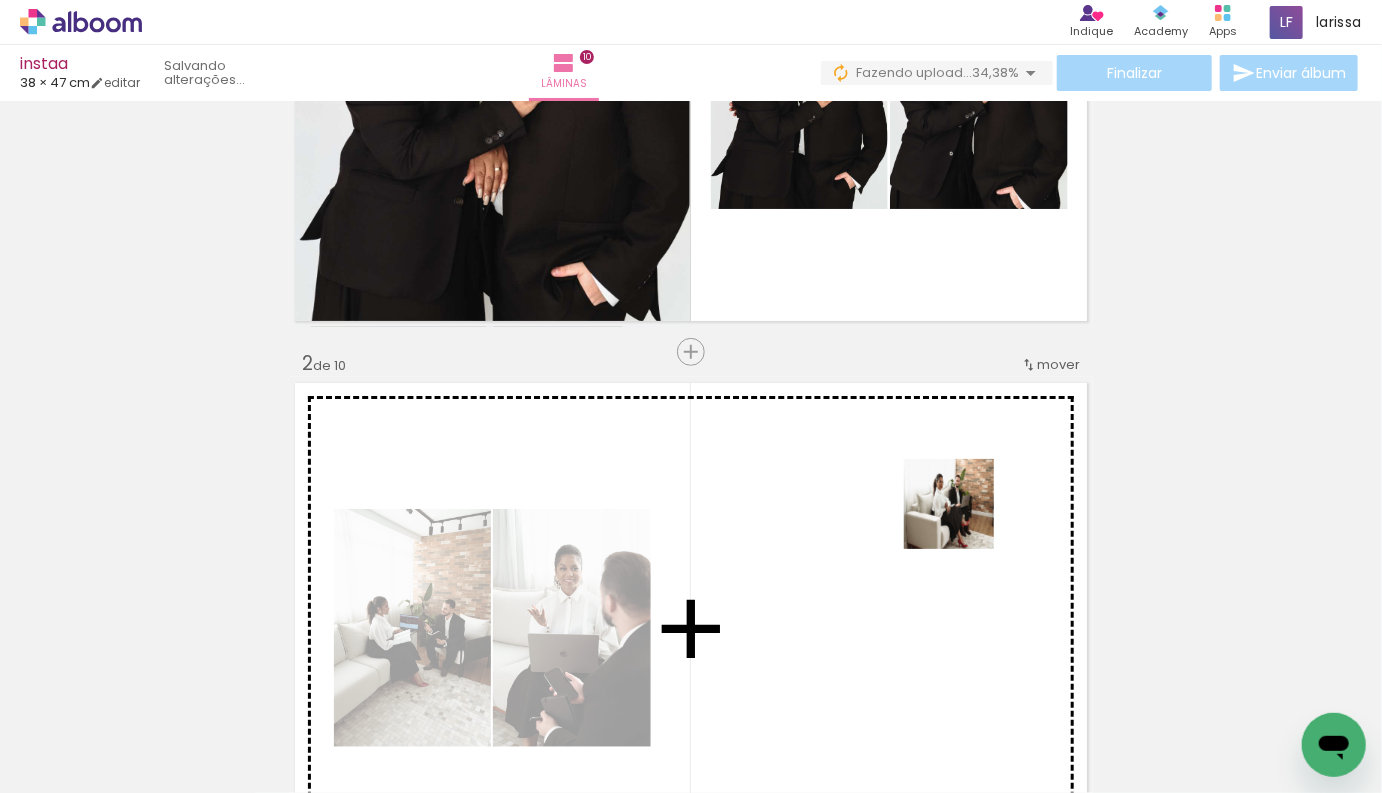 drag, startPoint x: 973, startPoint y: 749, endPoint x: 964, endPoint y: 519, distance: 230.17603 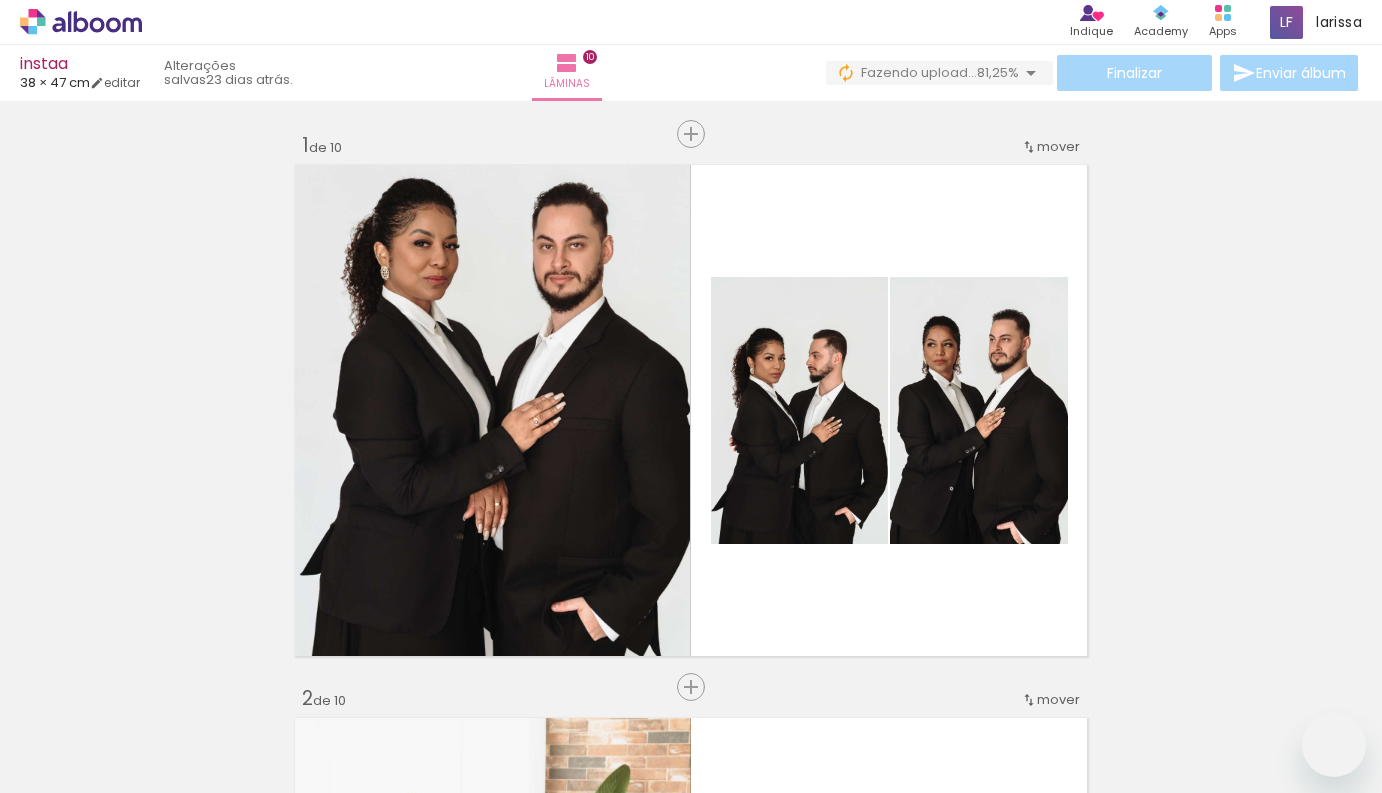 scroll, scrollTop: 0, scrollLeft: 0, axis: both 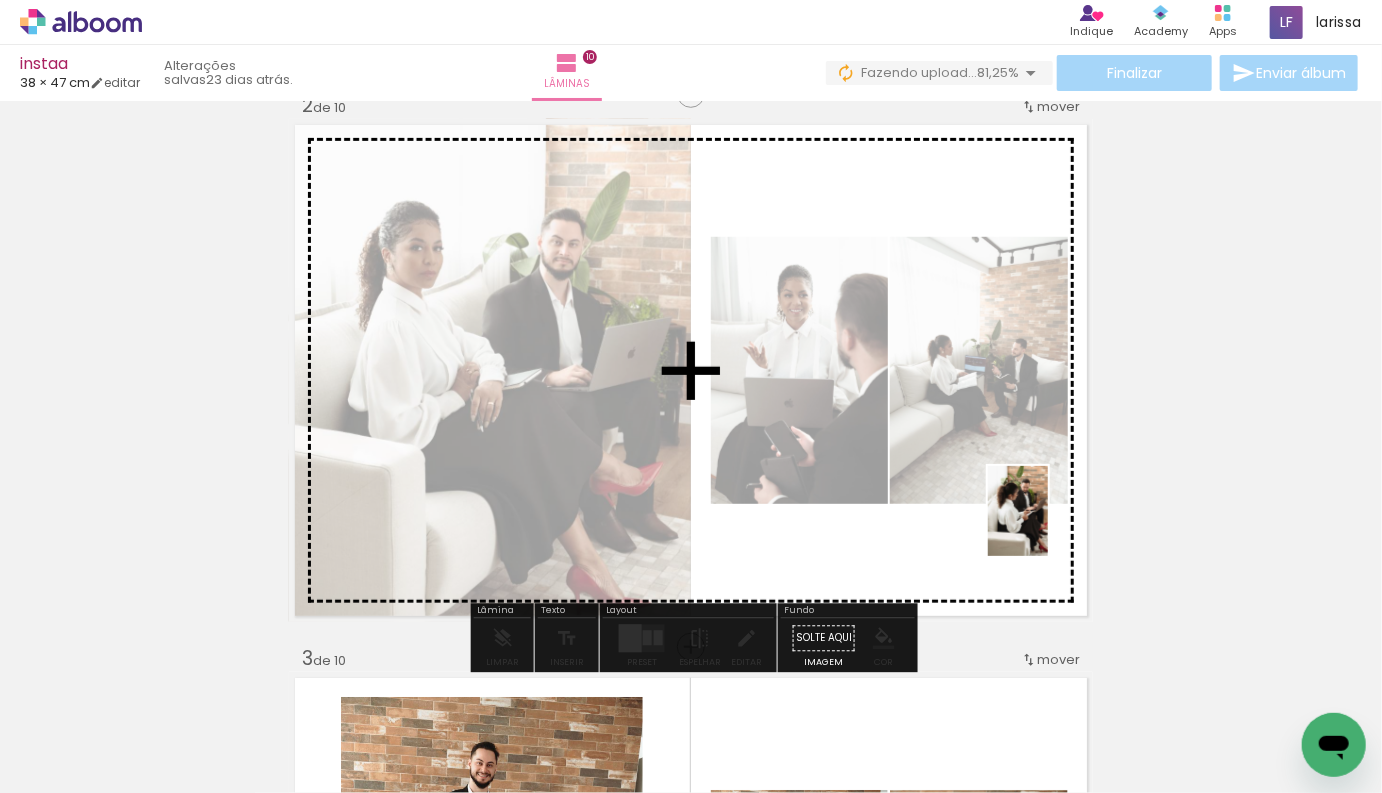 drag, startPoint x: 1094, startPoint y: 748, endPoint x: 1048, endPoint y: 516, distance: 236.51639 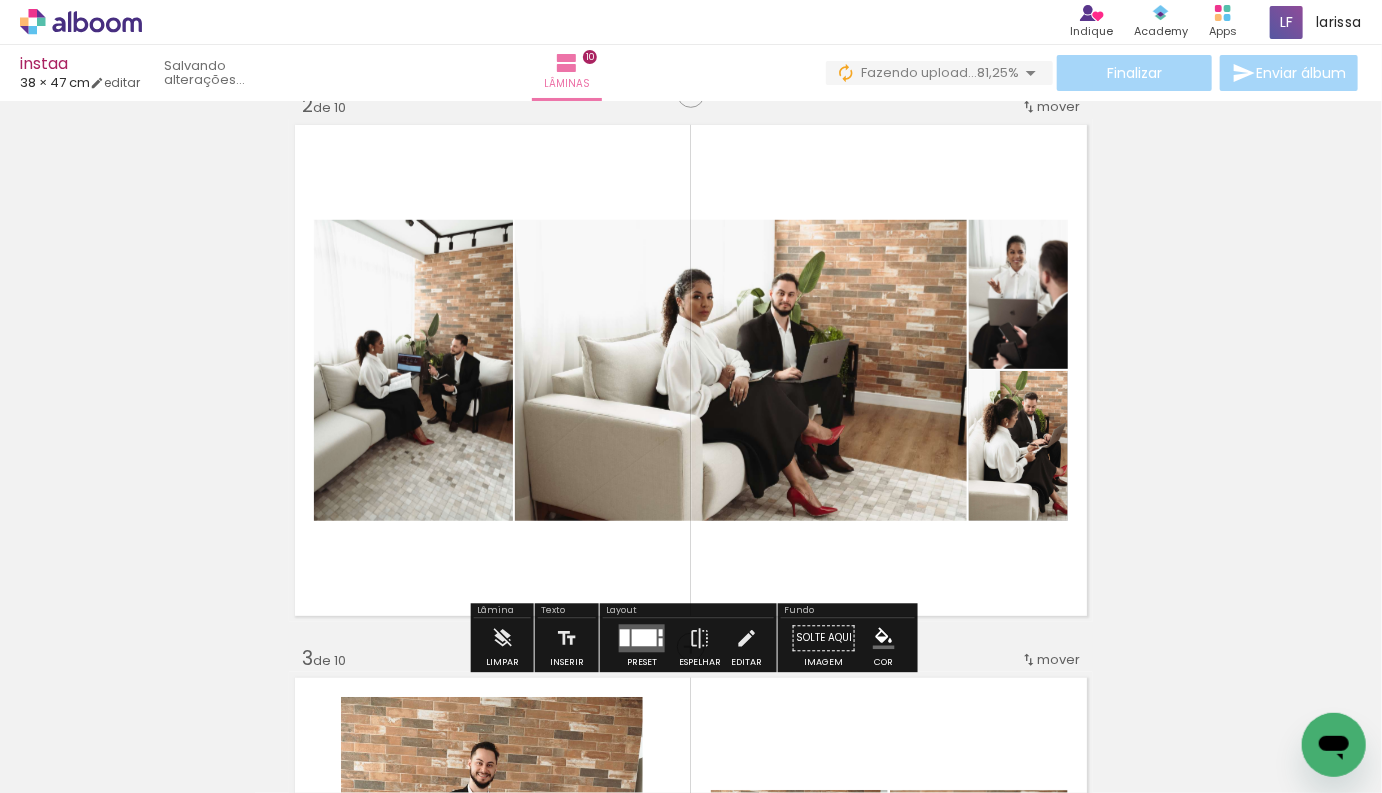 scroll, scrollTop: 0, scrollLeft: 1251, axis: horizontal 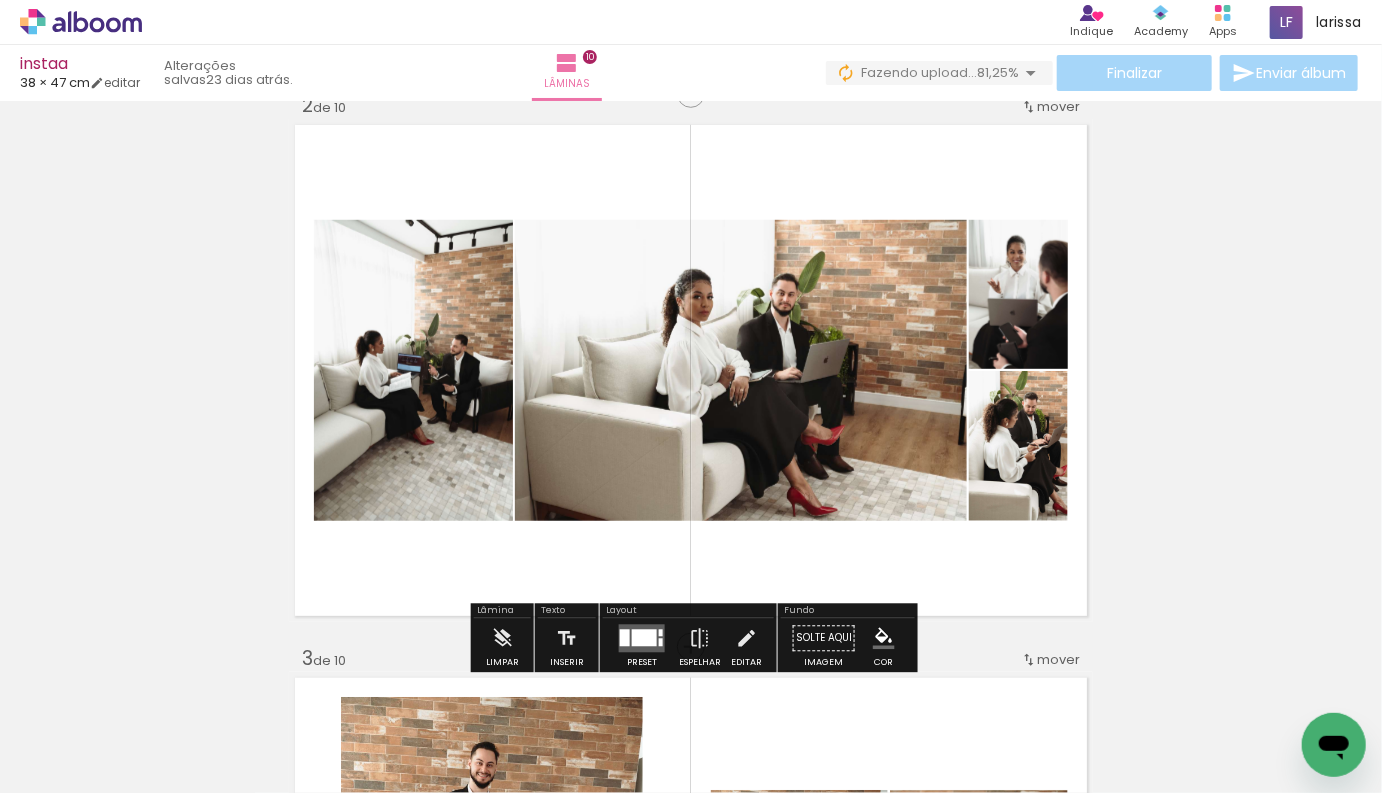 click at bounding box center (642, 639) 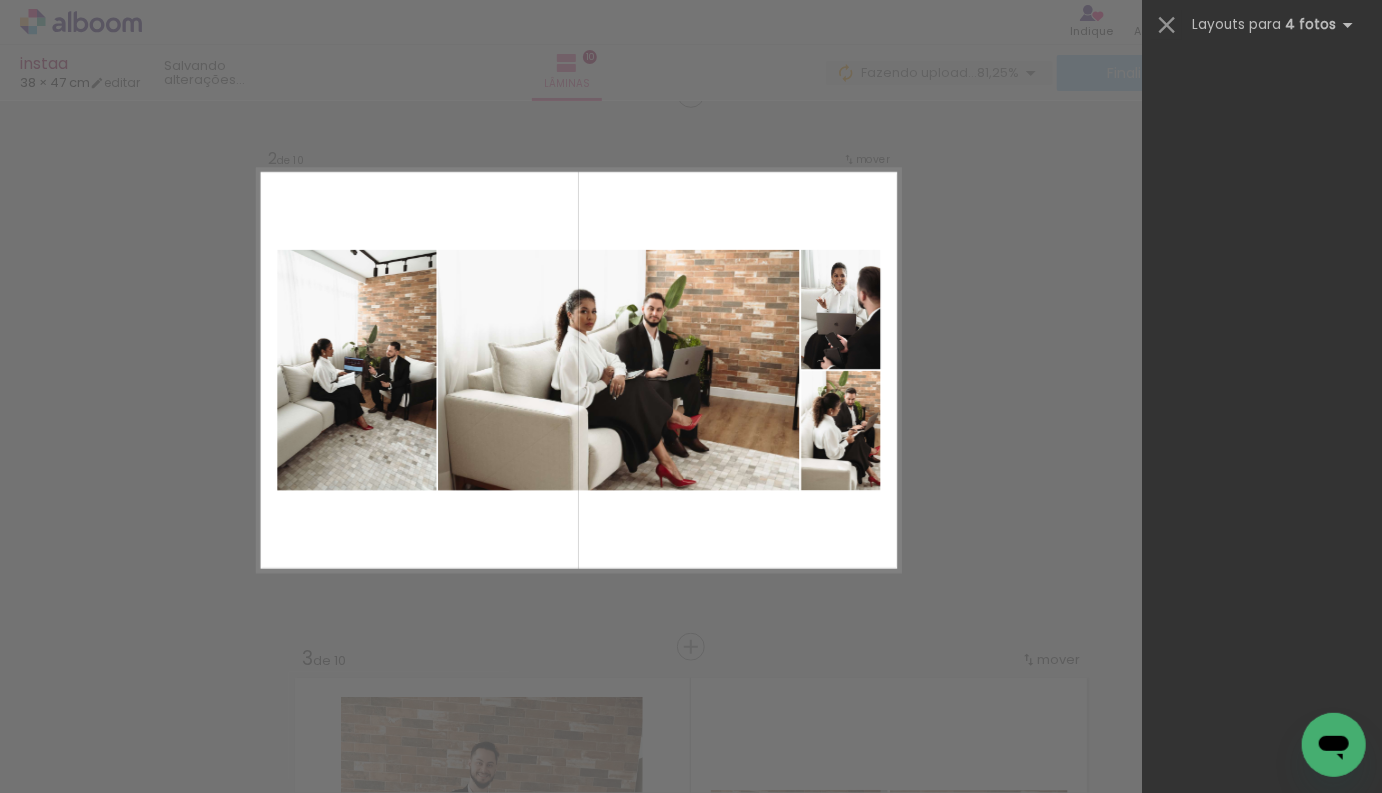 scroll, scrollTop: 0, scrollLeft: 0, axis: both 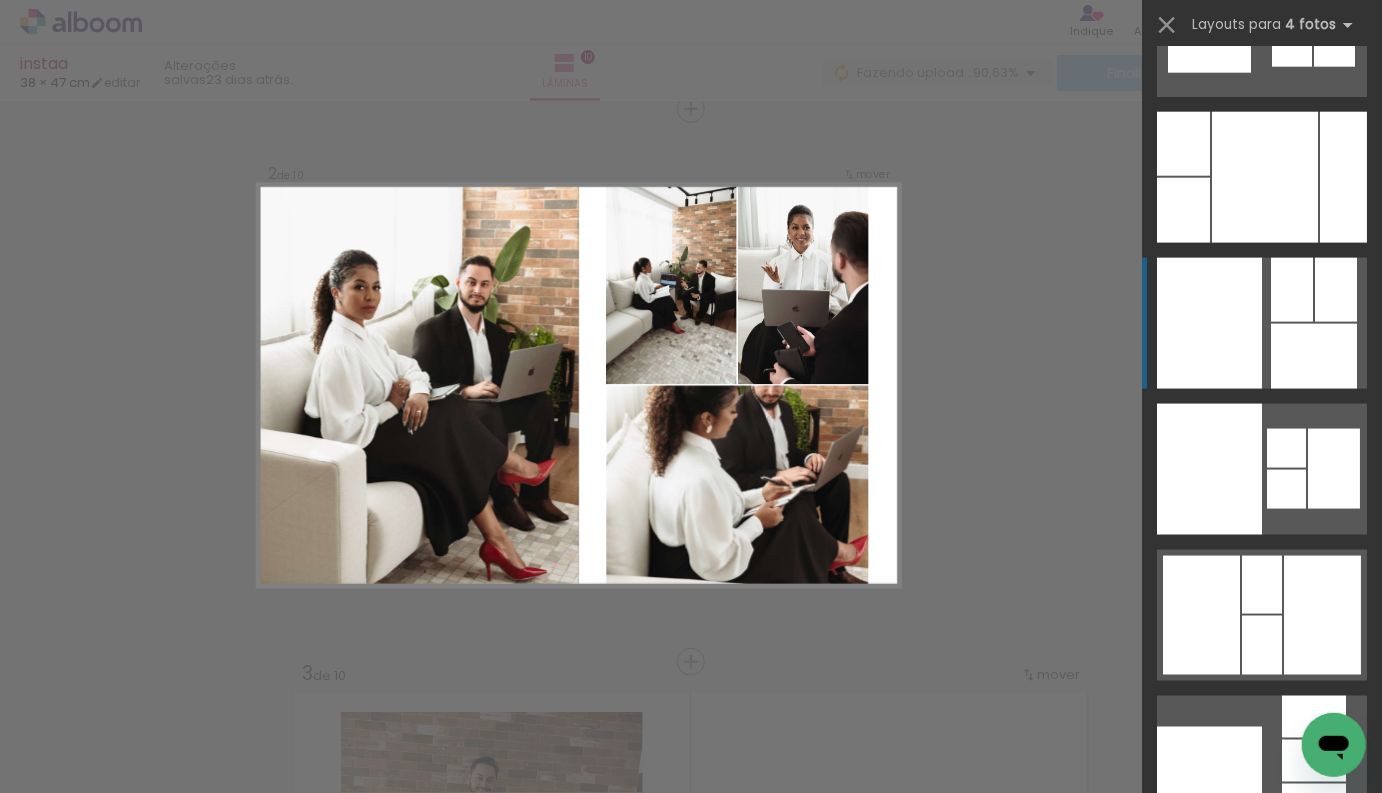 click at bounding box center (1262, -440) 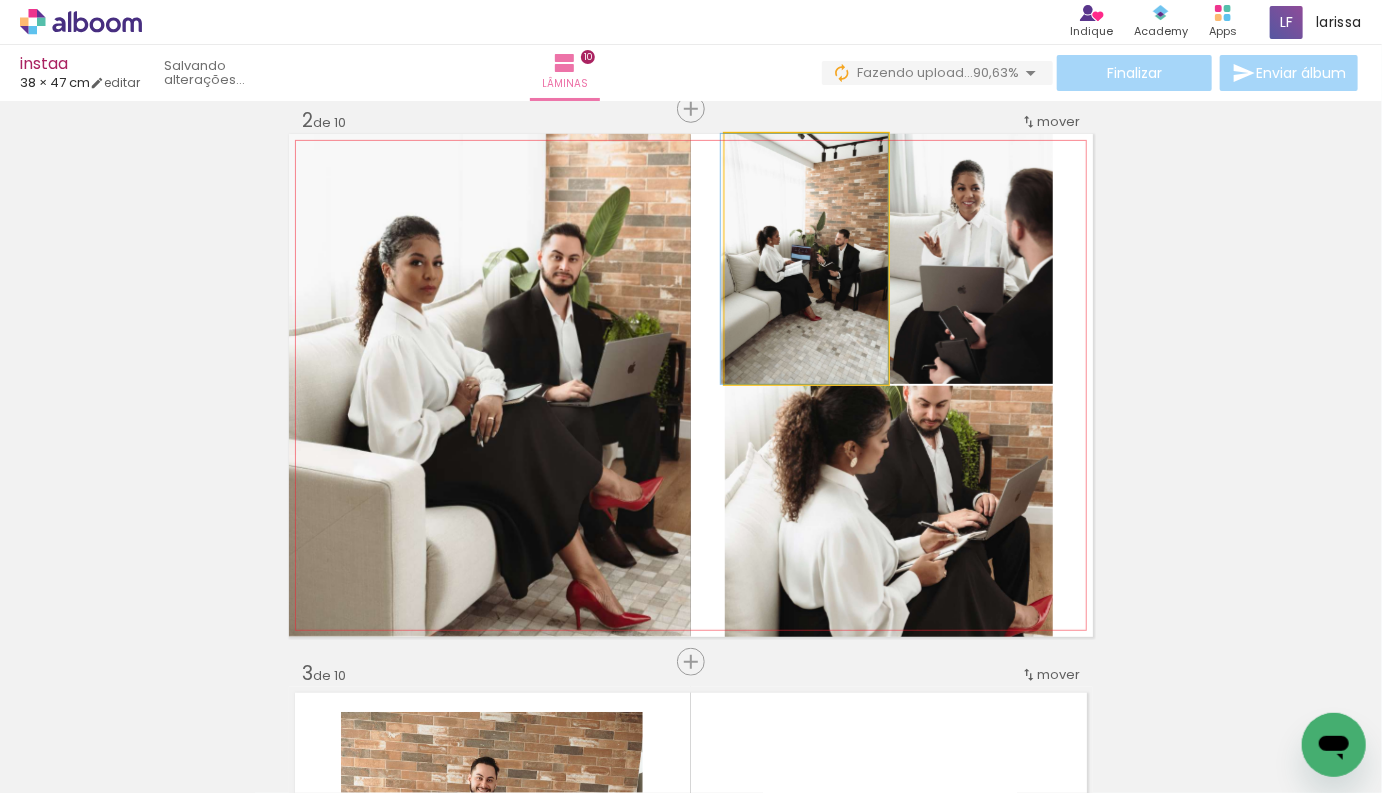 drag, startPoint x: 869, startPoint y: 290, endPoint x: 869, endPoint y: 561, distance: 271 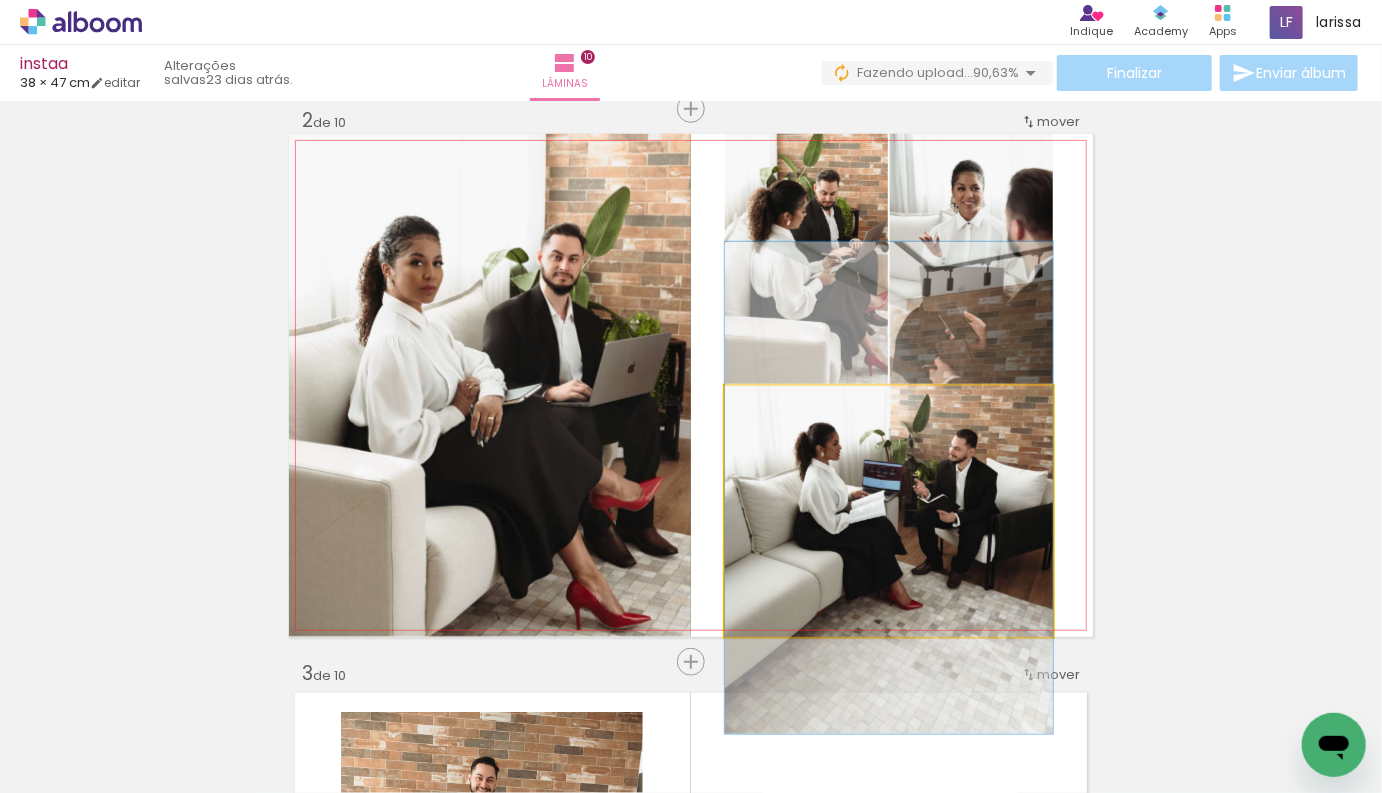 drag, startPoint x: 929, startPoint y: 514, endPoint x: 930, endPoint y: 491, distance: 23.021729 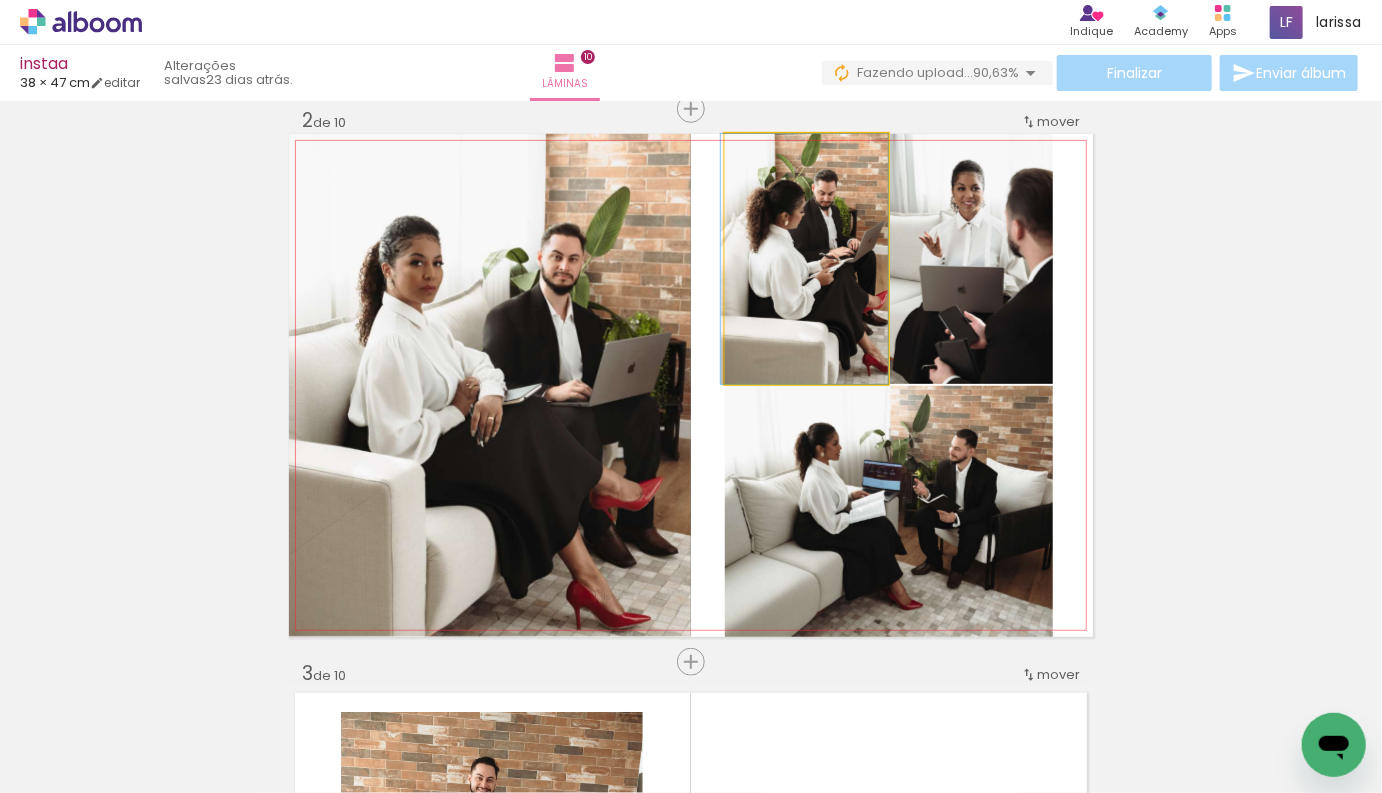 drag, startPoint x: 849, startPoint y: 310, endPoint x: 842, endPoint y: 330, distance: 21.189621 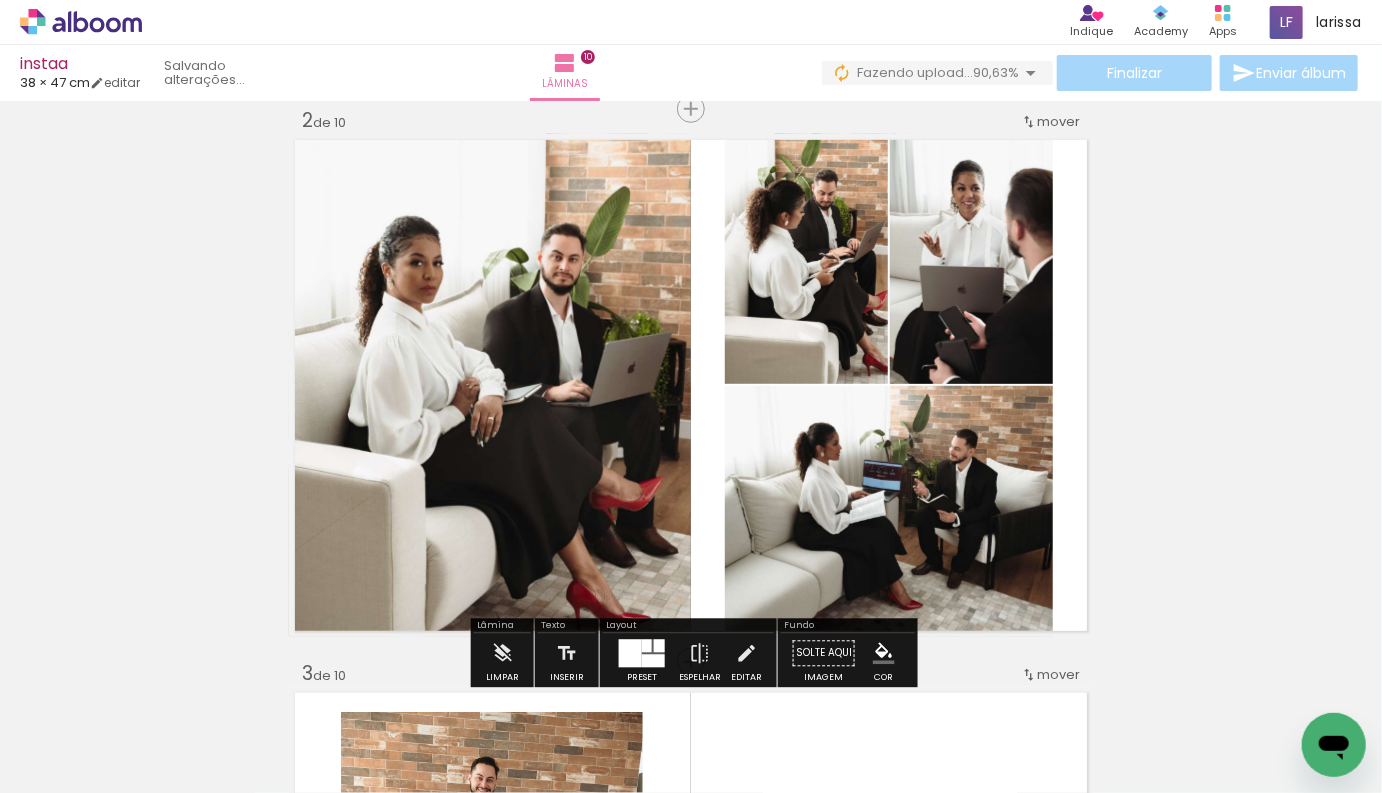 click on "Inserir lâmina 1  de 10  Inserir lâmina 2  de 10  Inserir lâmina 3  de 10  Inserir lâmina 4  de 10  Inserir lâmina 5  de 10  Inserir lâmina 6  de 10  Inserir lâmina 7  de 10  Inserir lâmina 8  de 10  Inserir lâmina 9  de 10  Inserir lâmina 10  de 10" at bounding box center [691, 2572] 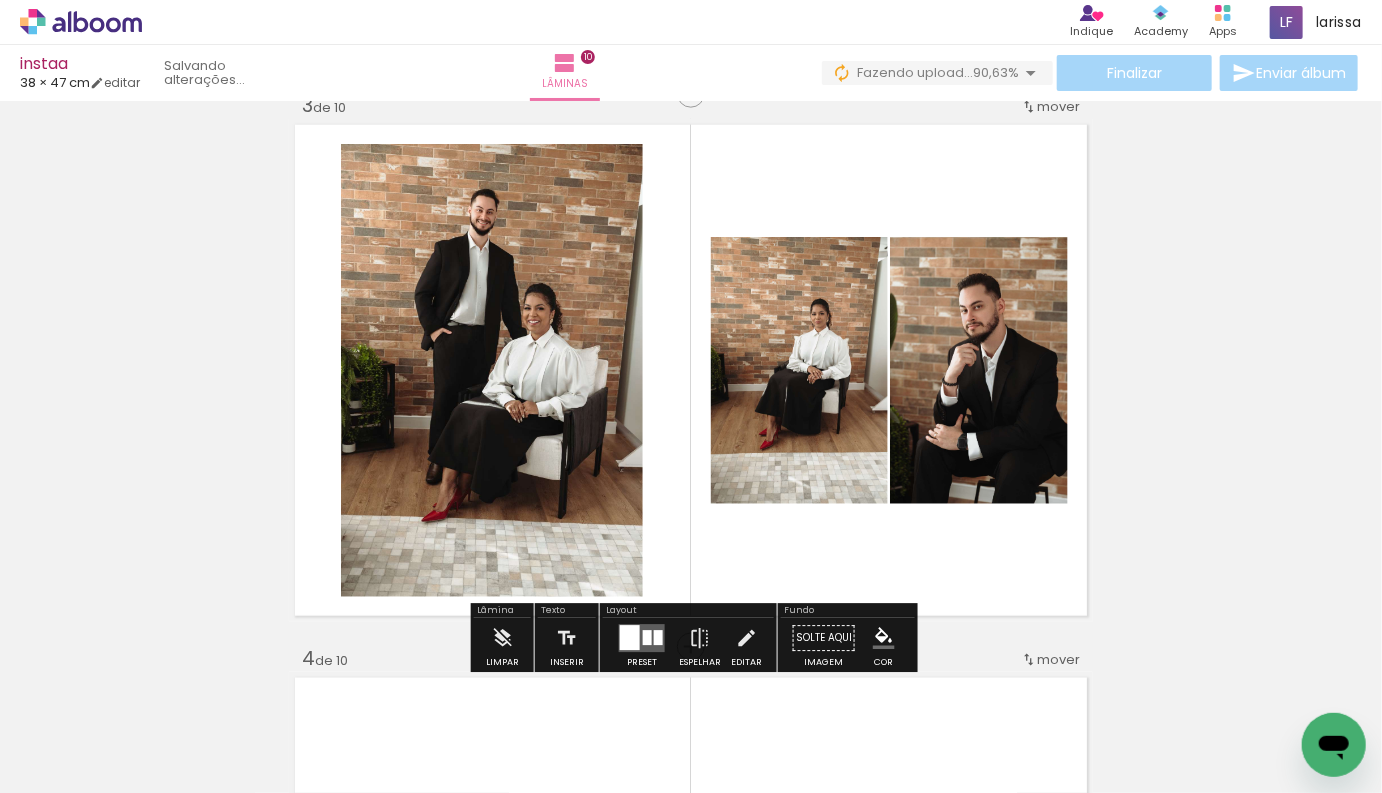 scroll, scrollTop: 1158, scrollLeft: 0, axis: vertical 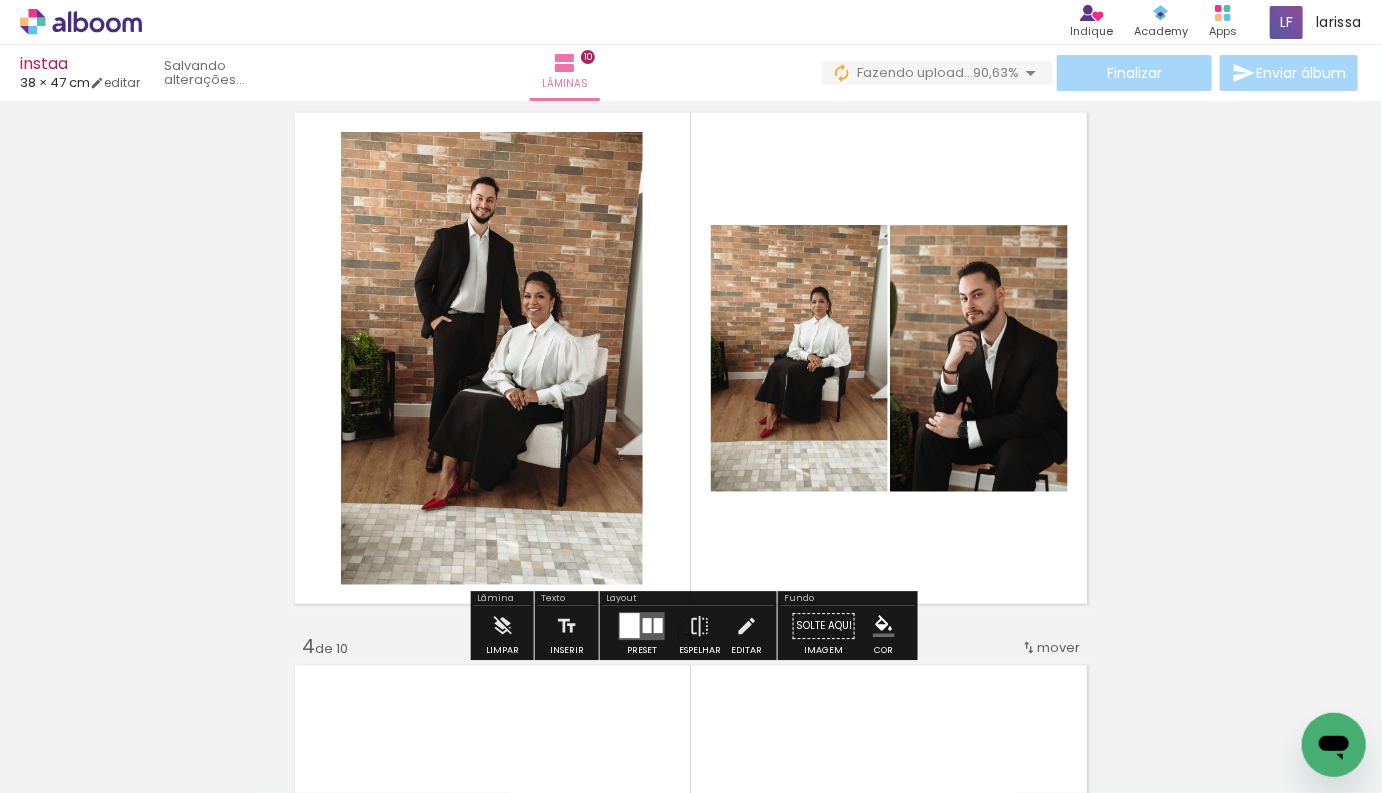 click at bounding box center [647, 626] 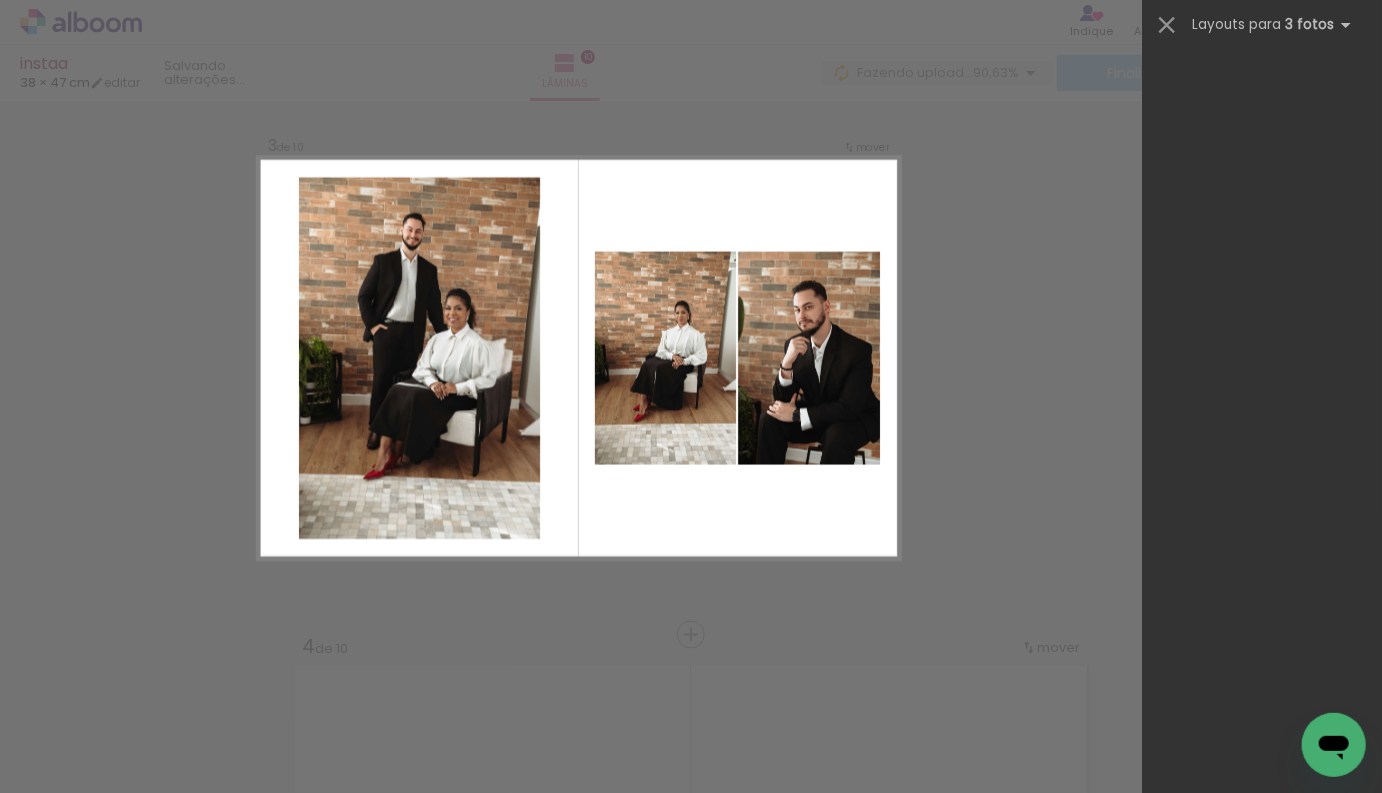 scroll, scrollTop: 0, scrollLeft: 0, axis: both 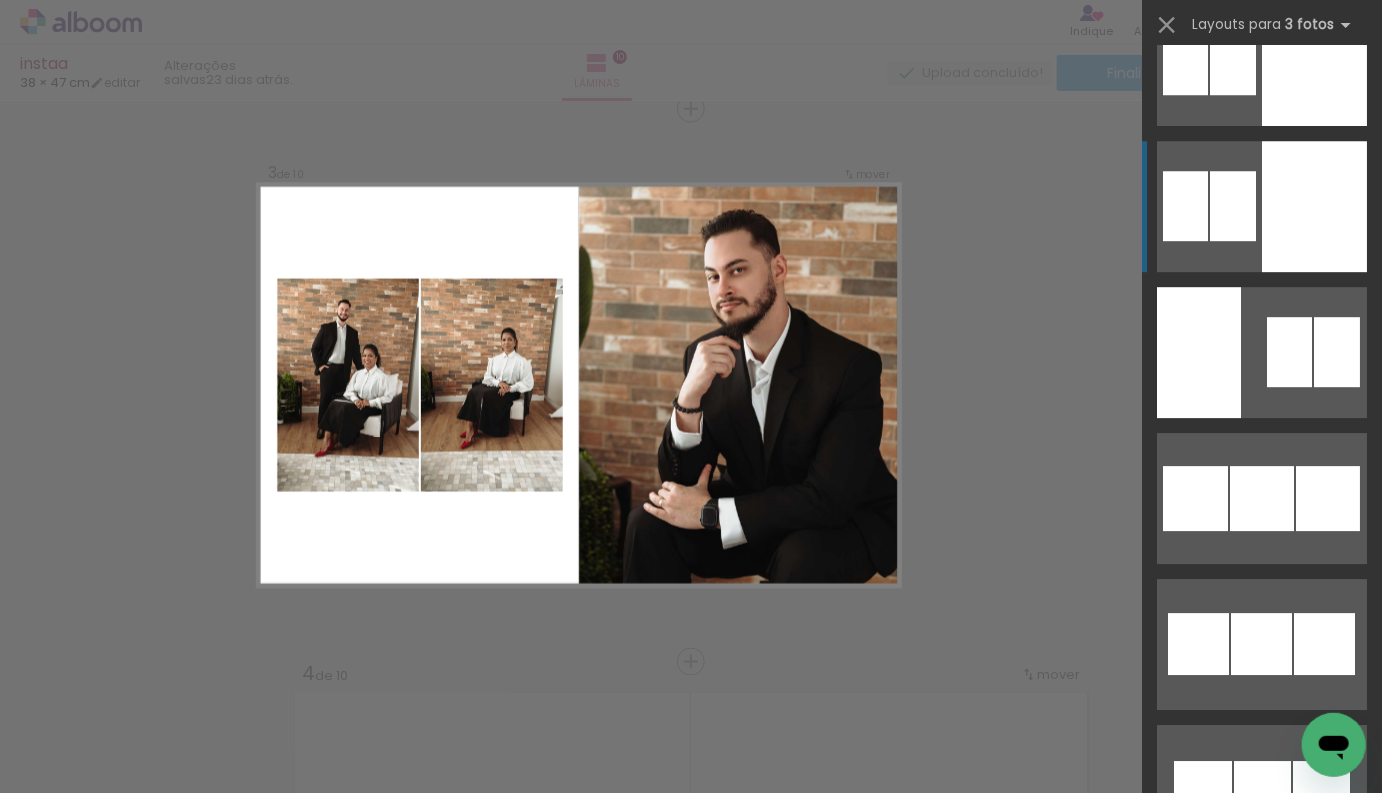 click at bounding box center (1314, 1374) 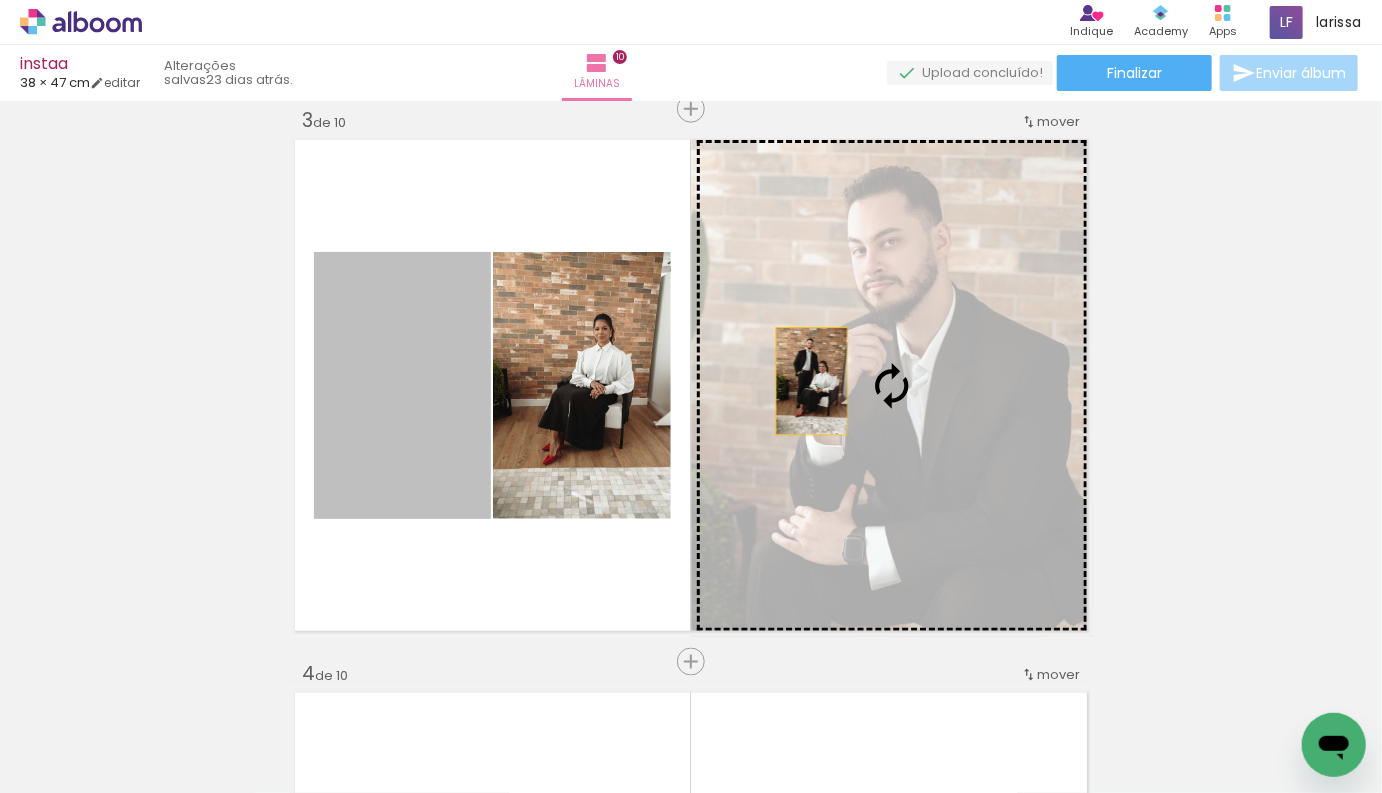 drag, startPoint x: 398, startPoint y: 376, endPoint x: 817, endPoint y: 381, distance: 419.02985 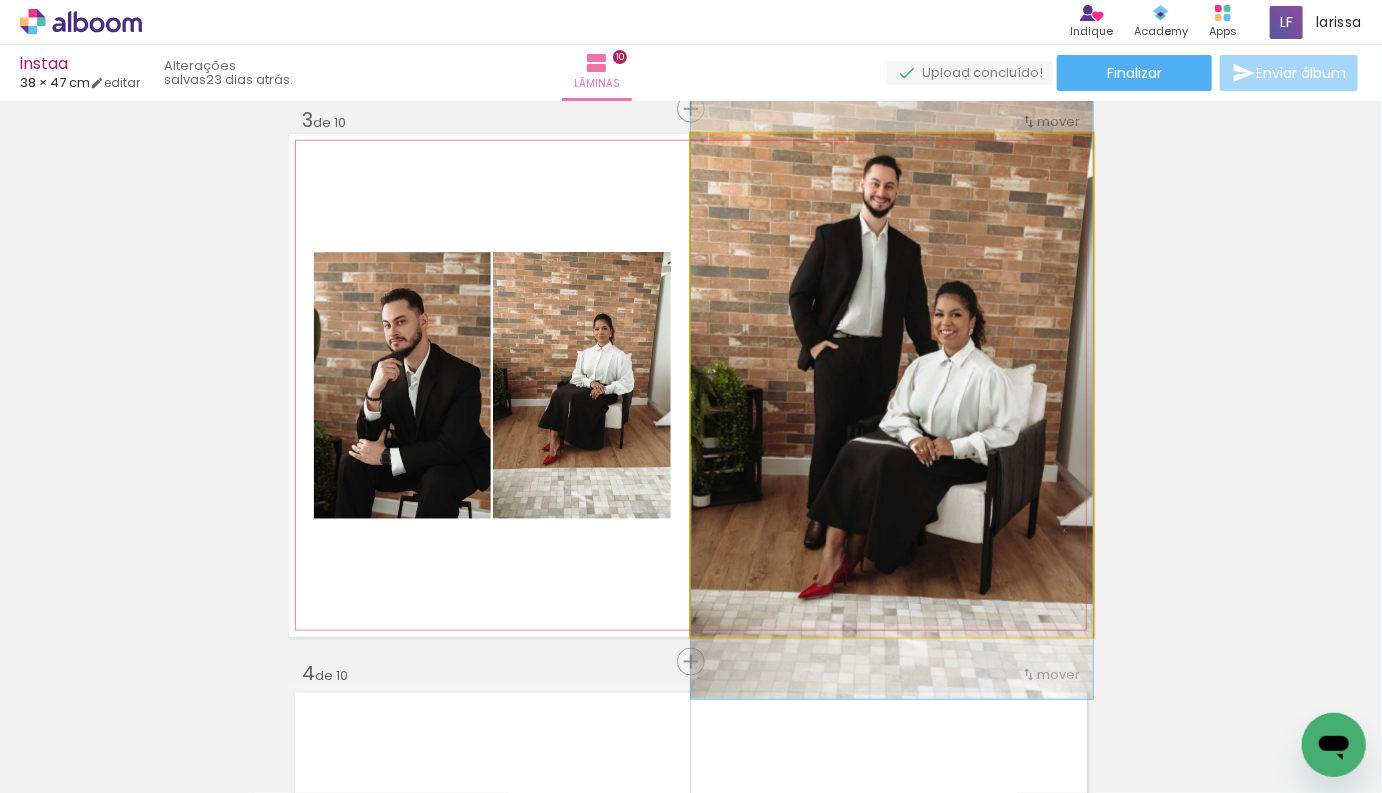 drag, startPoint x: 1003, startPoint y: 331, endPoint x: 1003, endPoint y: 343, distance: 12 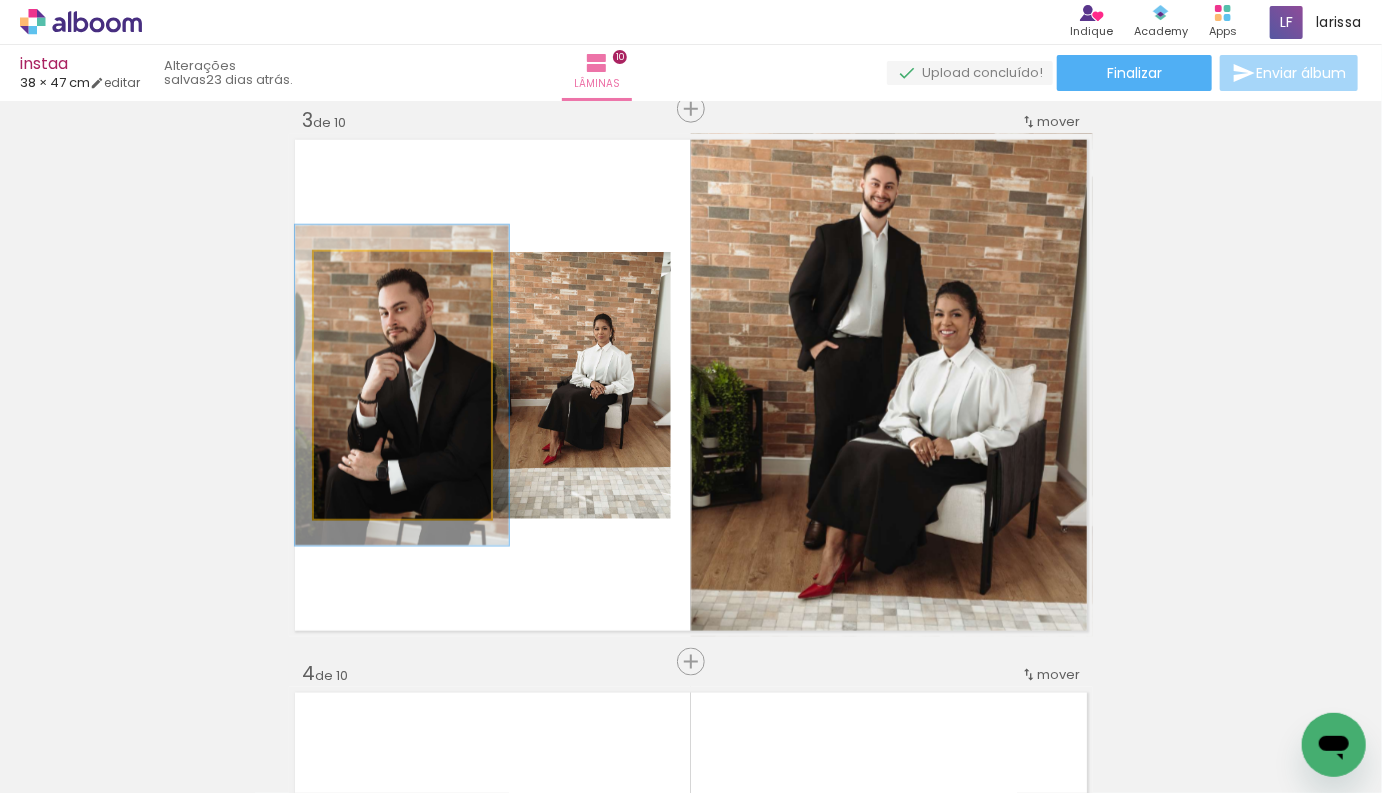 drag, startPoint x: 365, startPoint y: 266, endPoint x: 379, endPoint y: 267, distance: 14.035668 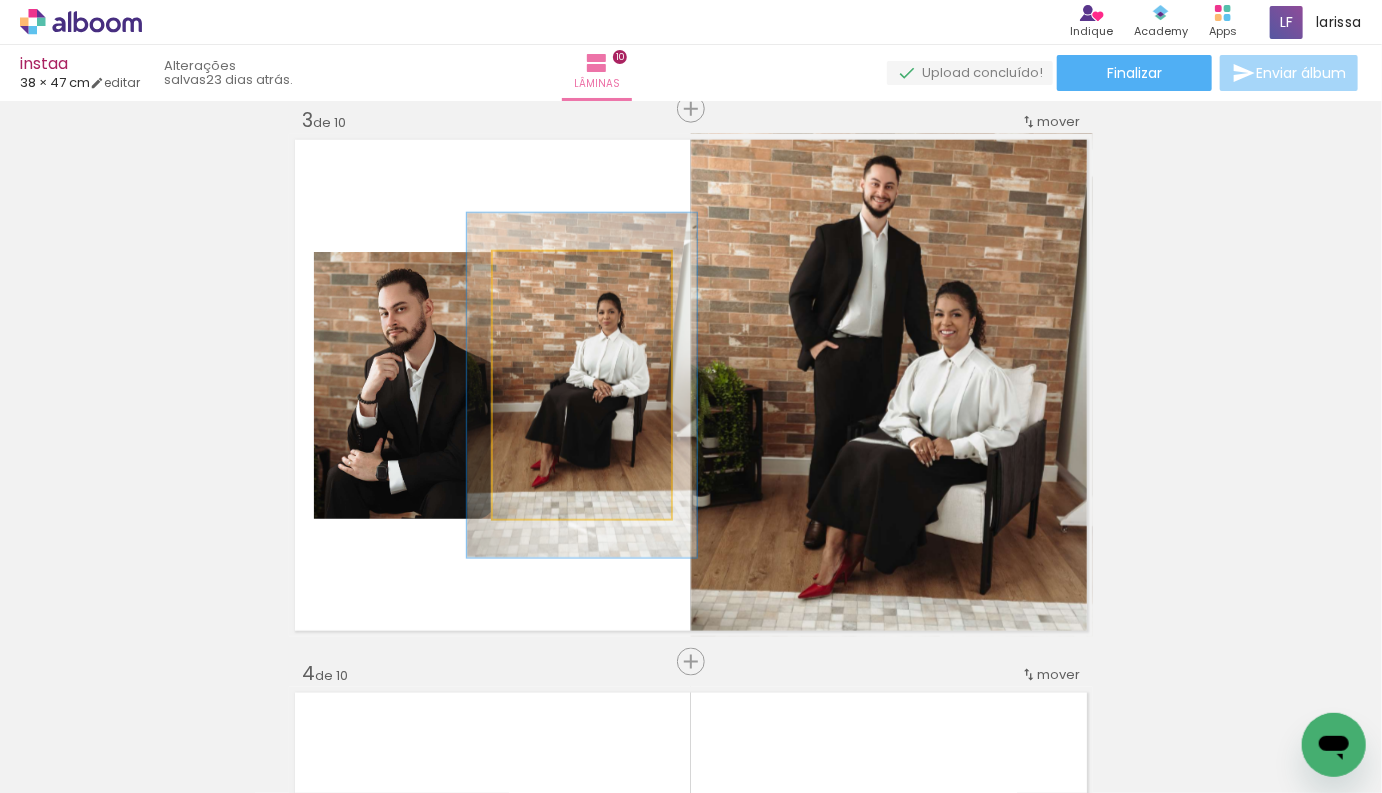 drag, startPoint x: 549, startPoint y: 271, endPoint x: 570, endPoint y: 271, distance: 21 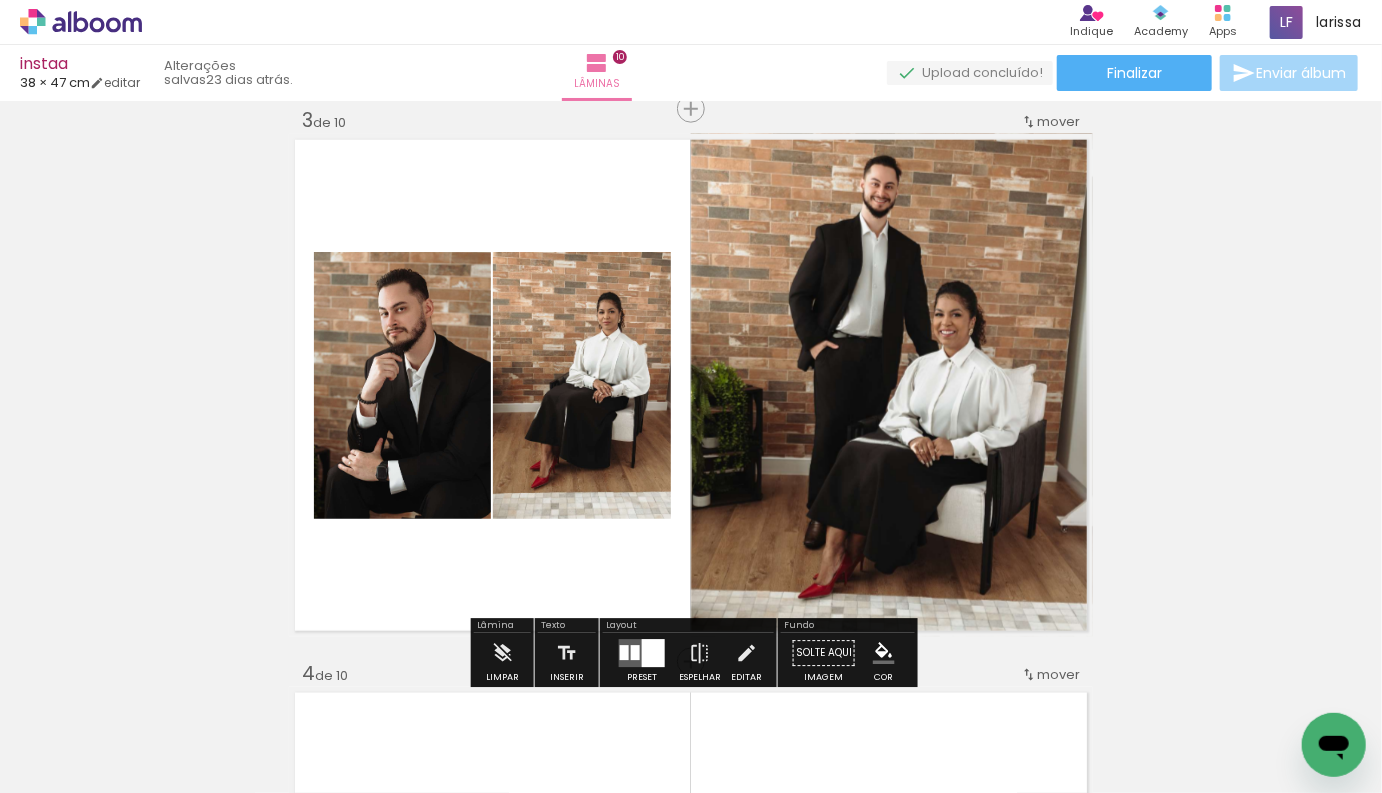 click on "Inserir lâmina 1  de 10  Inserir lâmina 2  de 10  Inserir lâmina 3  de 10  Inserir lâmina 4  de 10  Inserir lâmina 5  de 10  Inserir lâmina 6  de 10  Inserir lâmina 7  de 10  Inserir lâmina 8  de 10  Inserir lâmina 9  de 10  Inserir lâmina 10  de 10" at bounding box center [691, 2019] 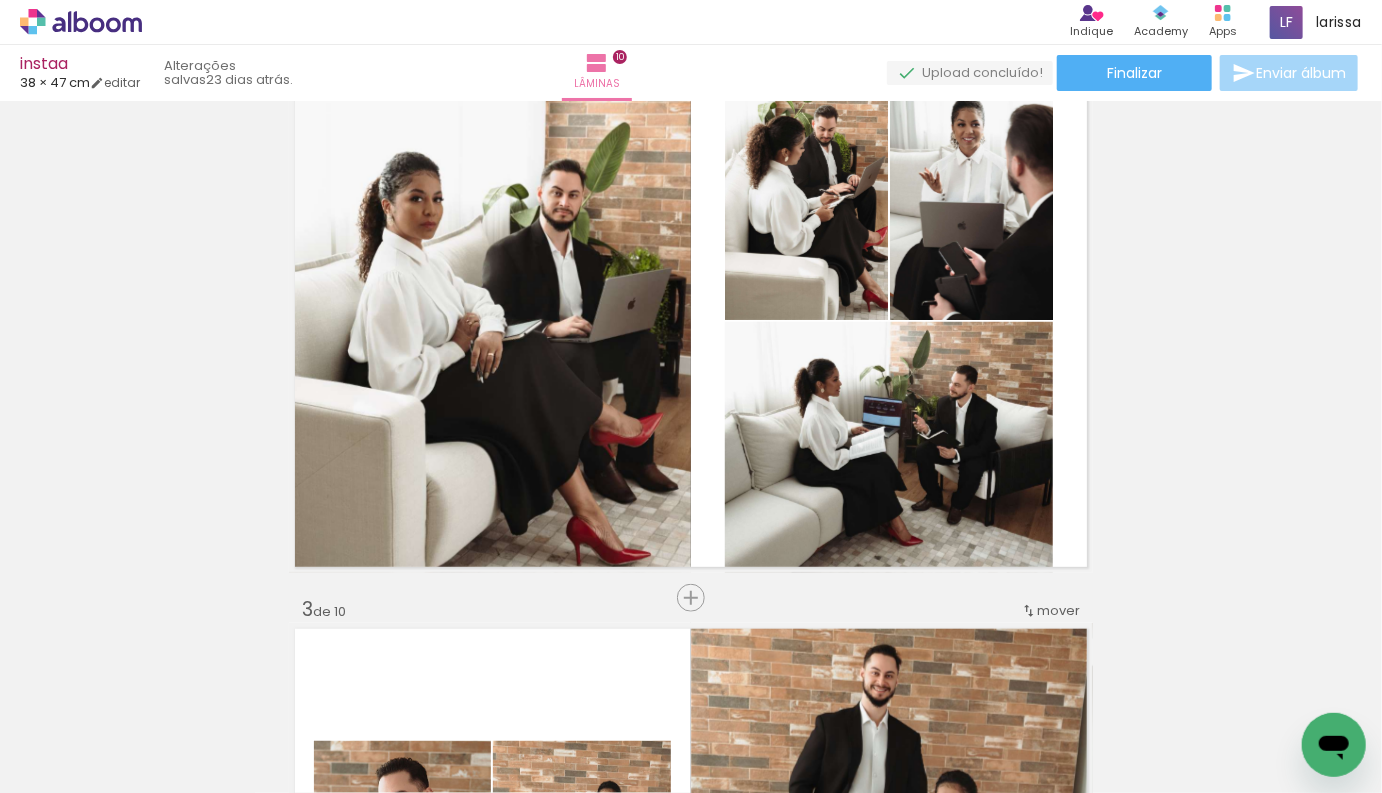 scroll, scrollTop: 1138, scrollLeft: 0, axis: vertical 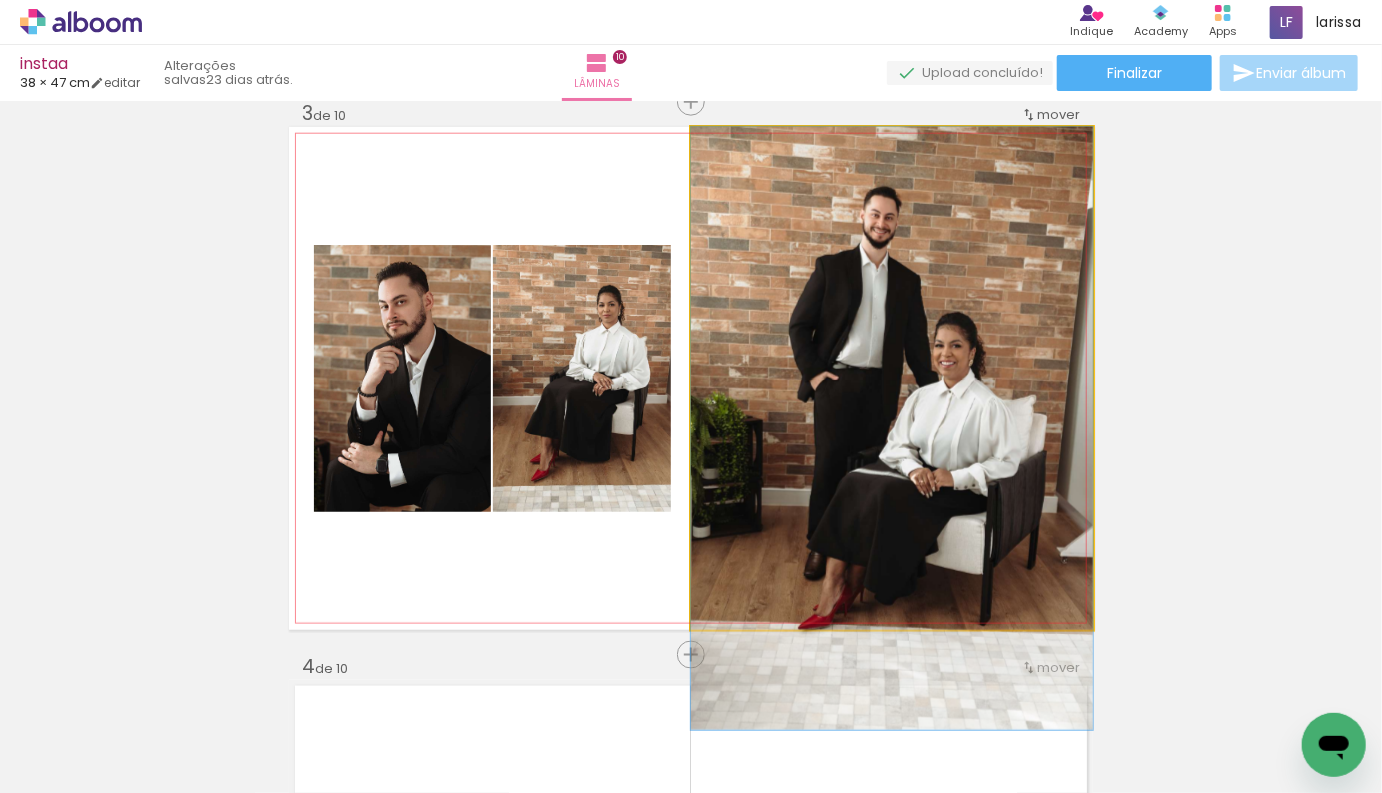 drag, startPoint x: 937, startPoint y: 324, endPoint x: 919, endPoint y: 511, distance: 187.86432 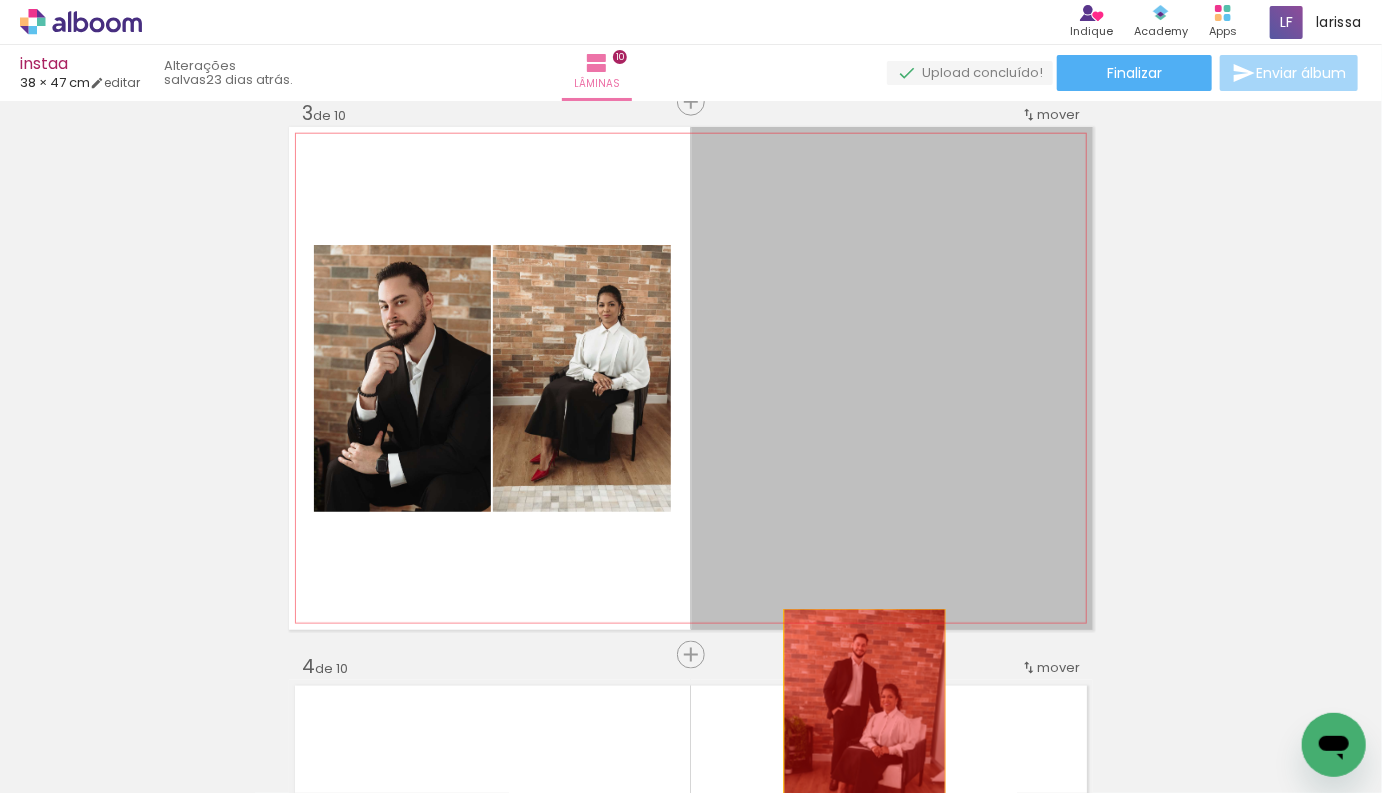 drag, startPoint x: 858, startPoint y: 440, endPoint x: 866, endPoint y: 720, distance: 280.11426 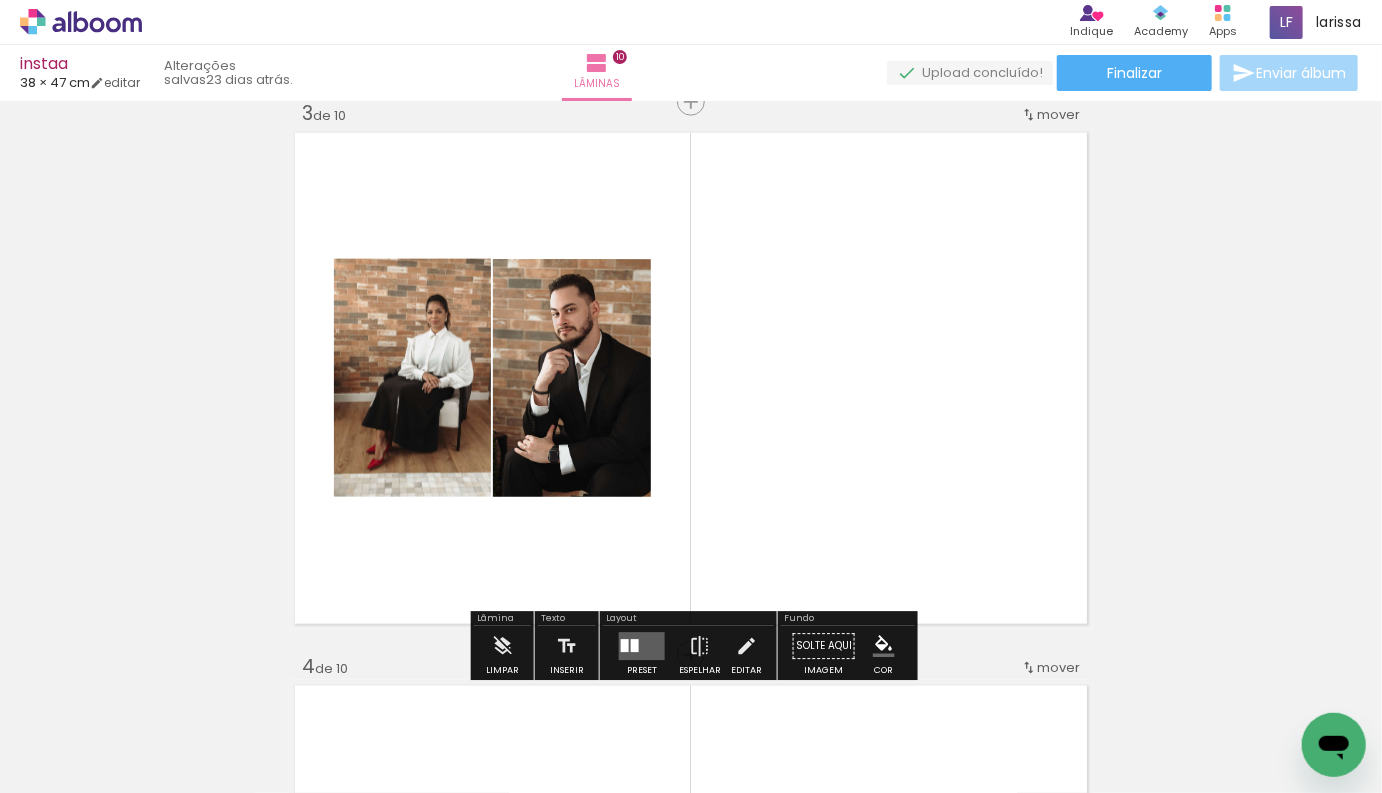 click at bounding box center [642, 647] 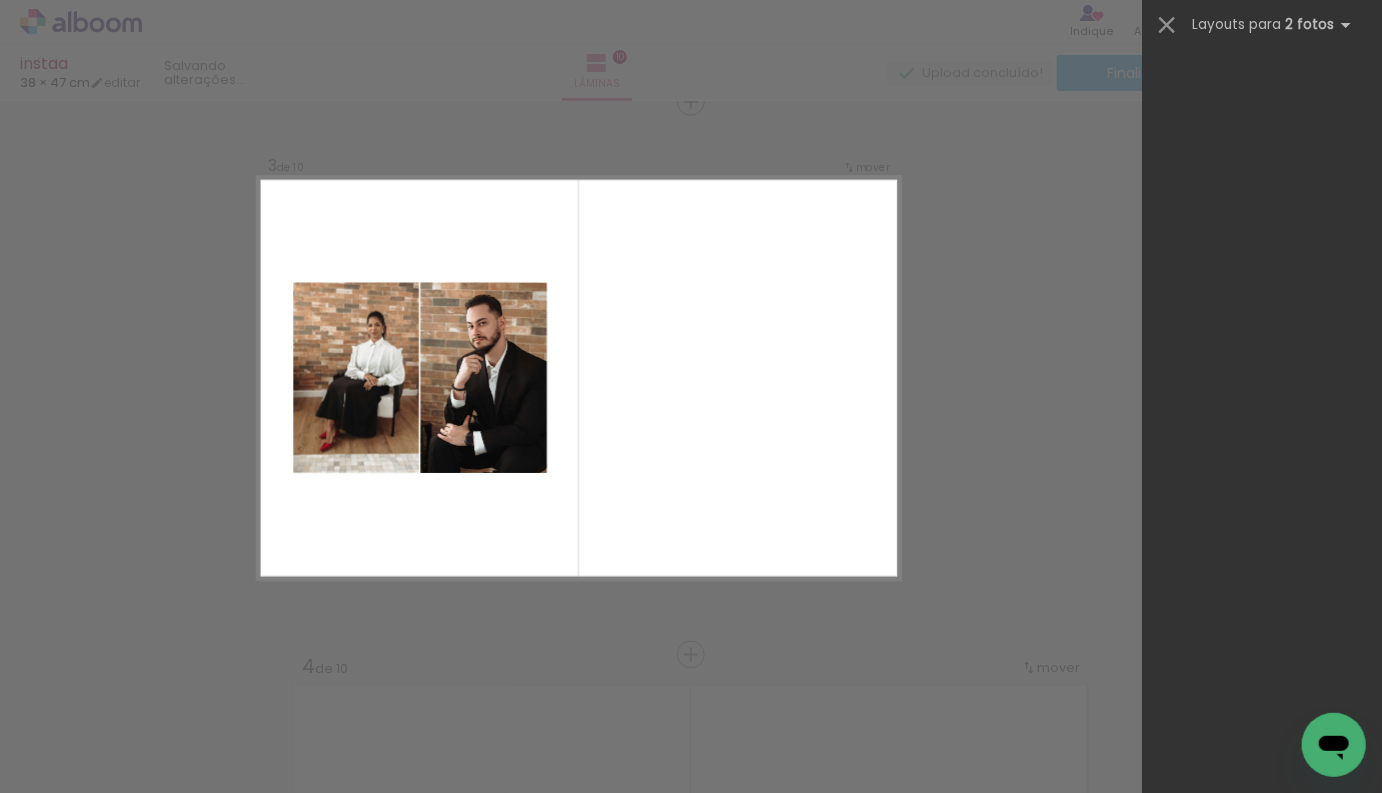 scroll, scrollTop: 0, scrollLeft: 0, axis: both 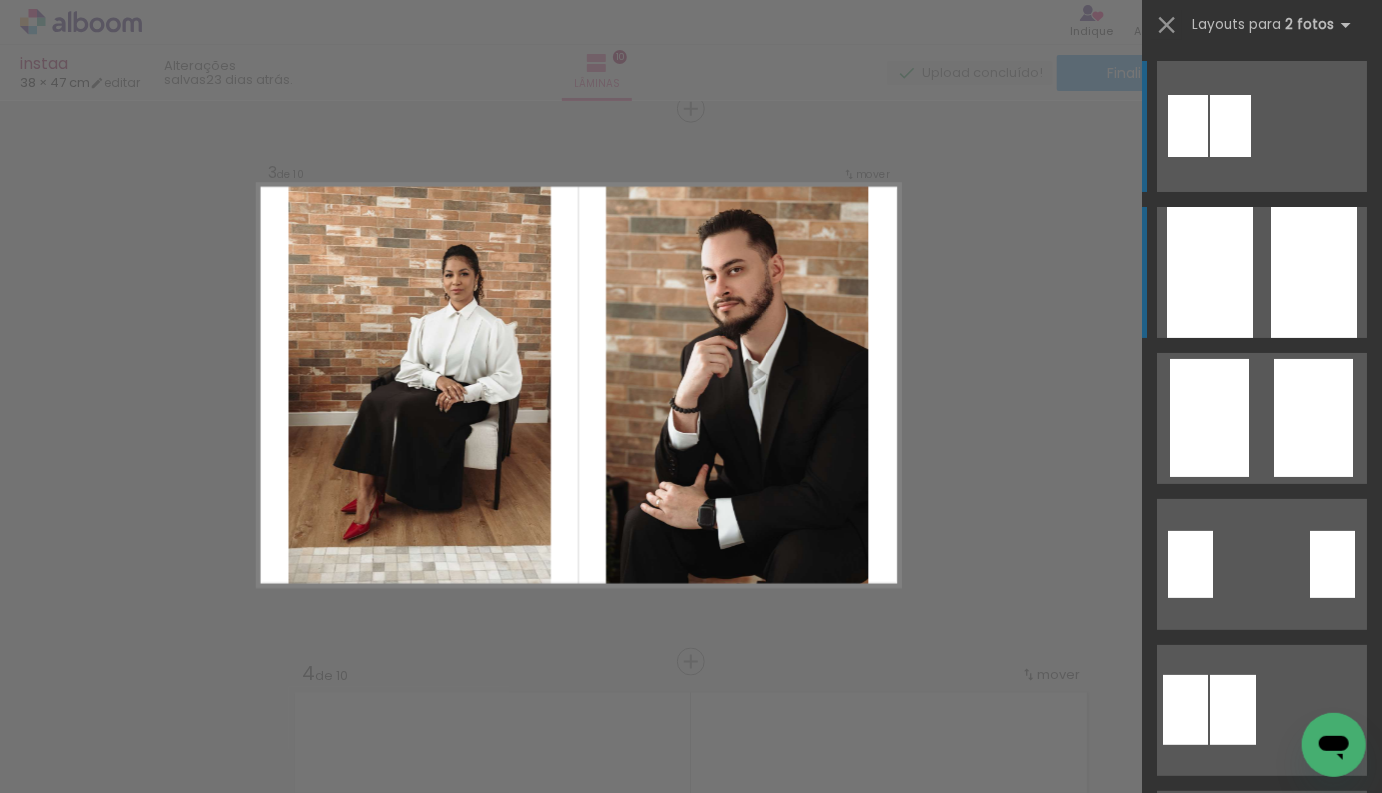 click at bounding box center [1210, 272] 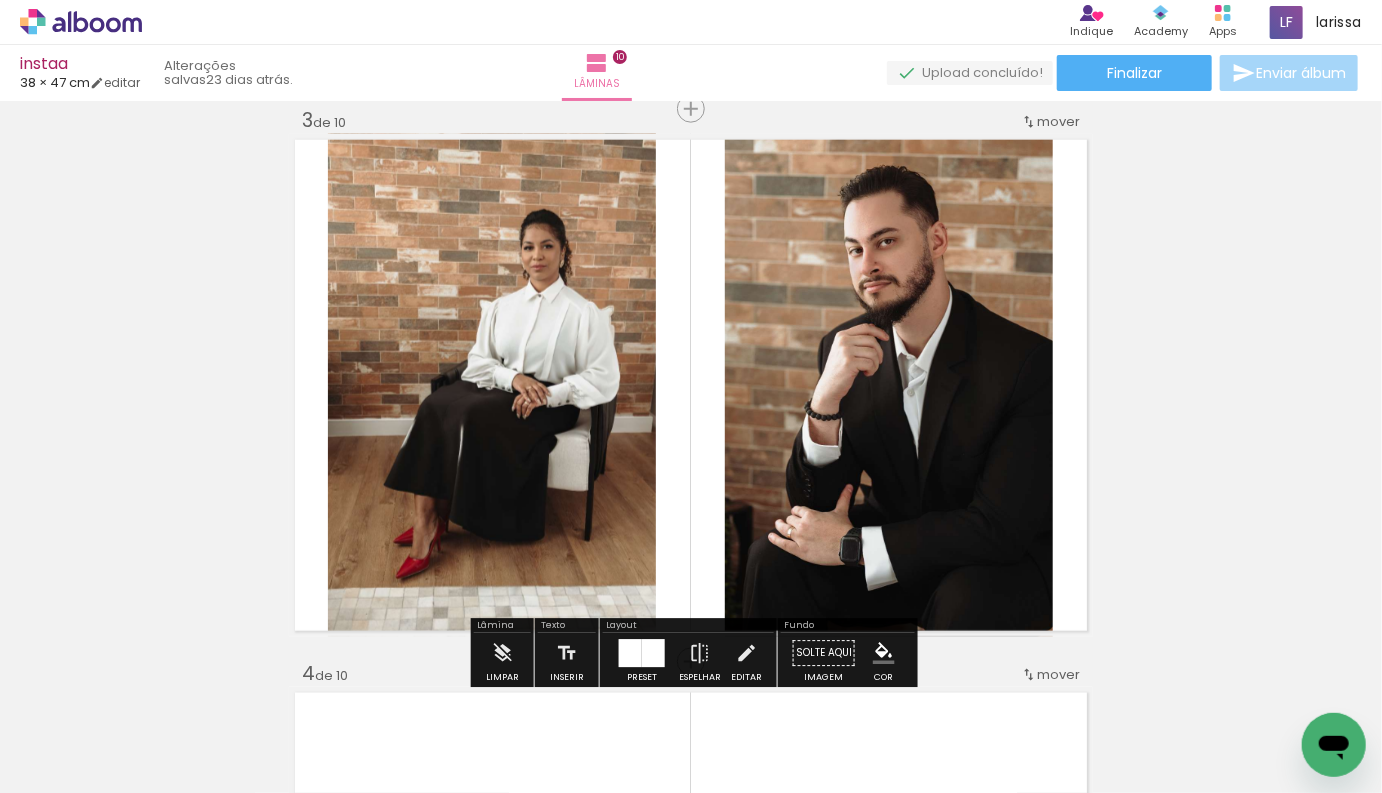 click 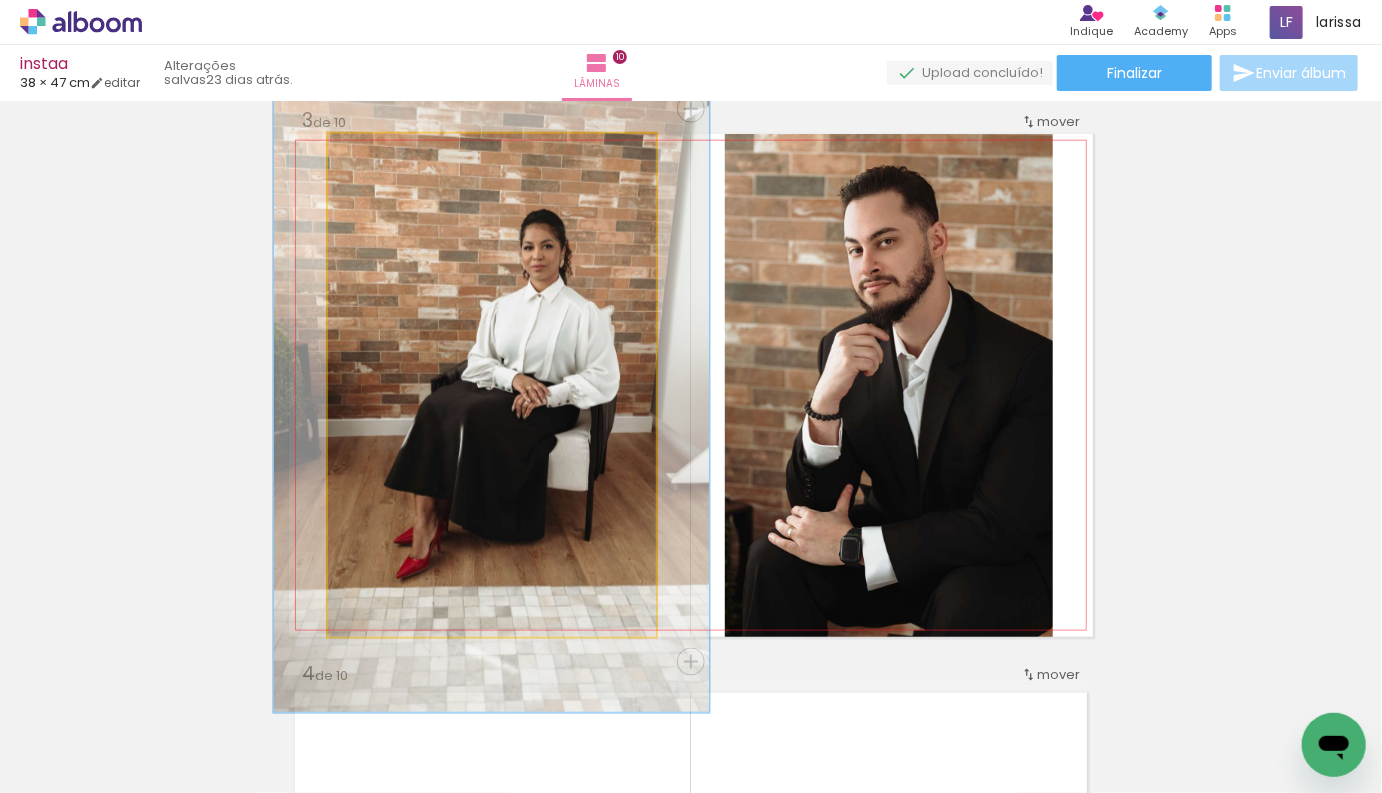 click 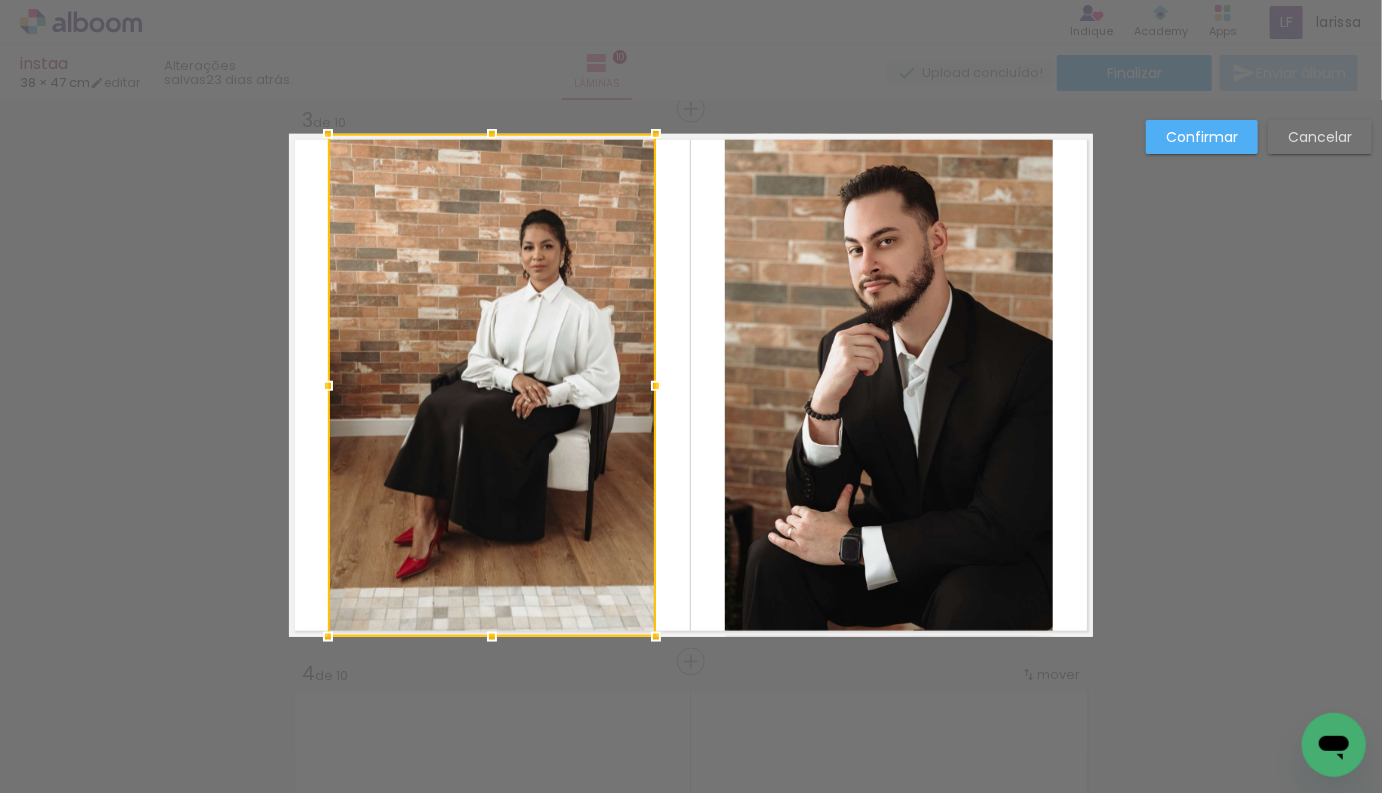 drag, startPoint x: 313, startPoint y: 126, endPoint x: 323, endPoint y: 132, distance: 11.661903 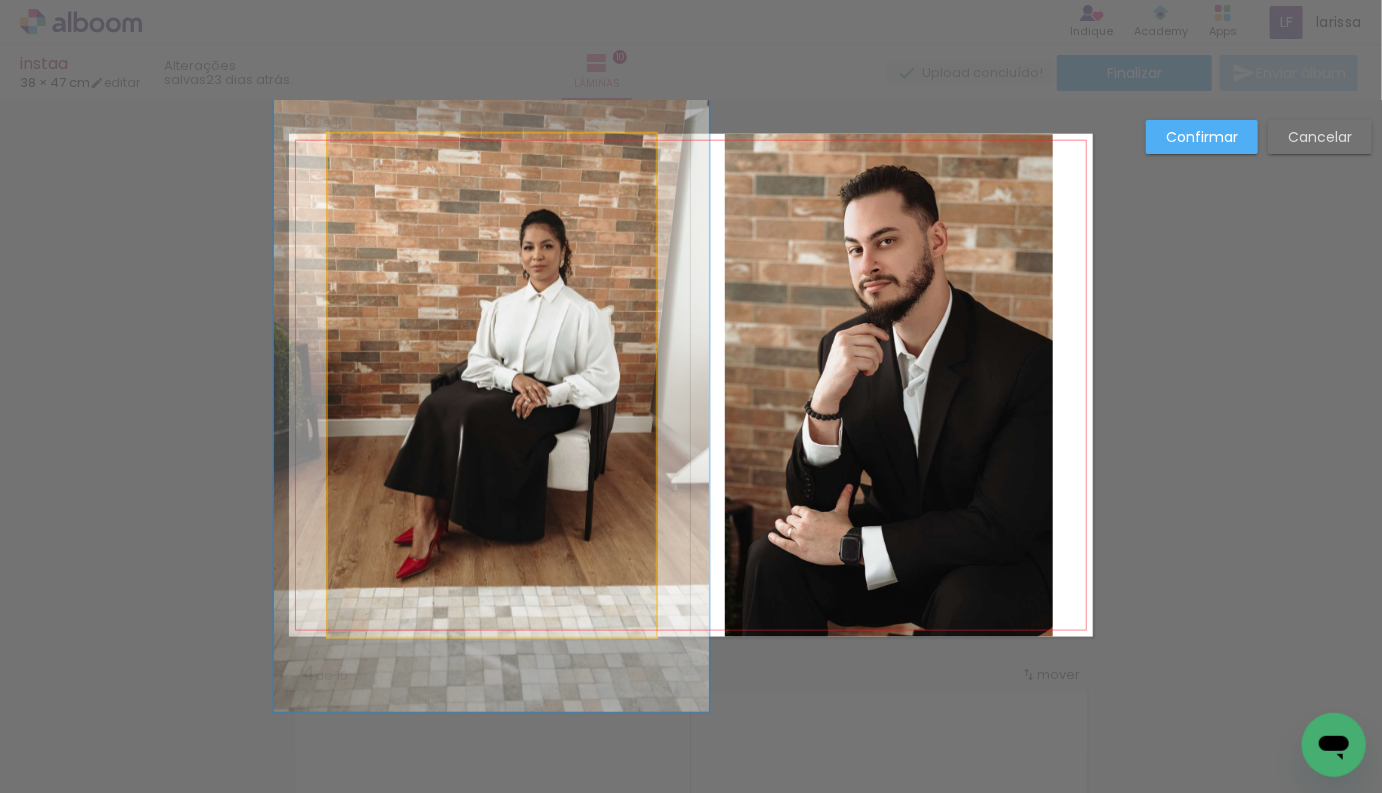 click 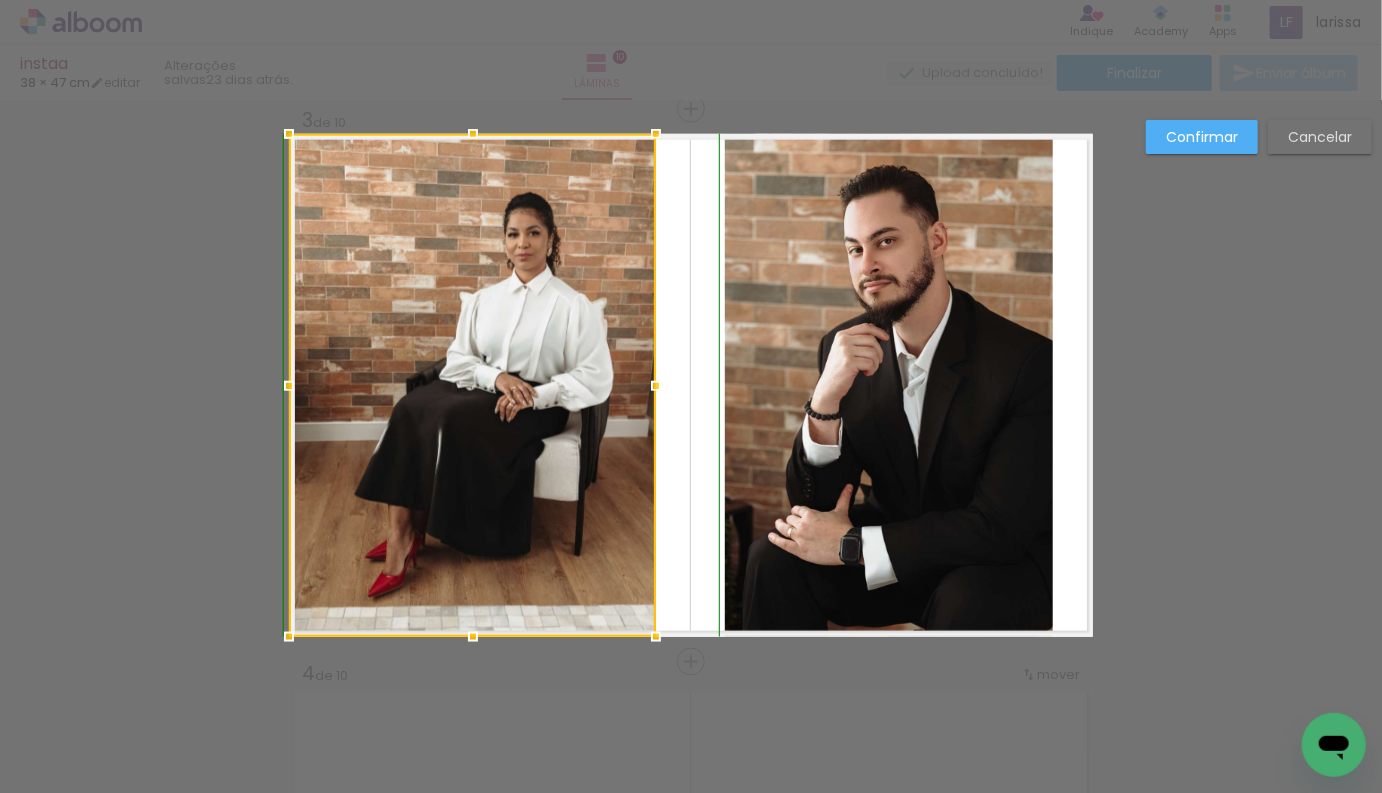 drag, startPoint x: 328, startPoint y: 133, endPoint x: 262, endPoint y: 133, distance: 66 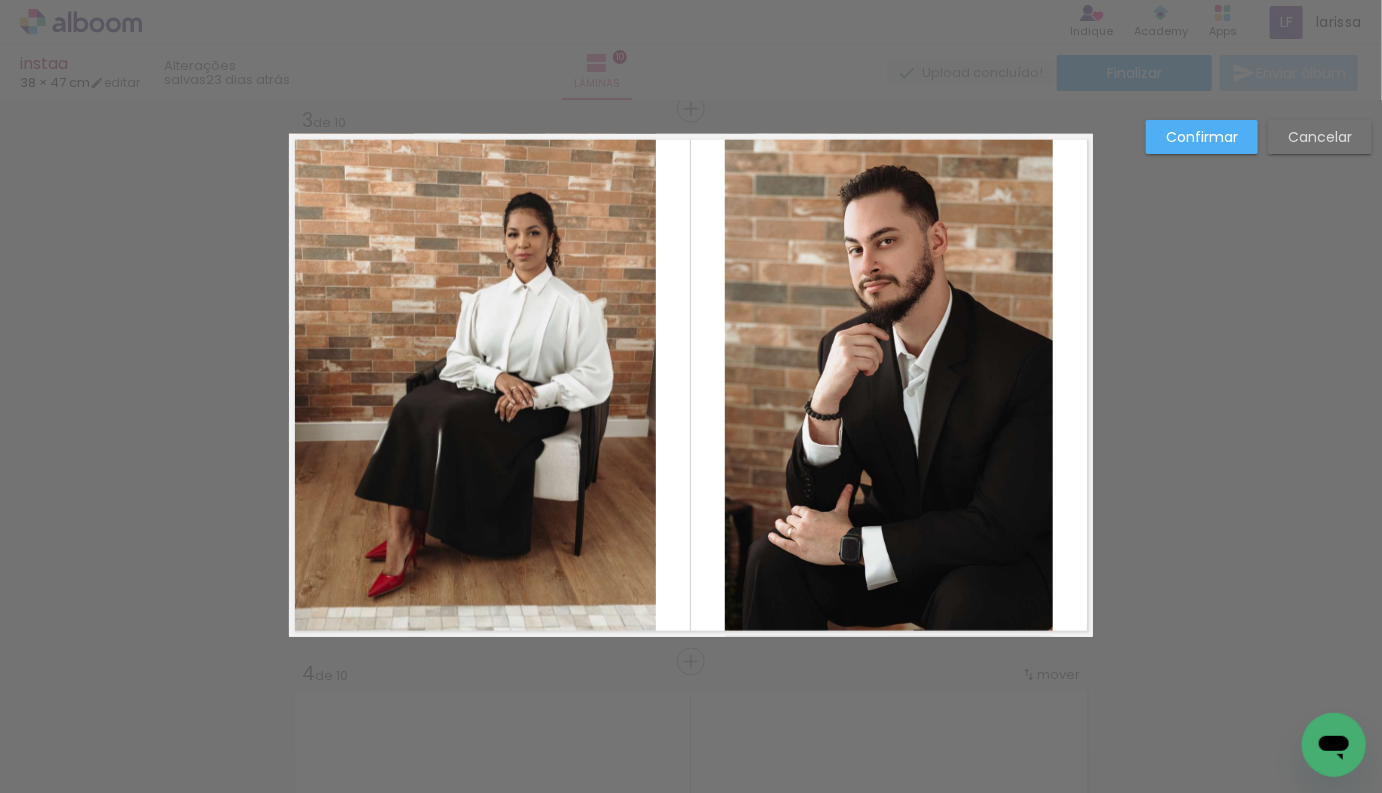 click 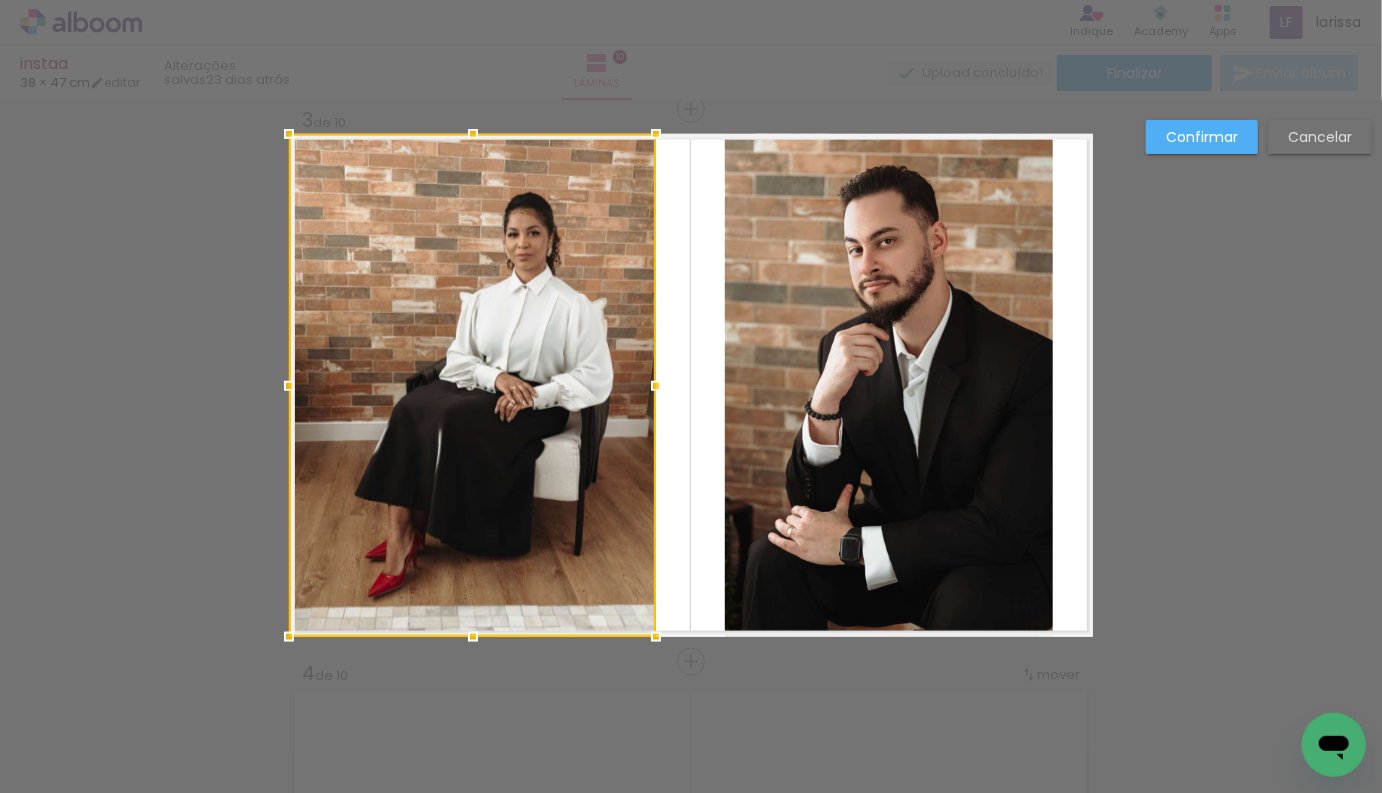 click at bounding box center (472, 385) 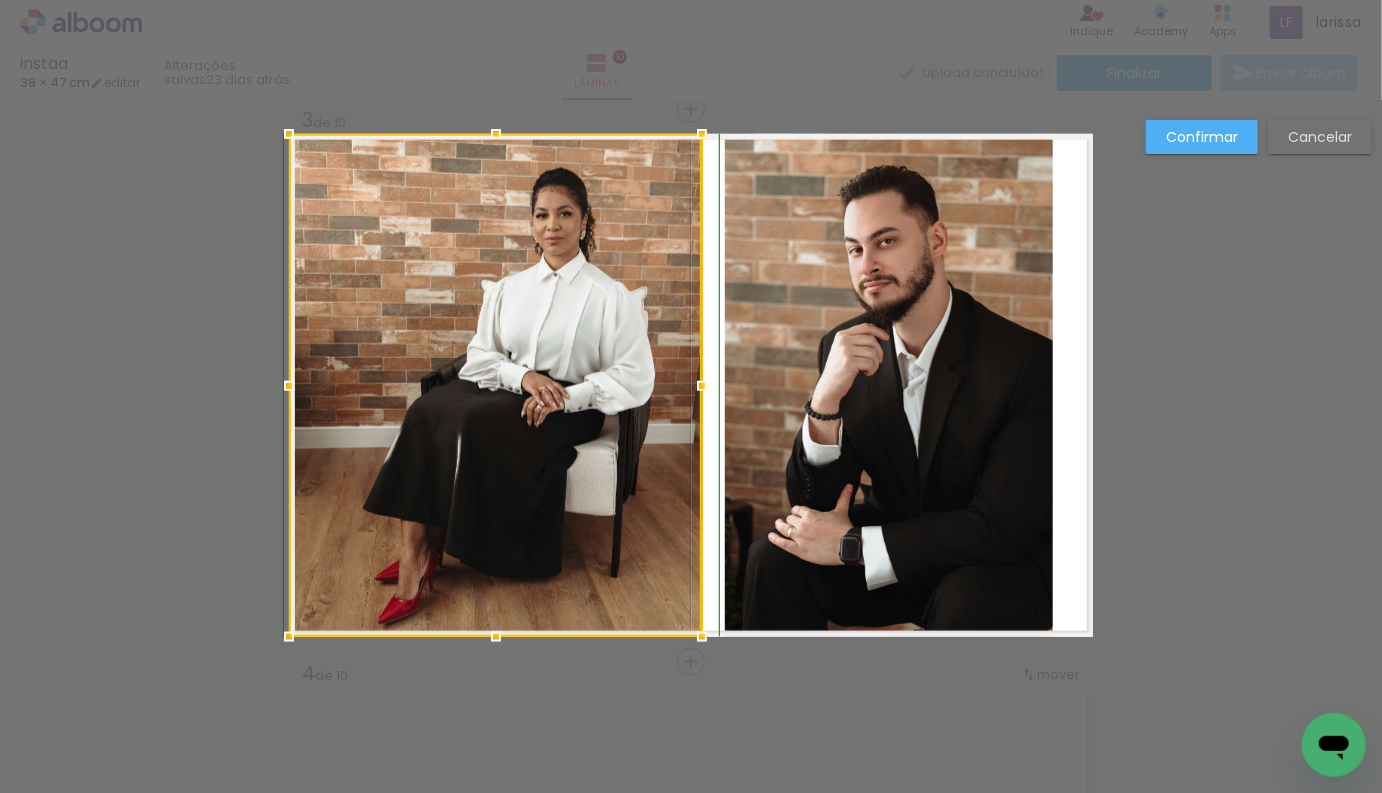drag, startPoint x: 662, startPoint y: 636, endPoint x: 705, endPoint y: 632, distance: 43.185646 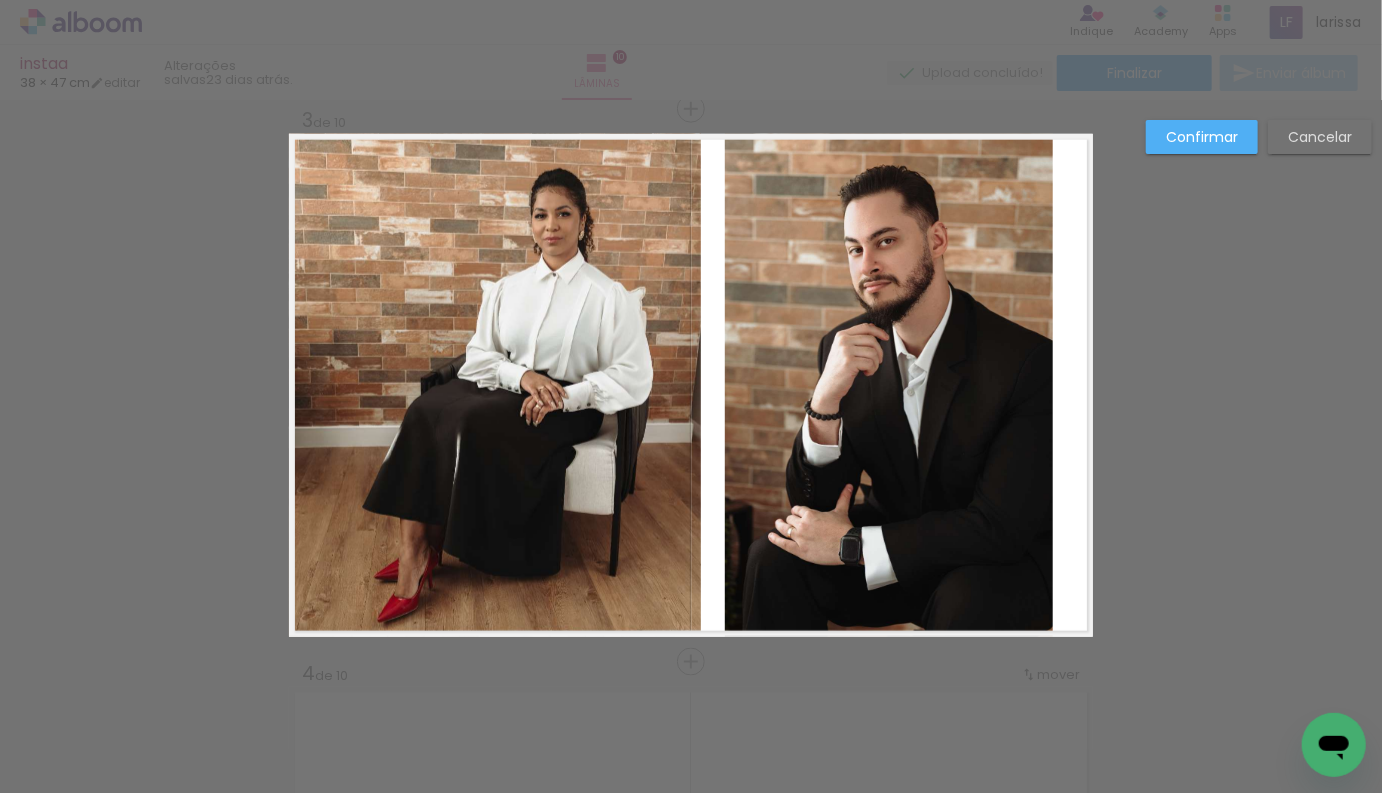 click on "Confirmar" at bounding box center (0, 0) 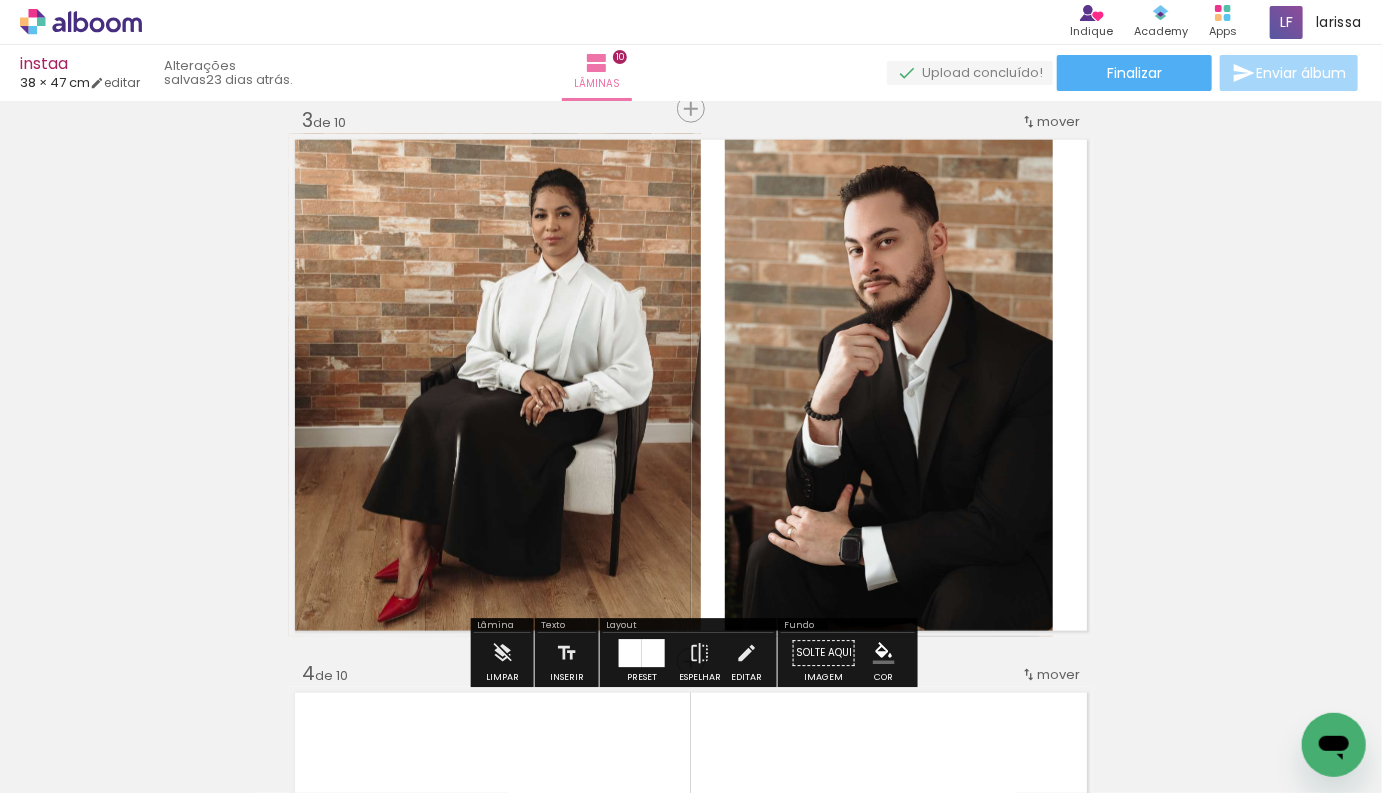 click at bounding box center [629, 725] 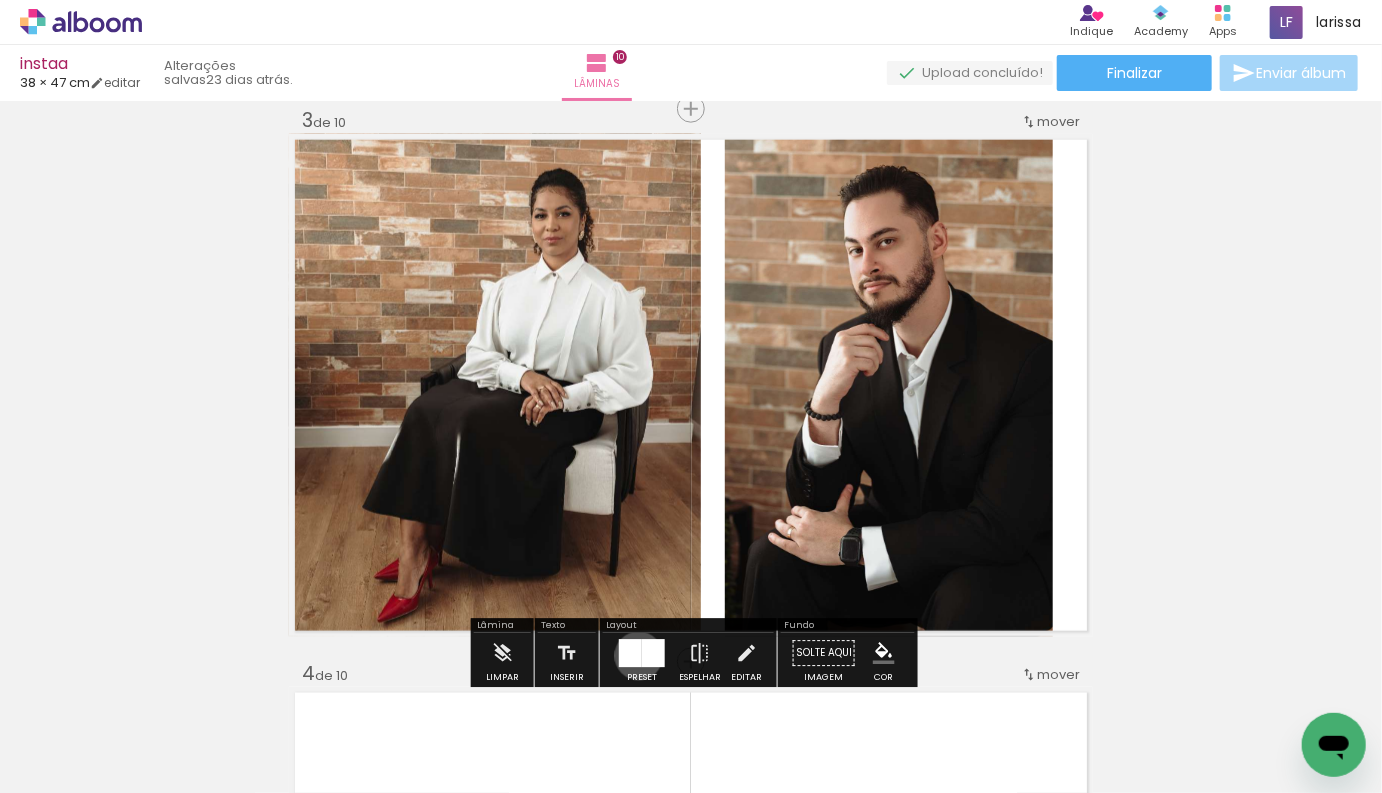 click at bounding box center [630, 654] 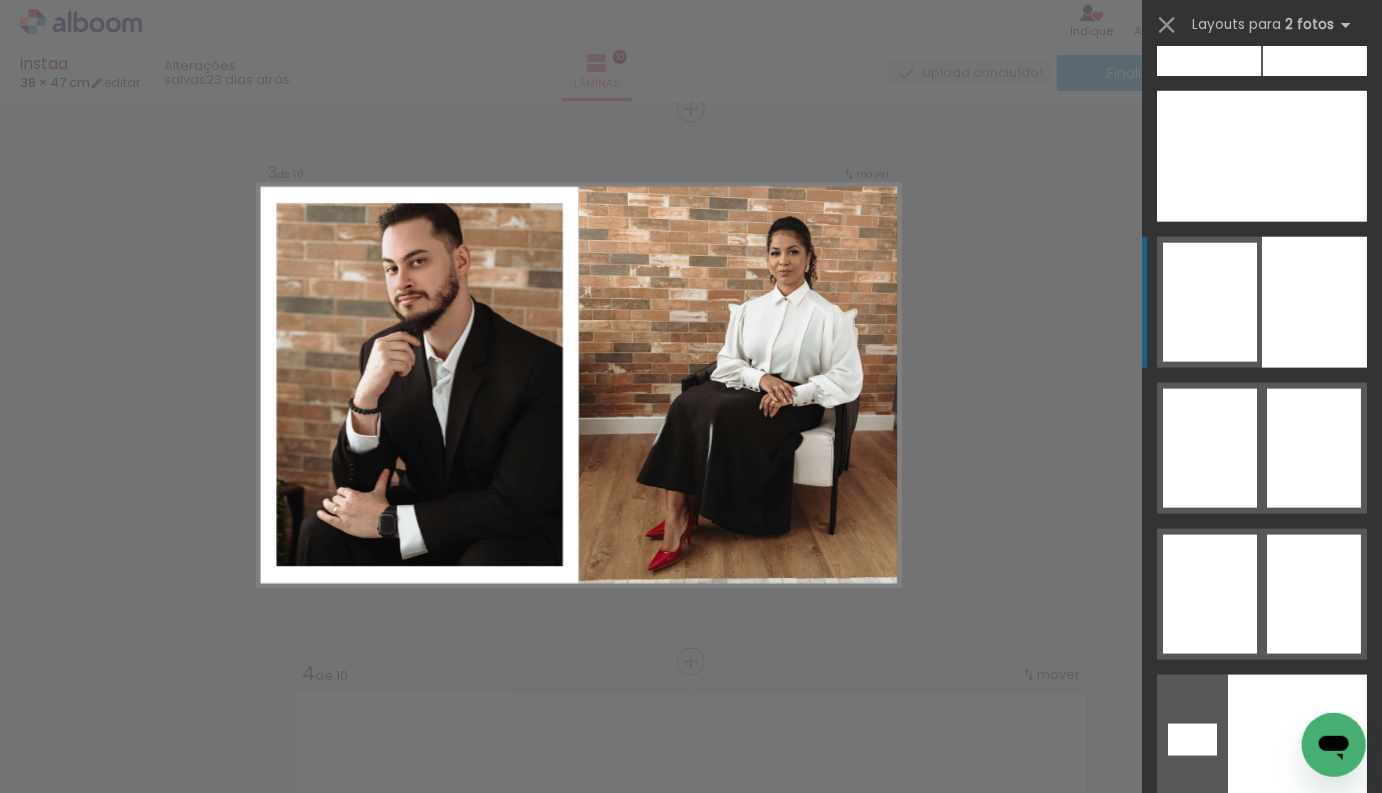 scroll, scrollTop: 11119, scrollLeft: 0, axis: vertical 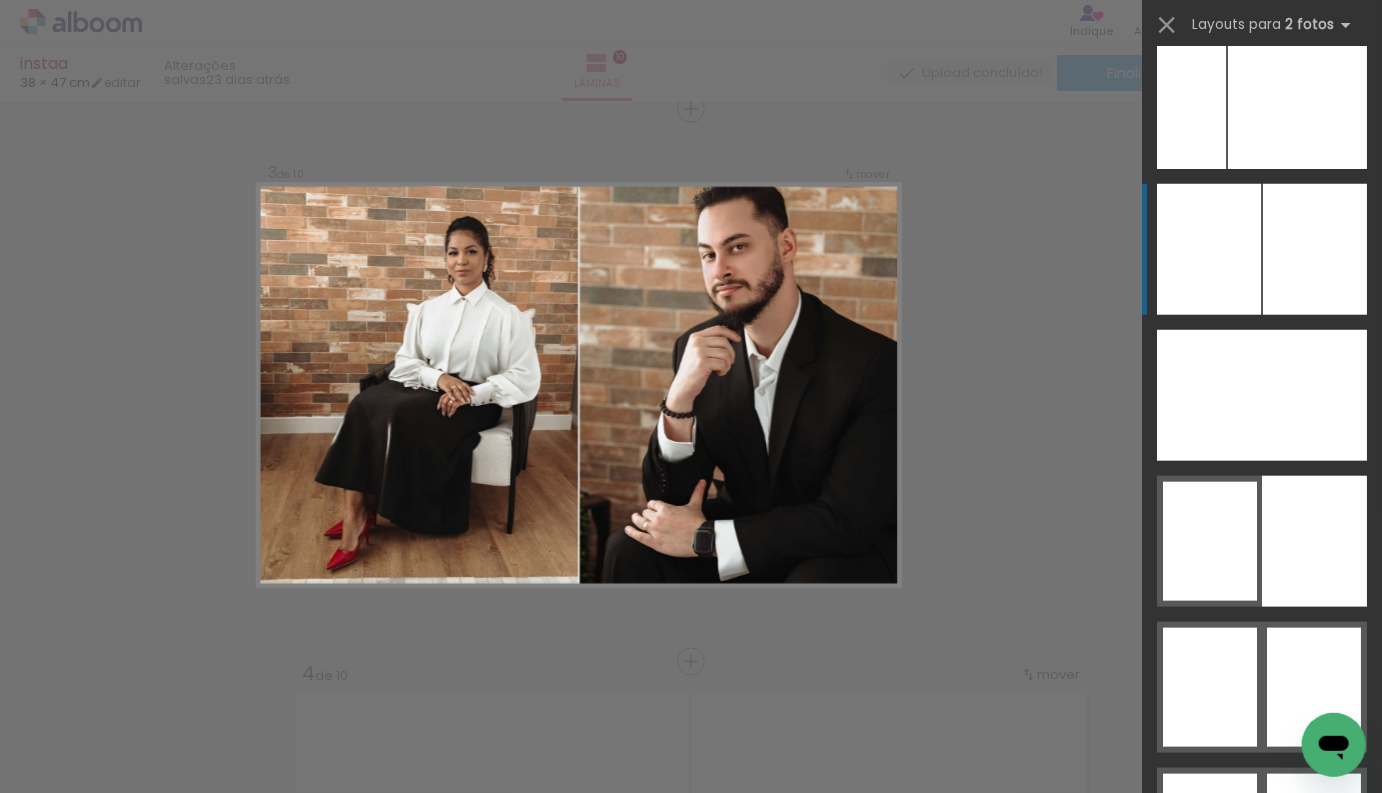 click at bounding box center (1314, -20993) 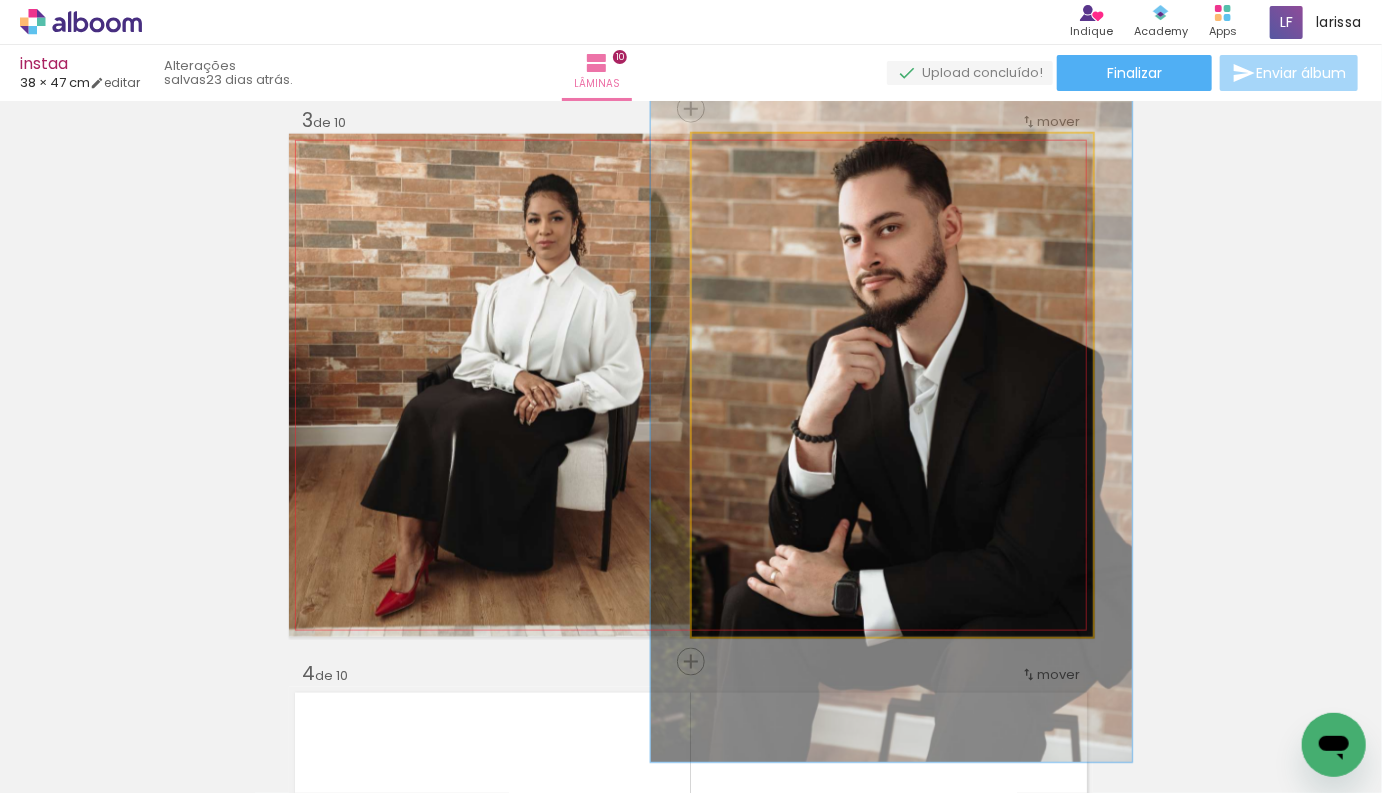 drag, startPoint x: 846, startPoint y: 273, endPoint x: 845, endPoint y: 288, distance: 15.033297 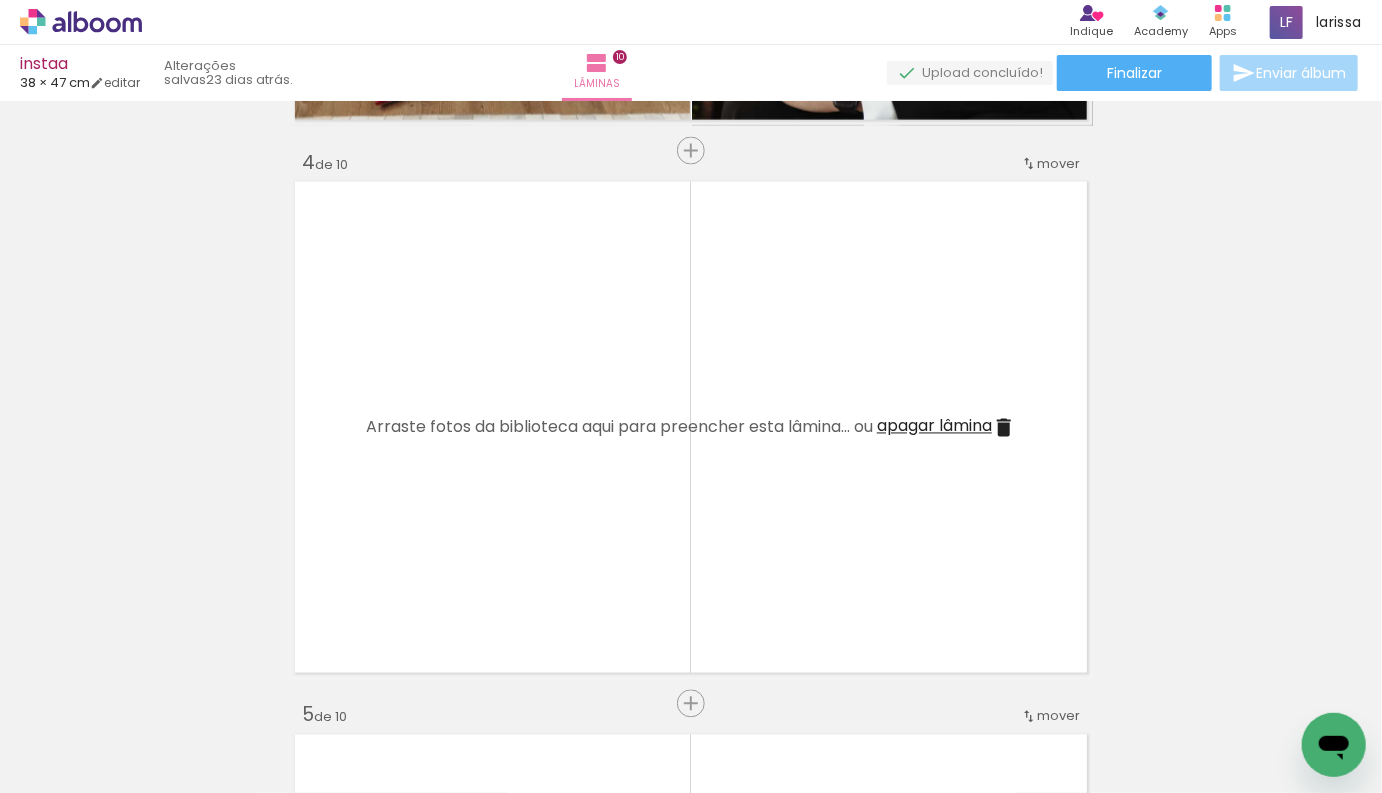 scroll, scrollTop: 1650, scrollLeft: 0, axis: vertical 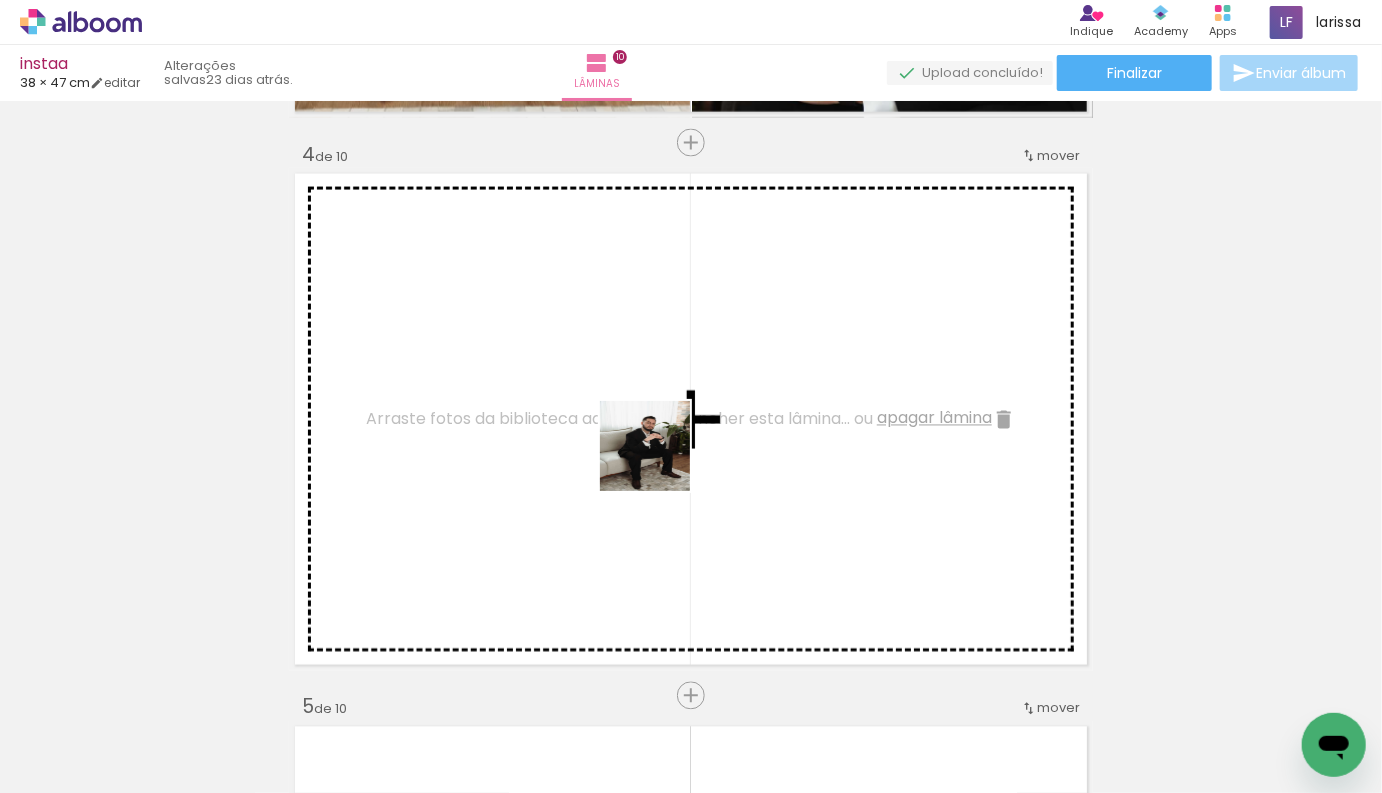 drag, startPoint x: 752, startPoint y: 693, endPoint x: 660, endPoint y: 461, distance: 249.57564 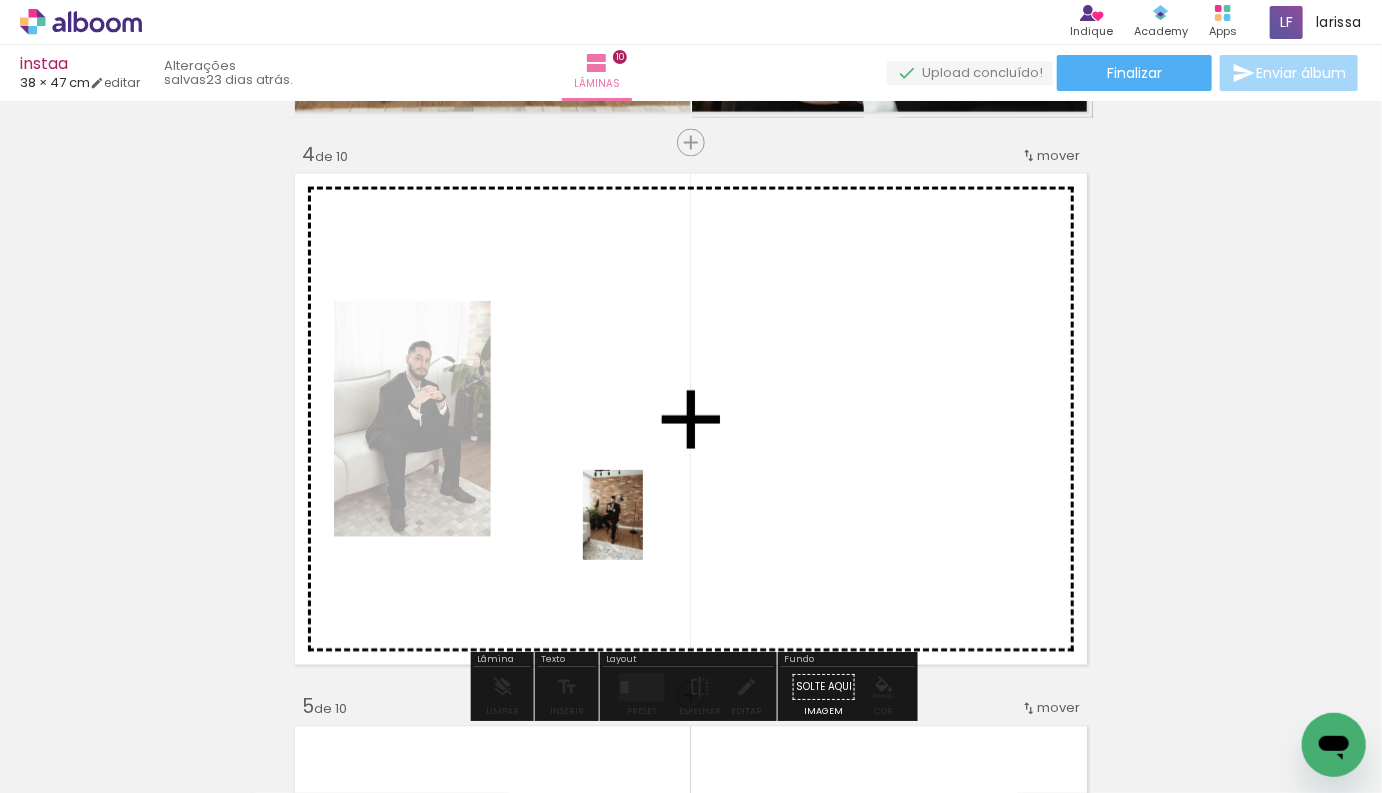 drag, startPoint x: 746, startPoint y: 733, endPoint x: 640, endPoint y: 524, distance: 234.34377 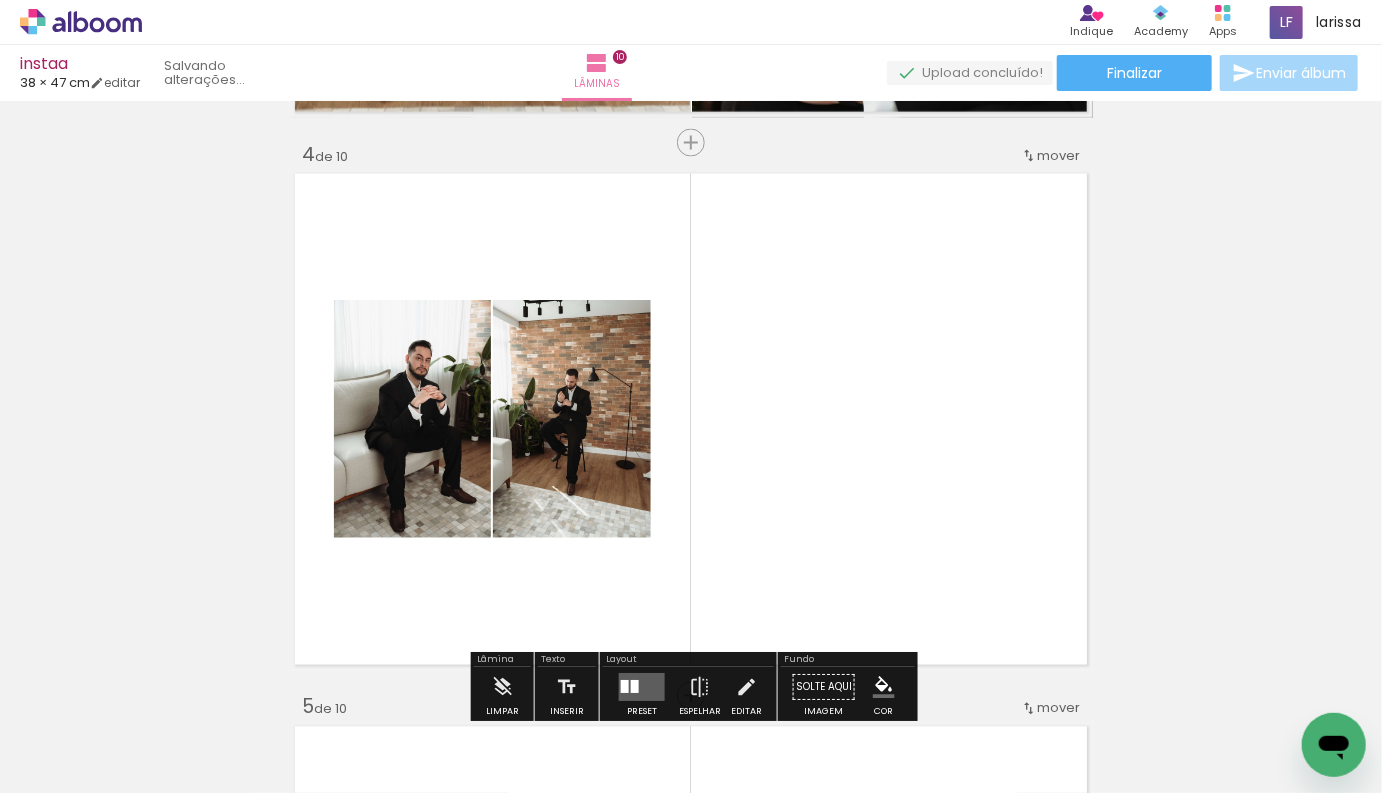 scroll, scrollTop: 0, scrollLeft: 1139, axis: horizontal 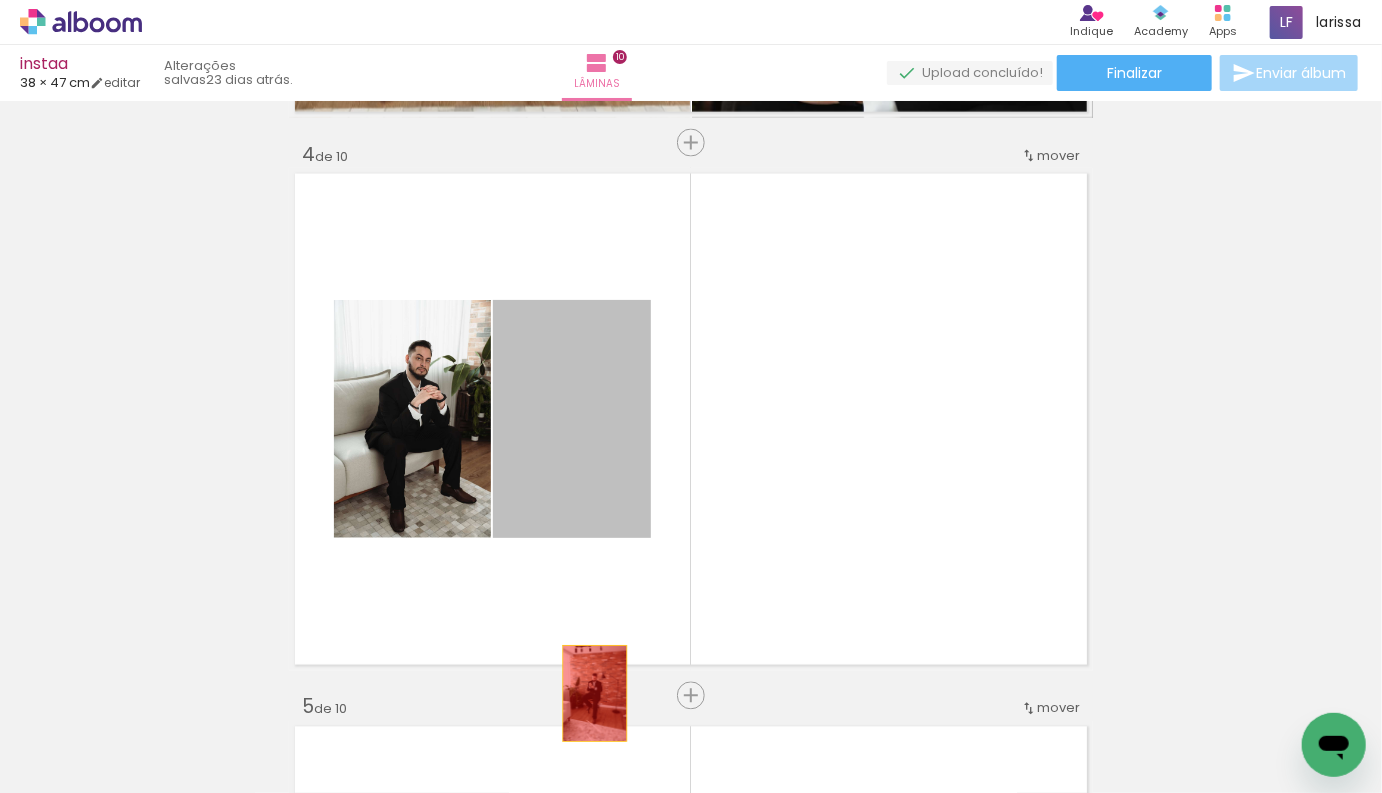 drag, startPoint x: 594, startPoint y: 457, endPoint x: 595, endPoint y: 697, distance: 240.00209 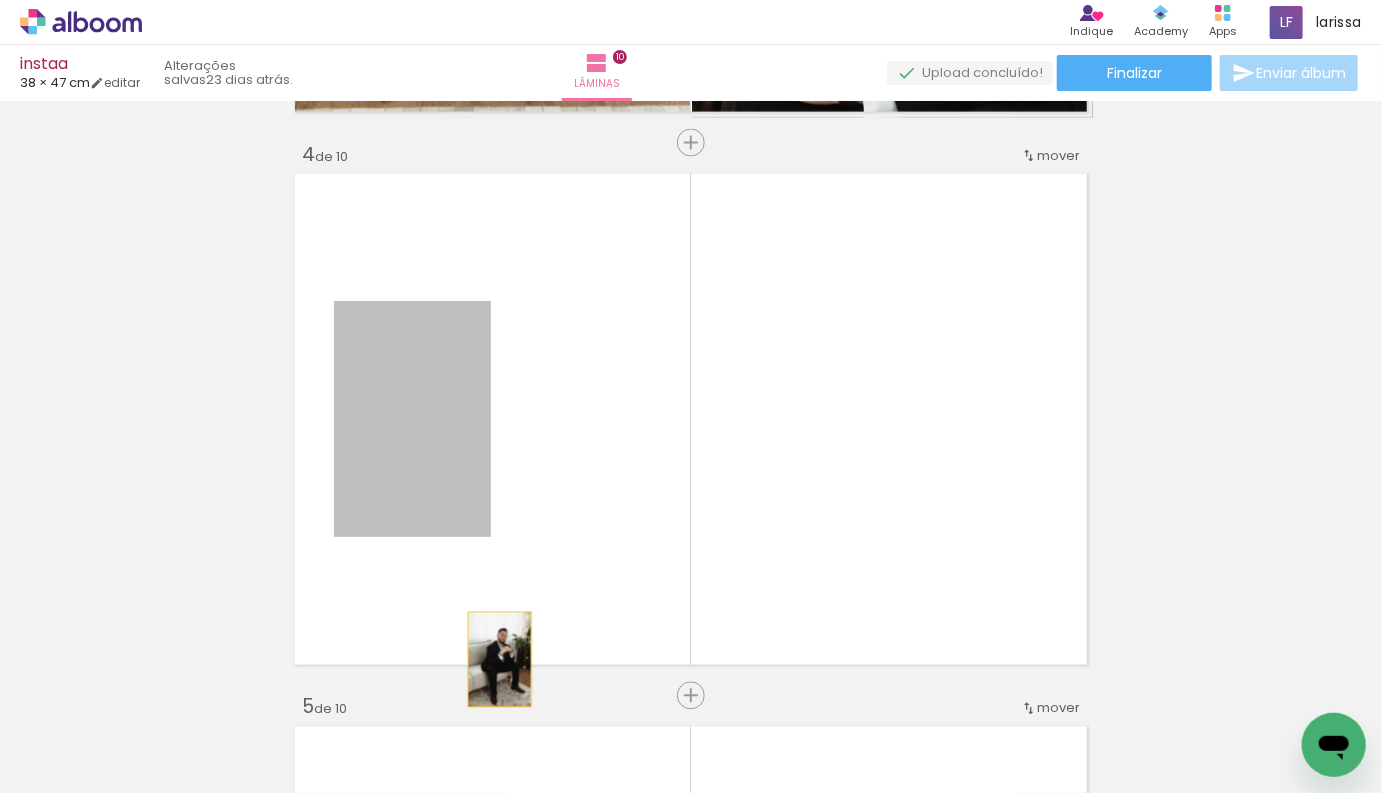 drag, startPoint x: 460, startPoint y: 468, endPoint x: 501, endPoint y: 661, distance: 197.30687 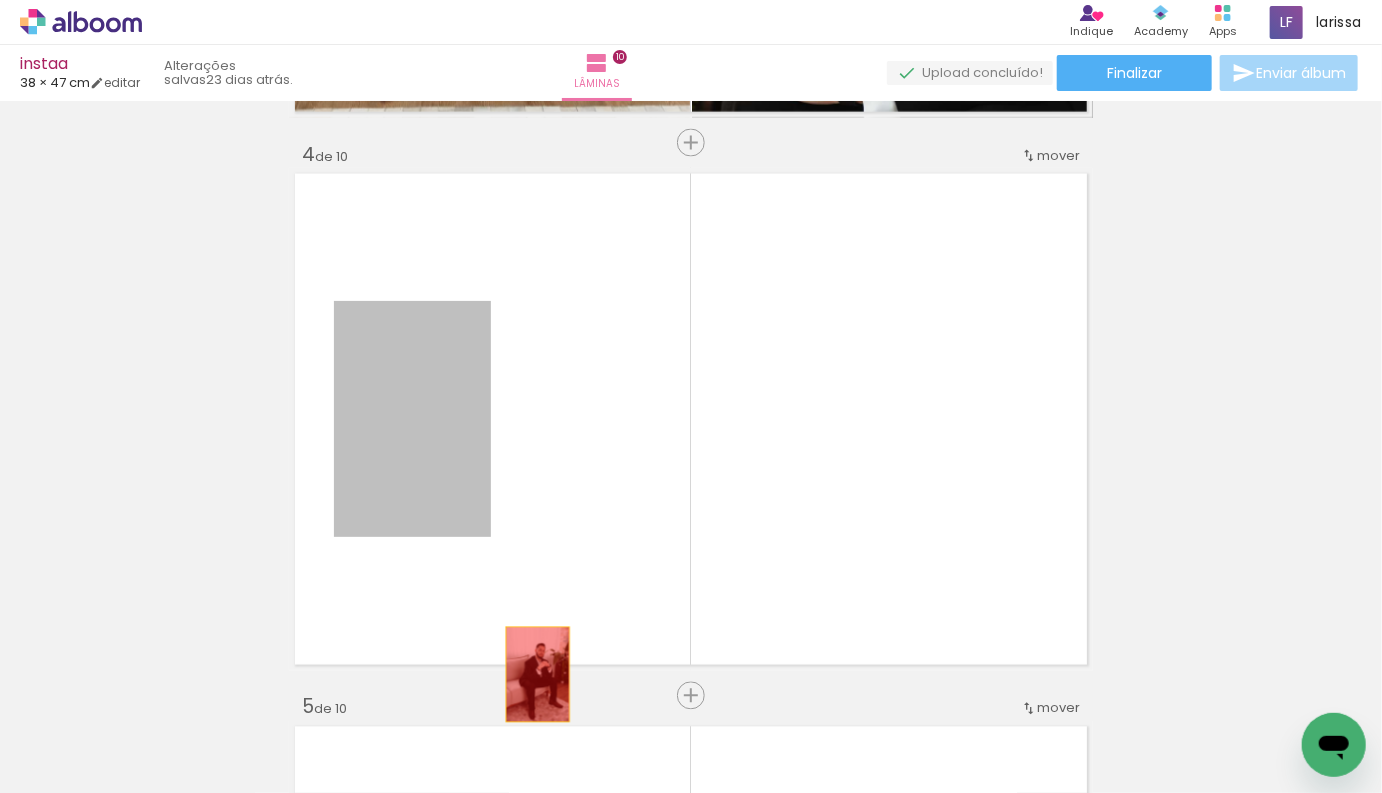 drag, startPoint x: 475, startPoint y: 488, endPoint x: 551, endPoint y: 709, distance: 233.7028 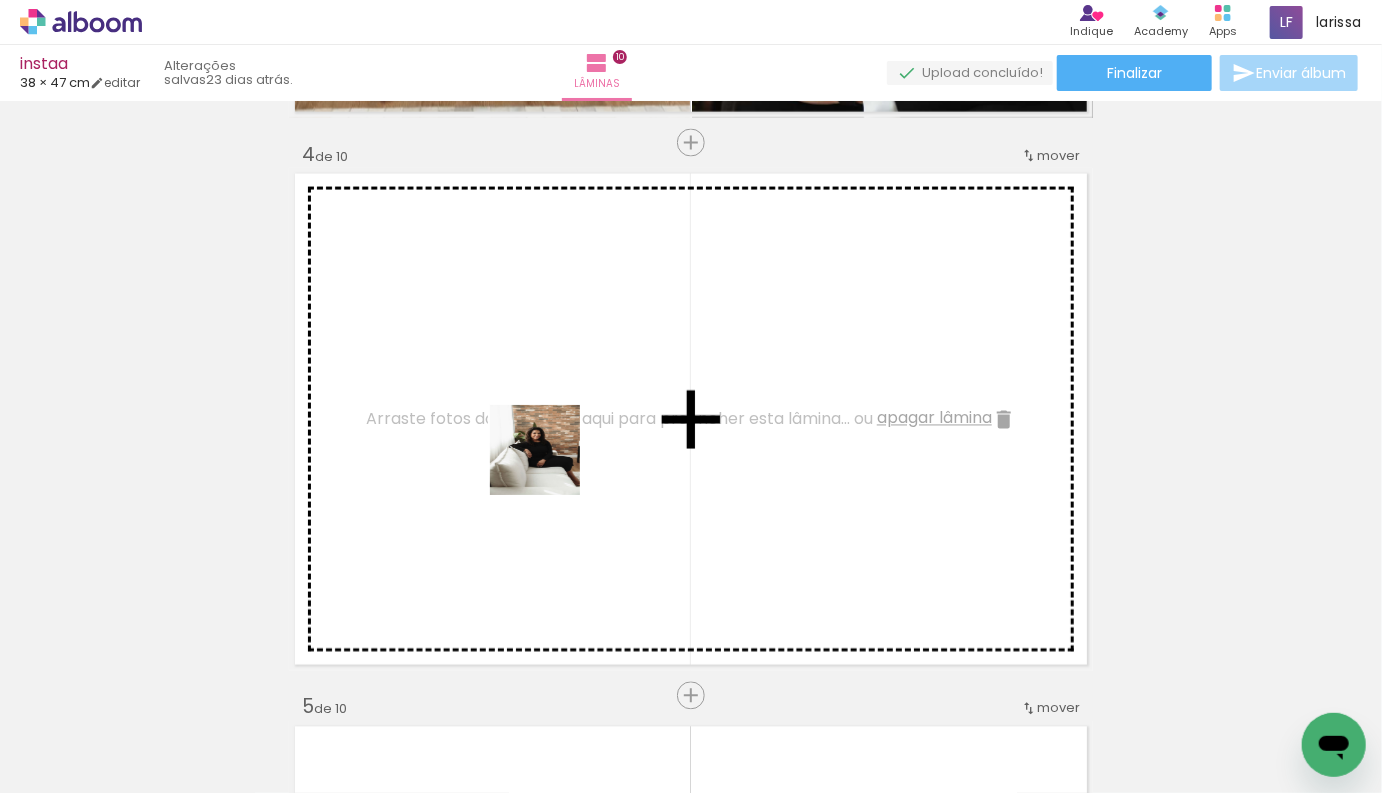 drag, startPoint x: 531, startPoint y: 733, endPoint x: 550, endPoint y: 465, distance: 268.67267 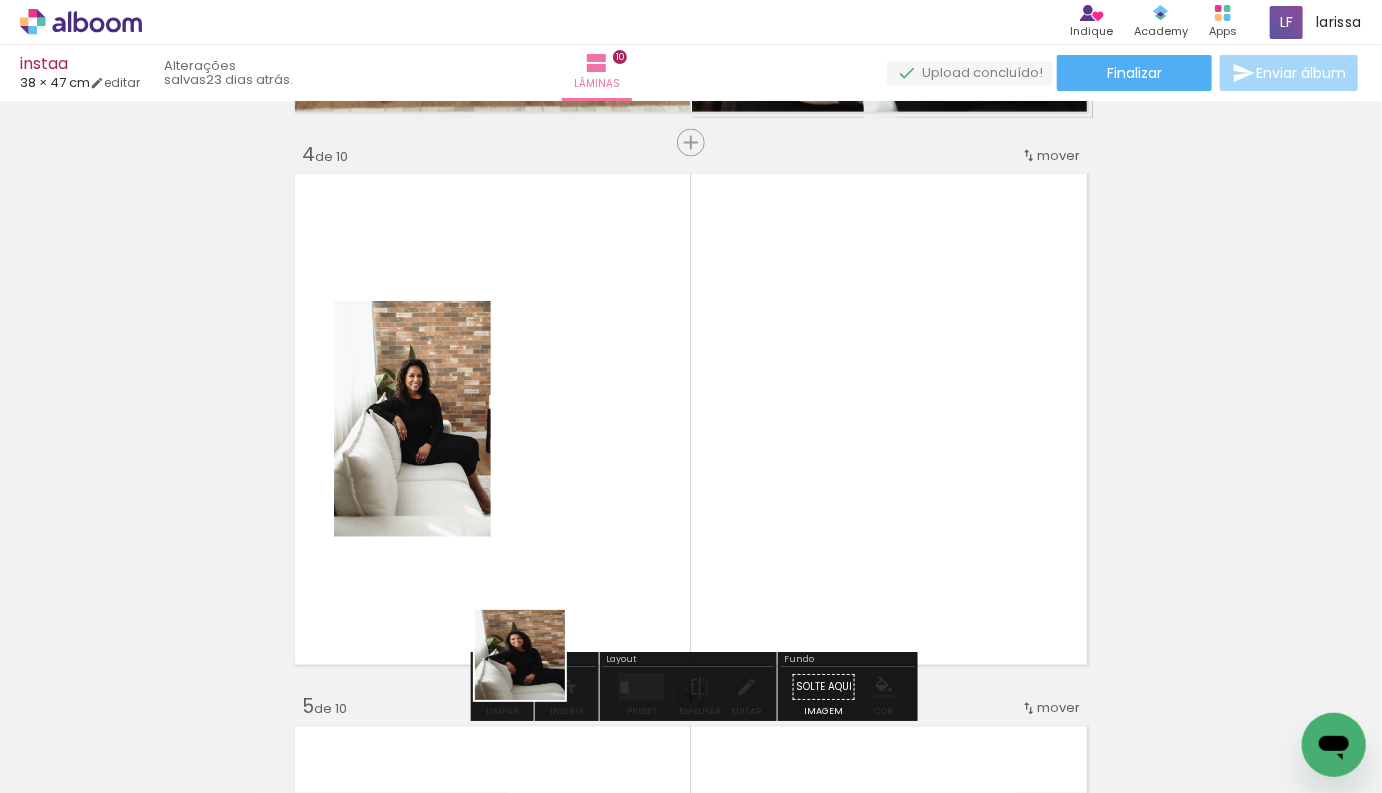 drag, startPoint x: 529, startPoint y: 694, endPoint x: 580, endPoint y: 476, distance: 223.88614 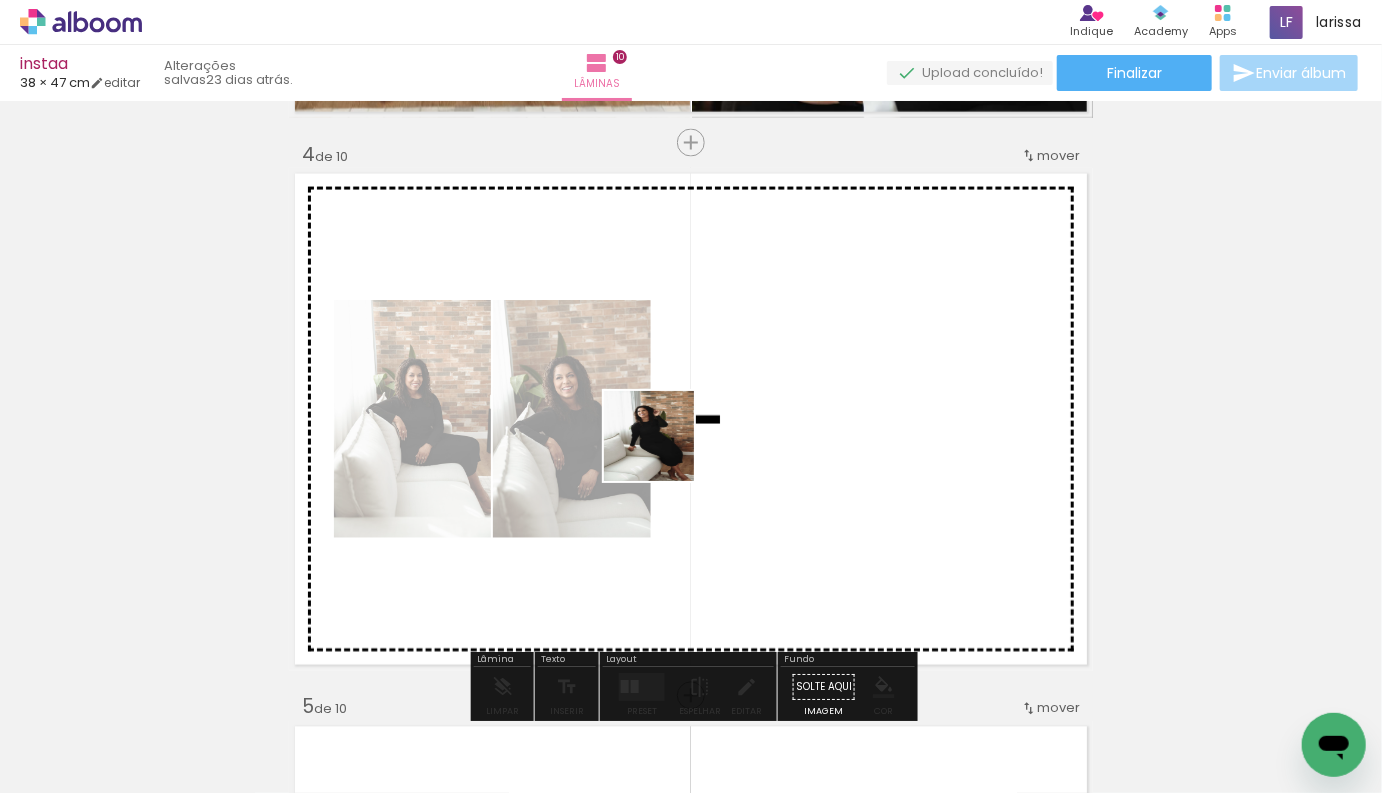 drag, startPoint x: 533, startPoint y: 726, endPoint x: 680, endPoint y: 415, distance: 343.99127 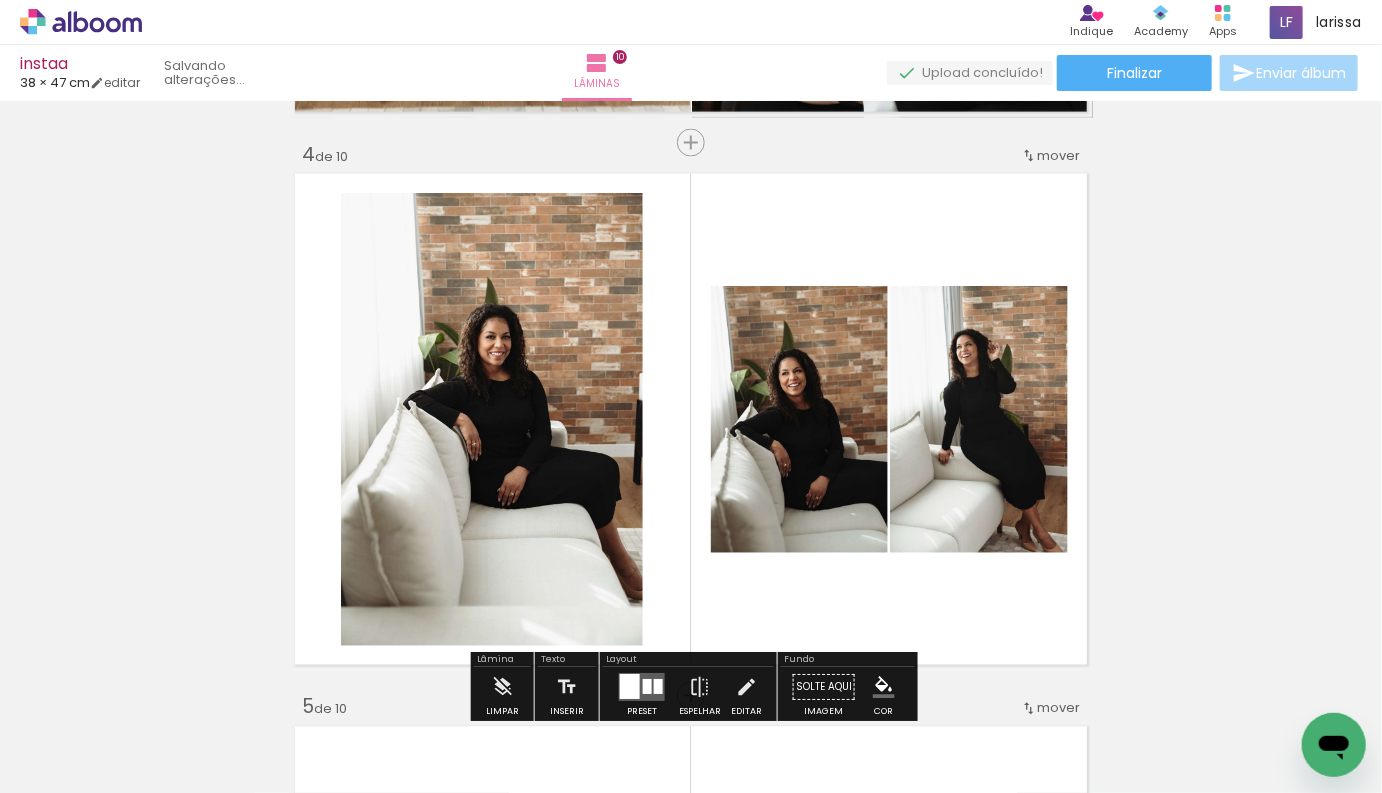 scroll, scrollTop: 0, scrollLeft: 1027, axis: horizontal 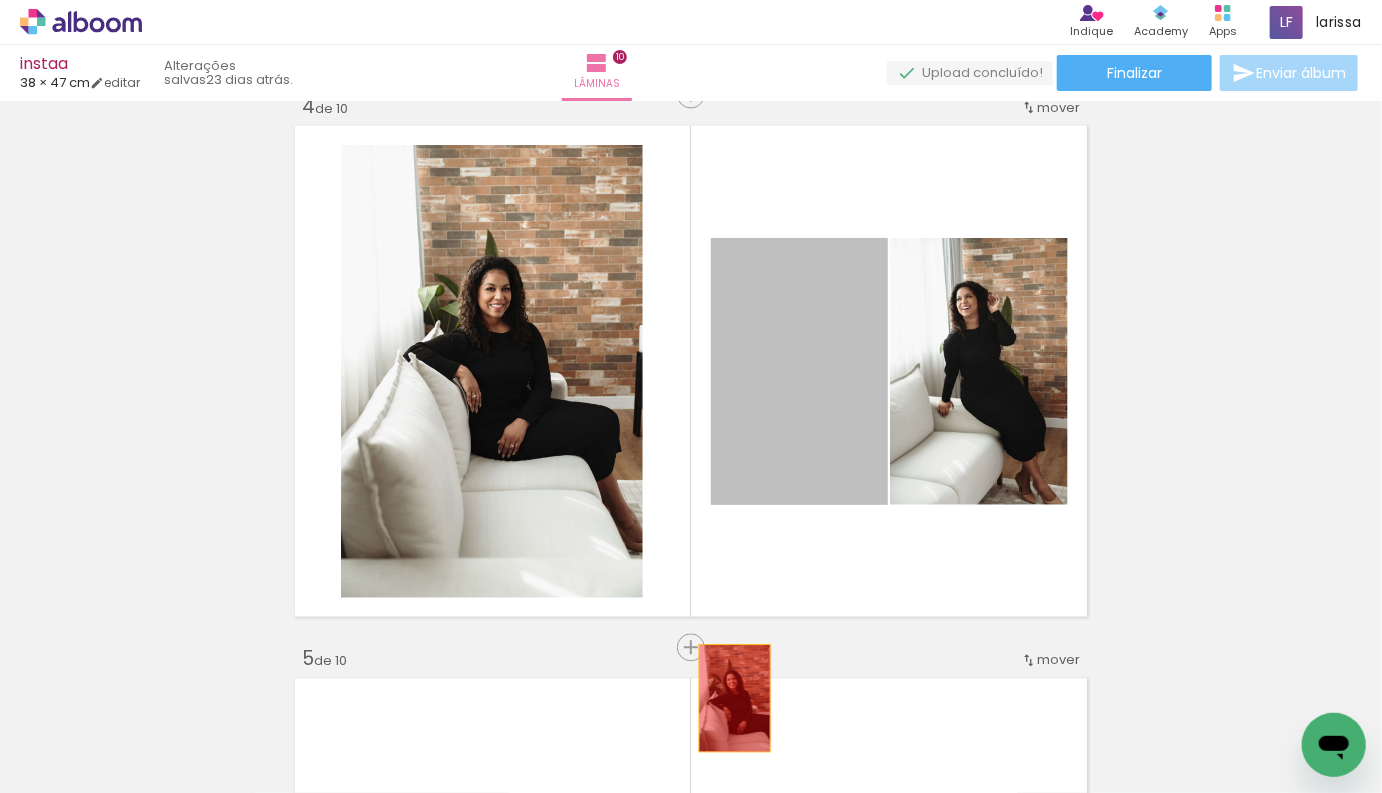drag, startPoint x: 807, startPoint y: 377, endPoint x: 726, endPoint y: 734, distance: 366.07376 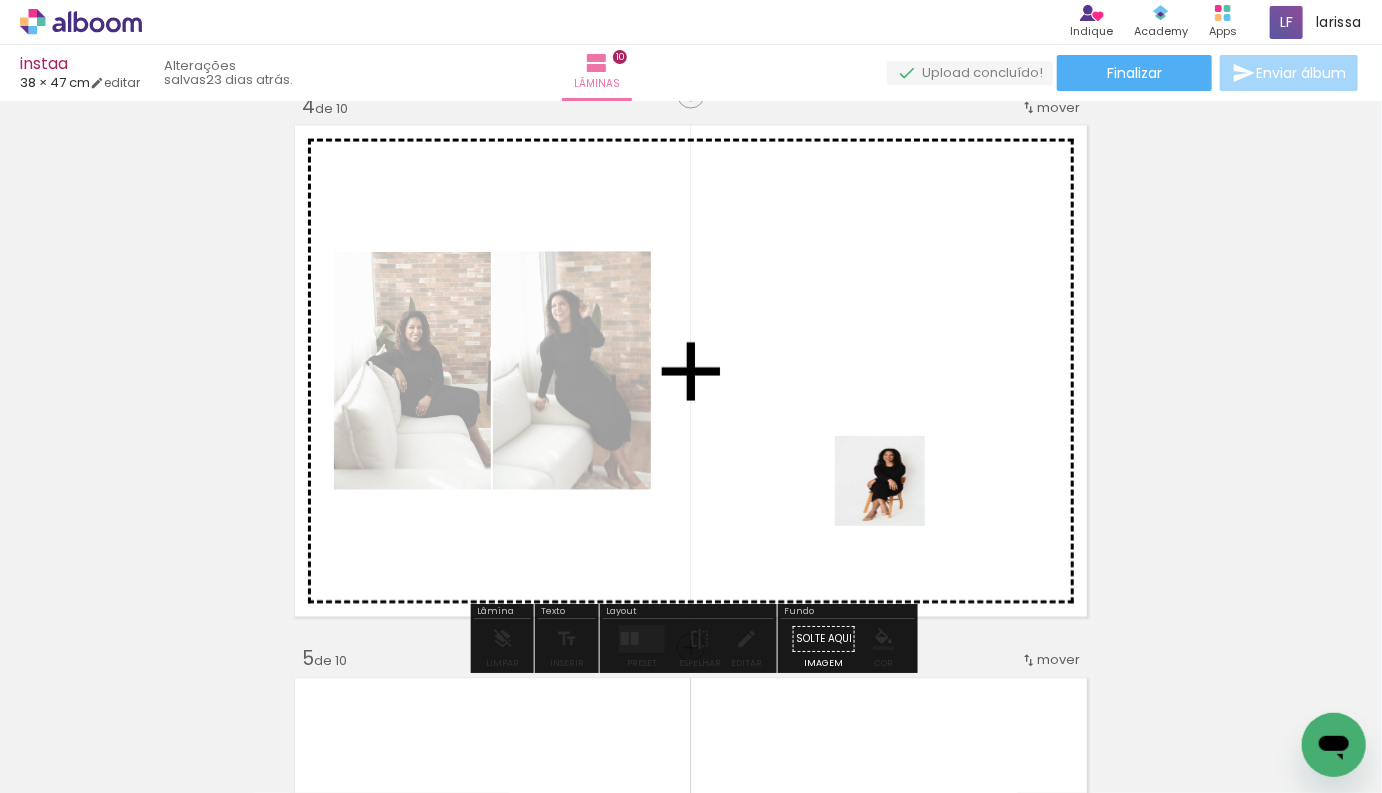 drag, startPoint x: 536, startPoint y: 741, endPoint x: 912, endPoint y: 479, distance: 458.2794 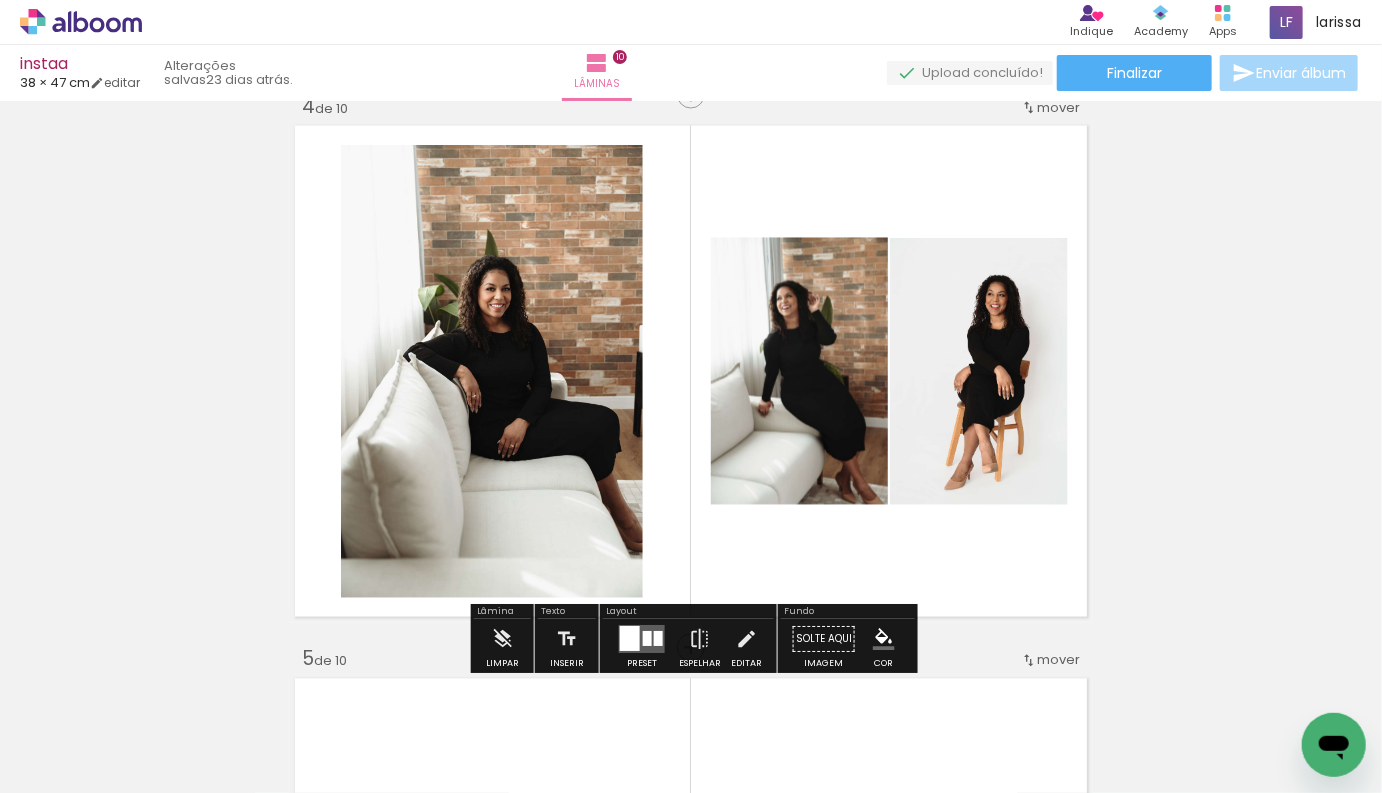 scroll, scrollTop: 0, scrollLeft: 434, axis: horizontal 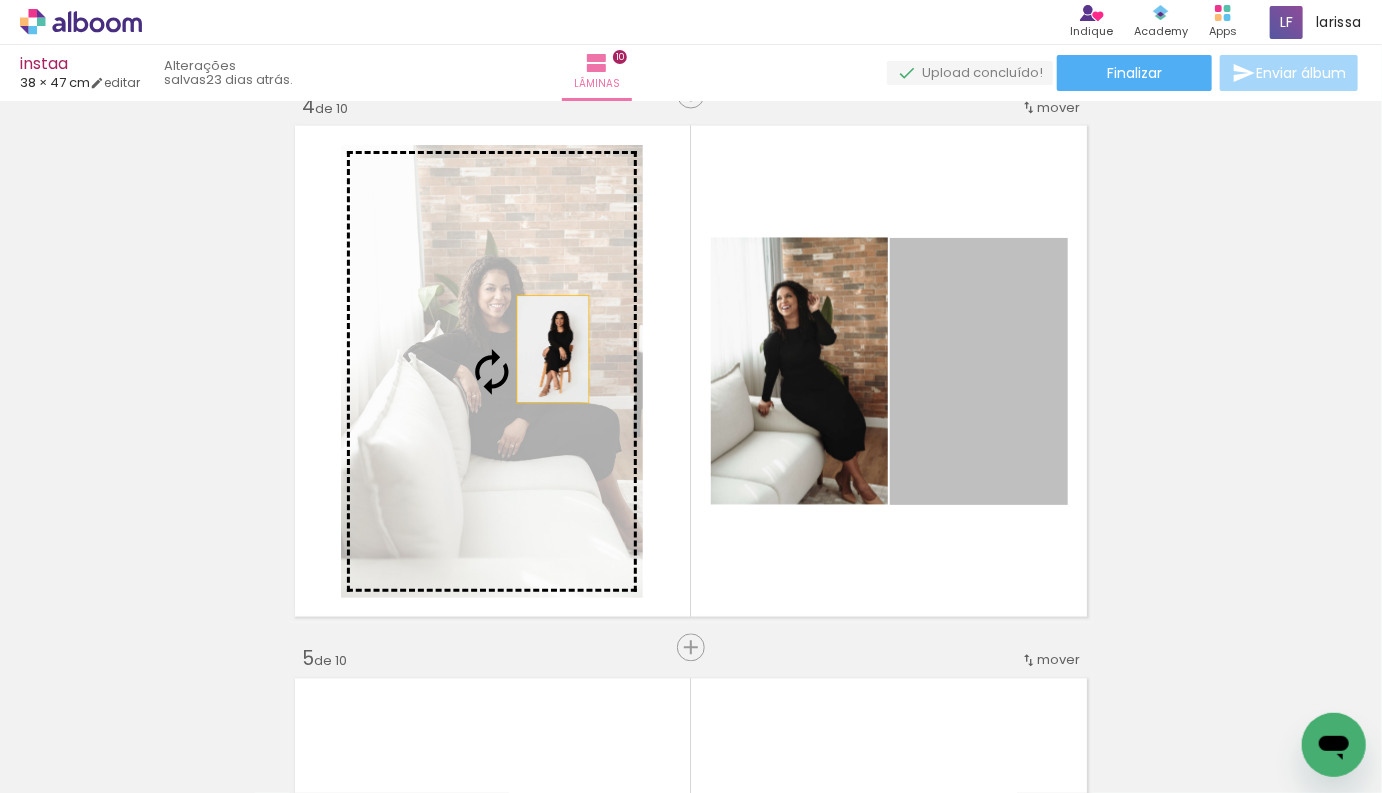 drag, startPoint x: 1017, startPoint y: 326, endPoint x: 553, endPoint y: 349, distance: 464.5697 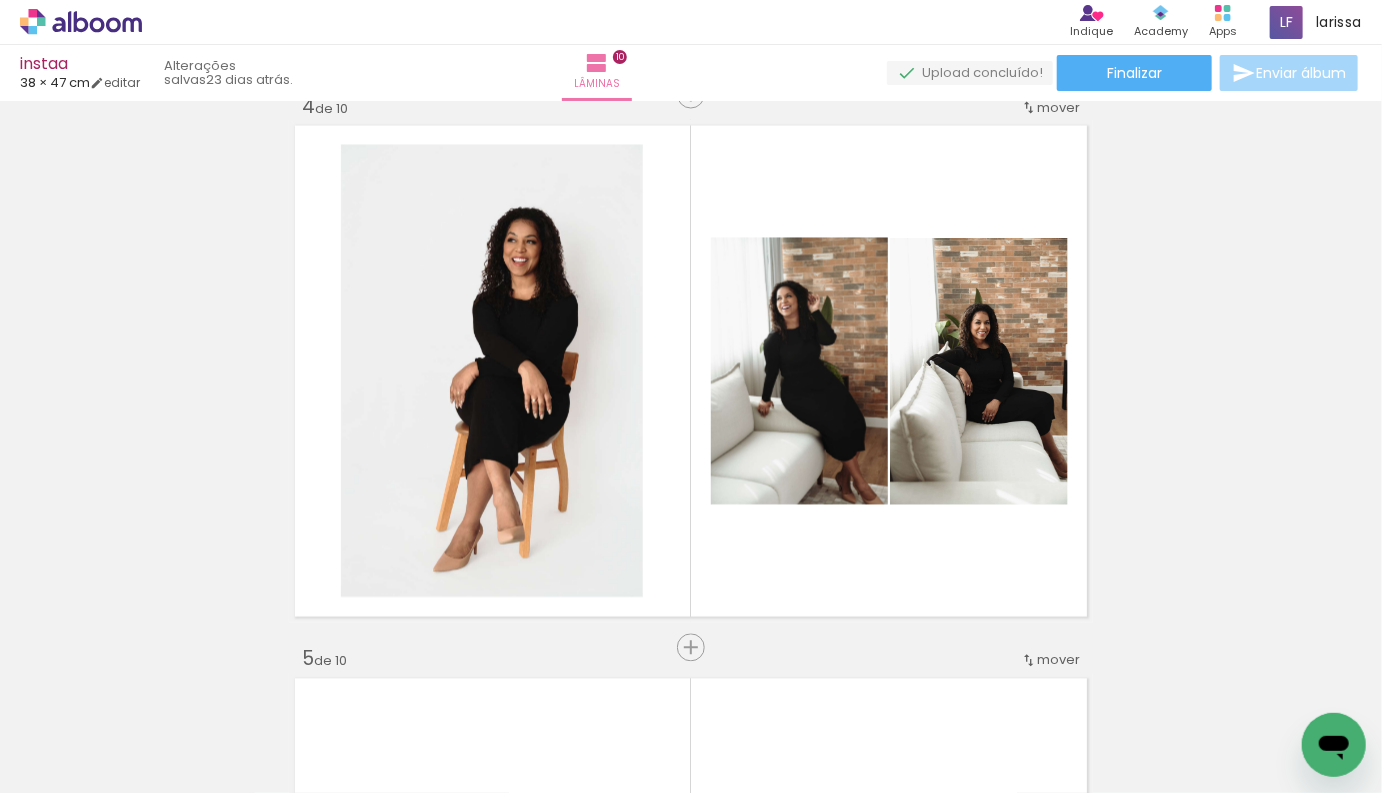scroll, scrollTop: 0, scrollLeft: 0, axis: both 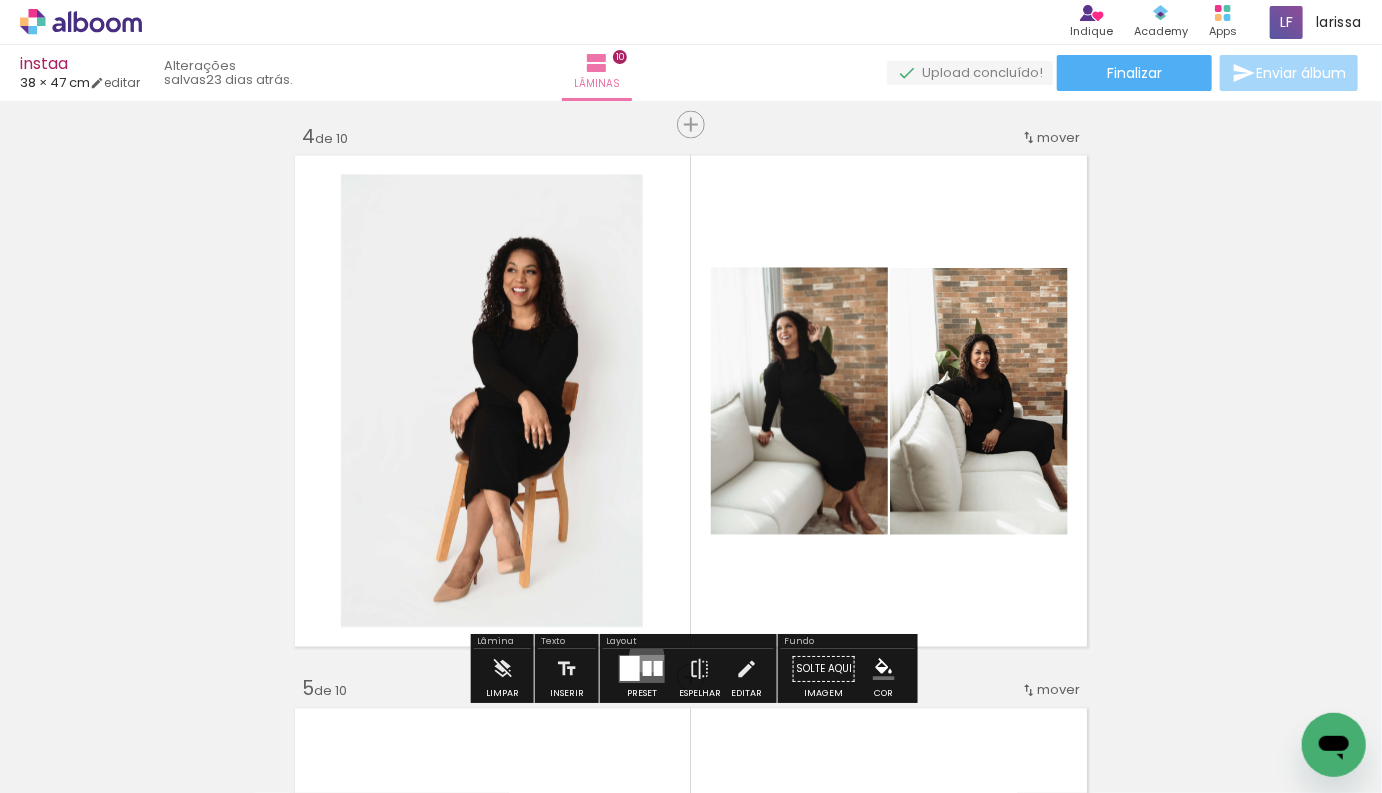 click at bounding box center (642, 670) 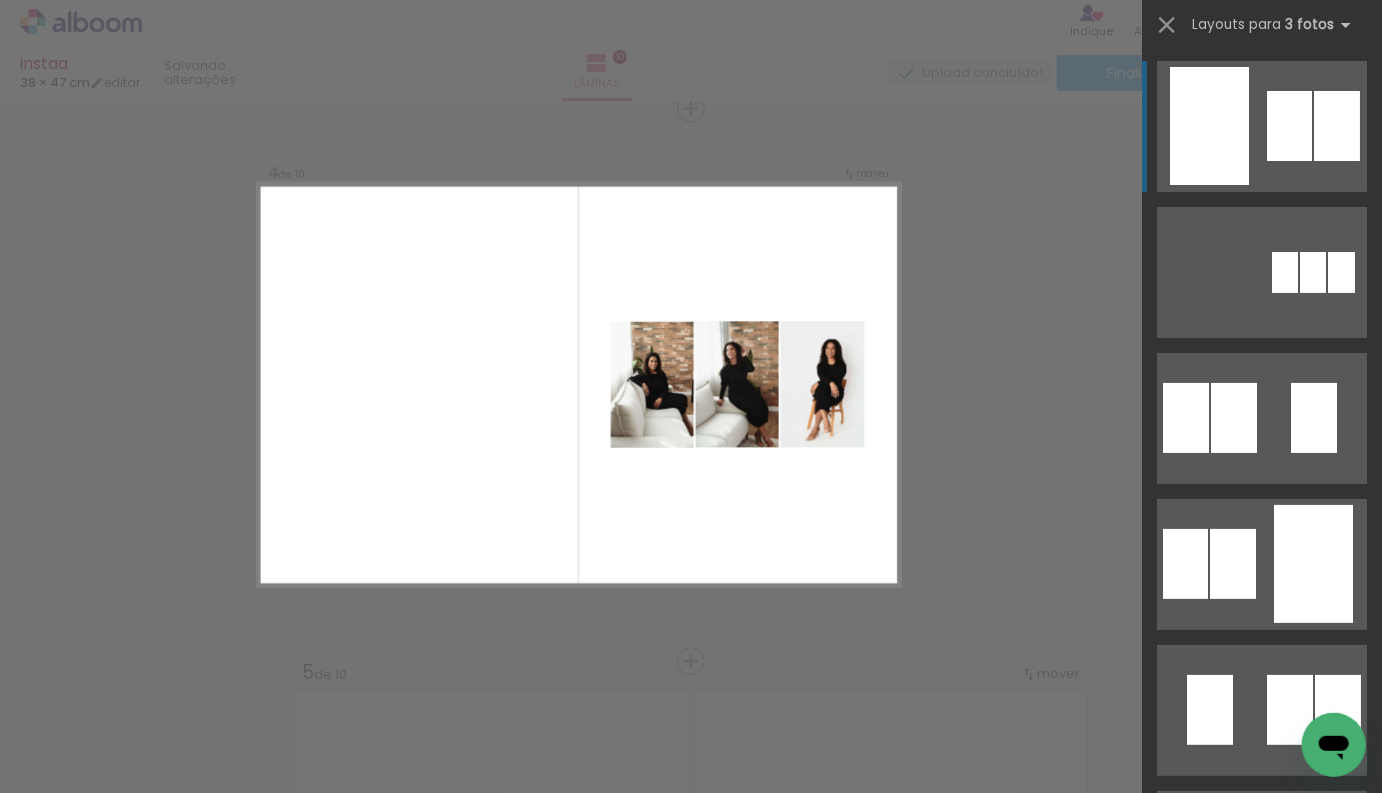 scroll, scrollTop: 1684, scrollLeft: 0, axis: vertical 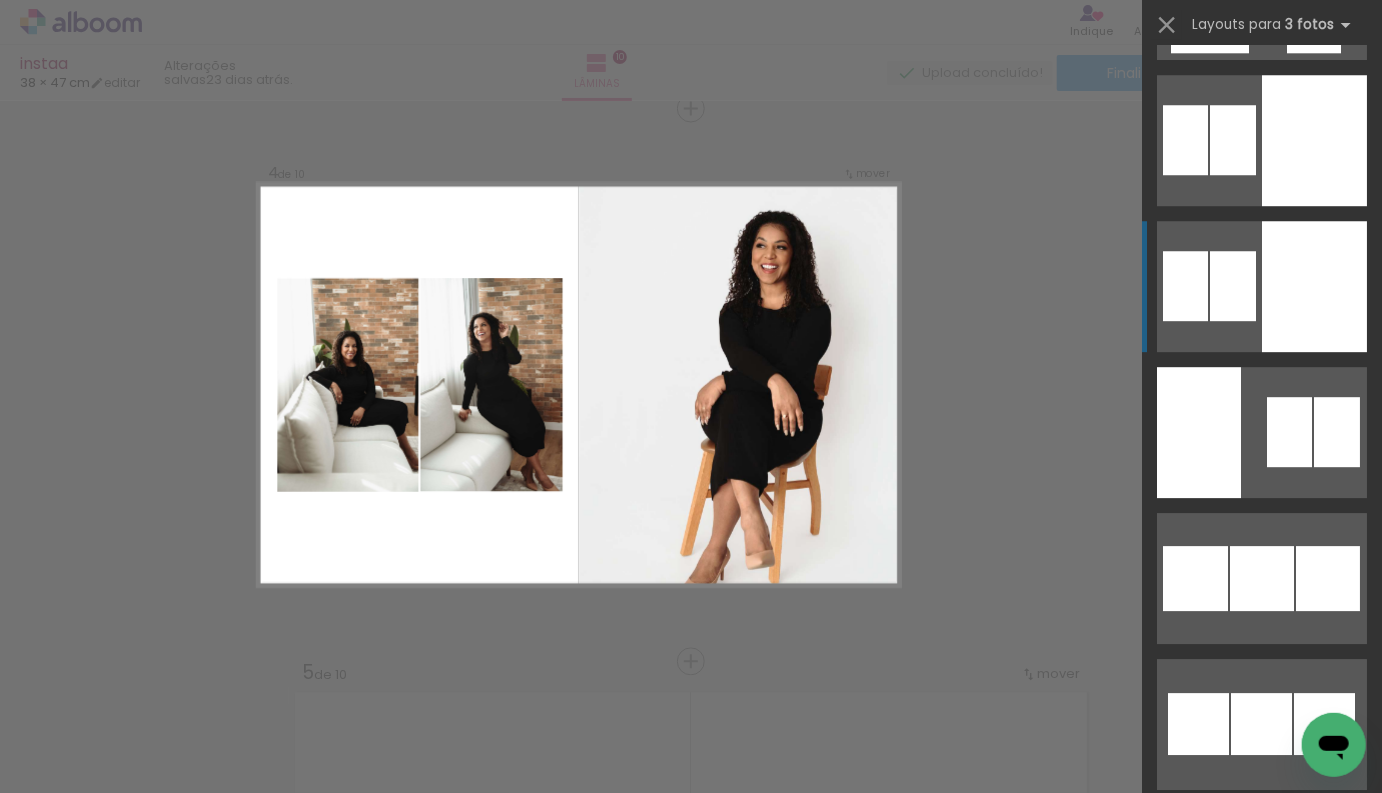 click at bounding box center [1312, -298] 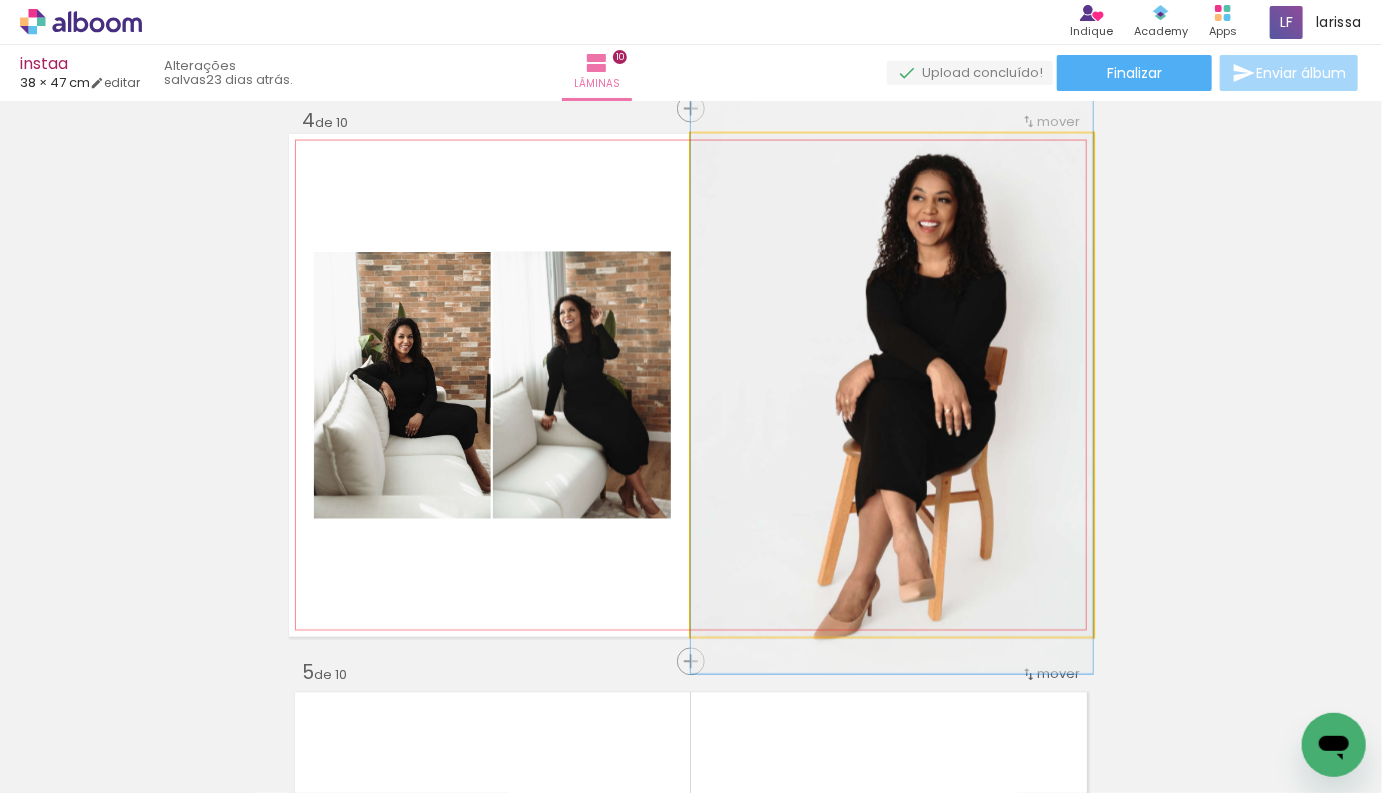 drag, startPoint x: 919, startPoint y: 289, endPoint x: 919, endPoint y: 276, distance: 13 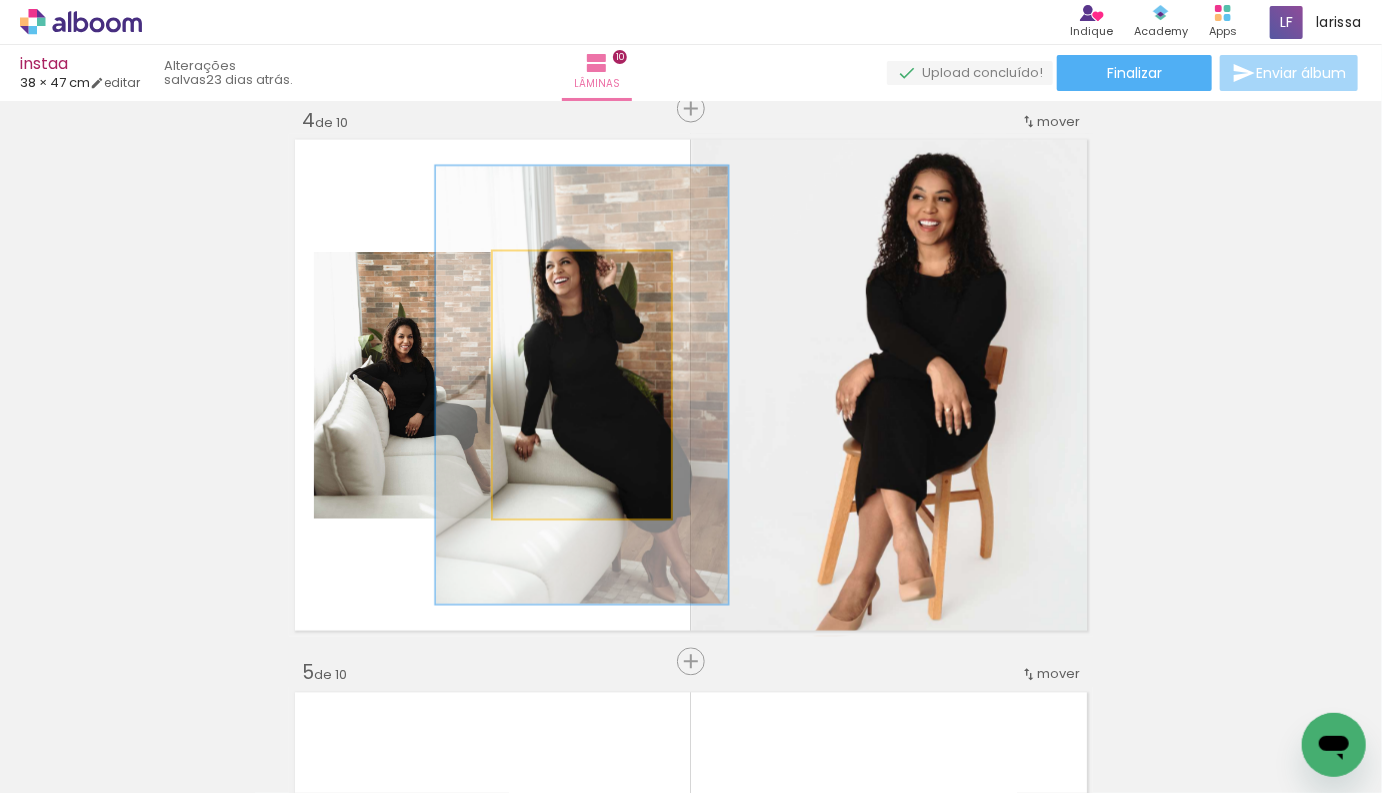 drag, startPoint x: 548, startPoint y: 271, endPoint x: 595, endPoint y: 274, distance: 47.095646 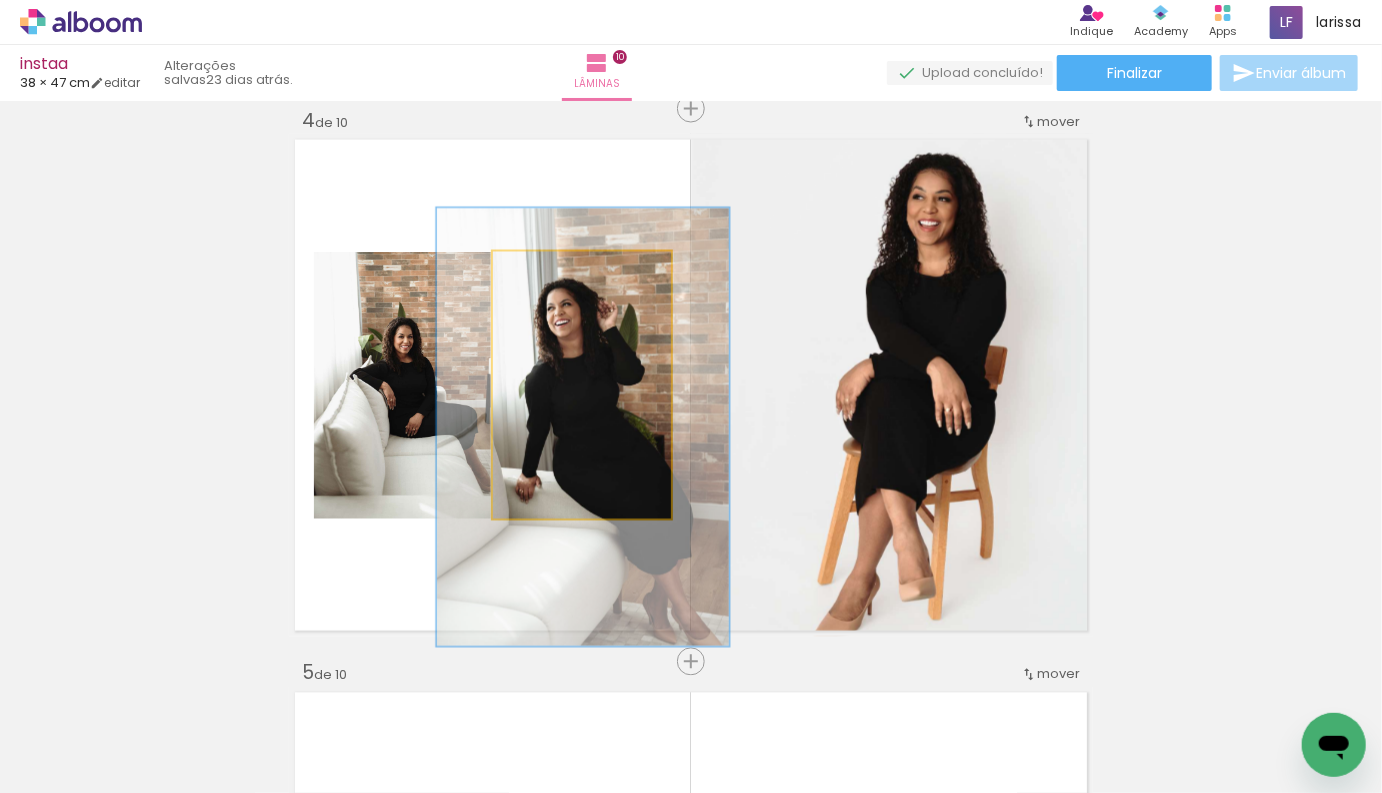 drag, startPoint x: 601, startPoint y: 404, endPoint x: 602, endPoint y: 443, distance: 39.012817 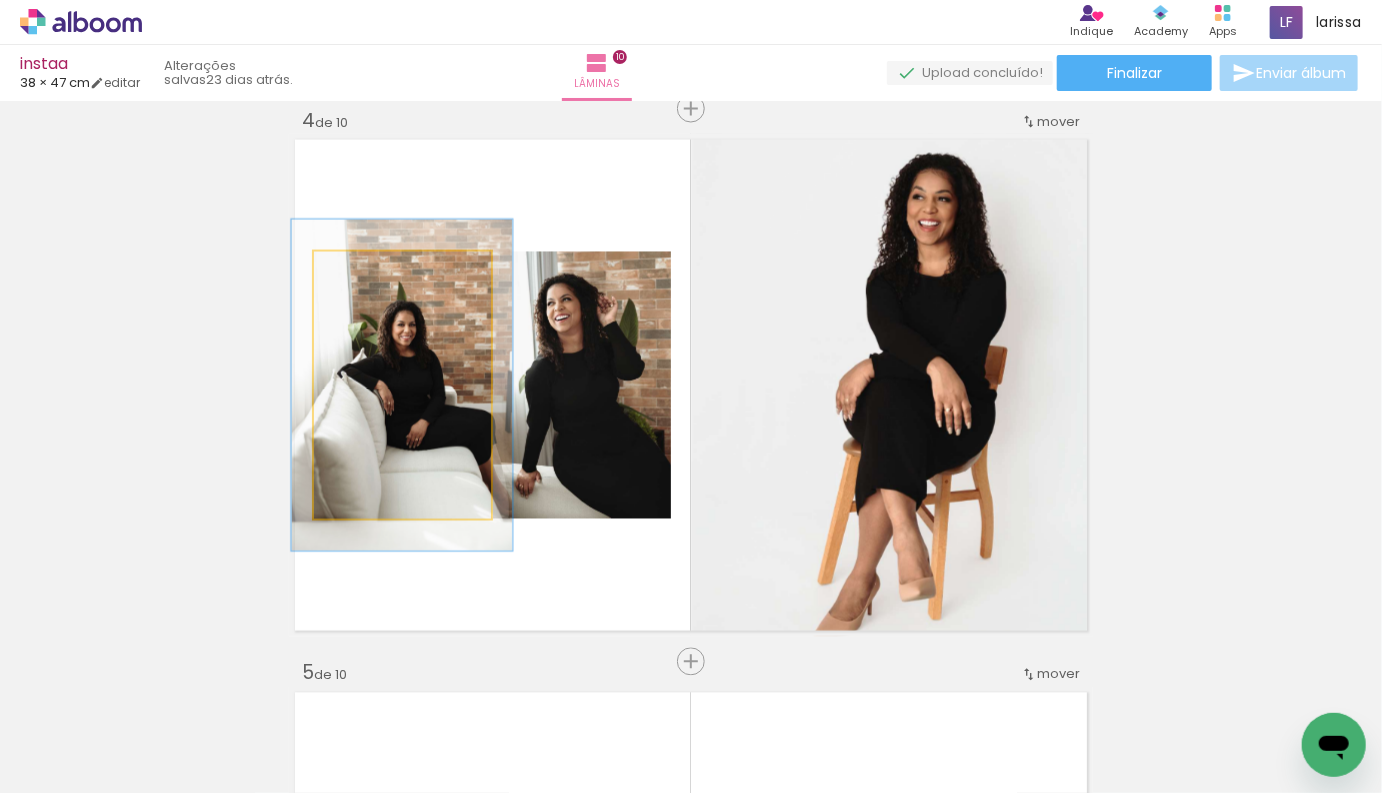 drag, startPoint x: 367, startPoint y: 274, endPoint x: 384, endPoint y: 274, distance: 17 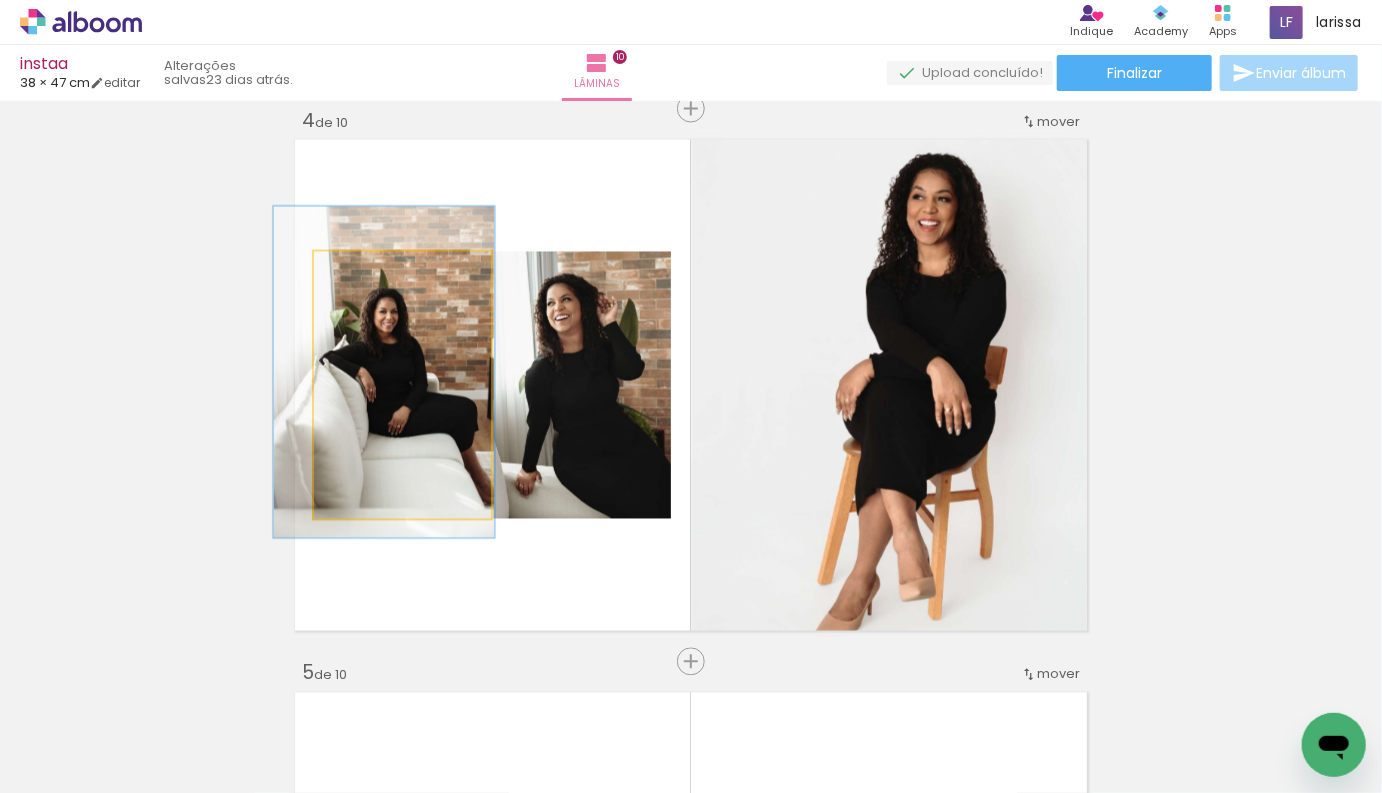 drag, startPoint x: 404, startPoint y: 397, endPoint x: 390, endPoint y: 387, distance: 17.20465 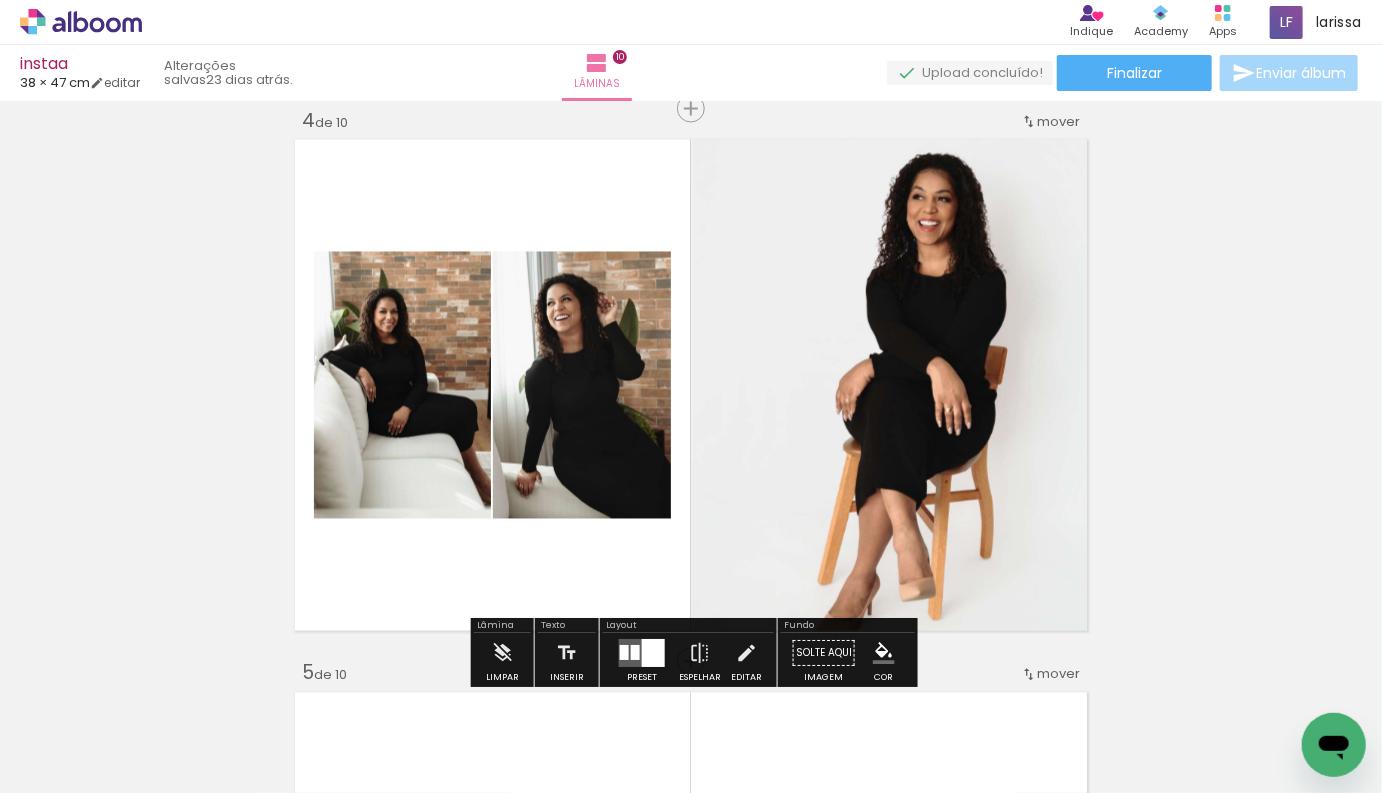 click on "Inserir lâmina 1  de 10  Inserir lâmina 2  de 10  Inserir lâmina 3  de 10  Inserir lâmina 4  de 10  Inserir lâmina 5  de 10  Inserir lâmina 6  de 10  Inserir lâmina 7  de 10  Inserir lâmina 8  de 10  Inserir lâmina 9  de 10  Inserir lâmina 10  de 10" at bounding box center [691, 1466] 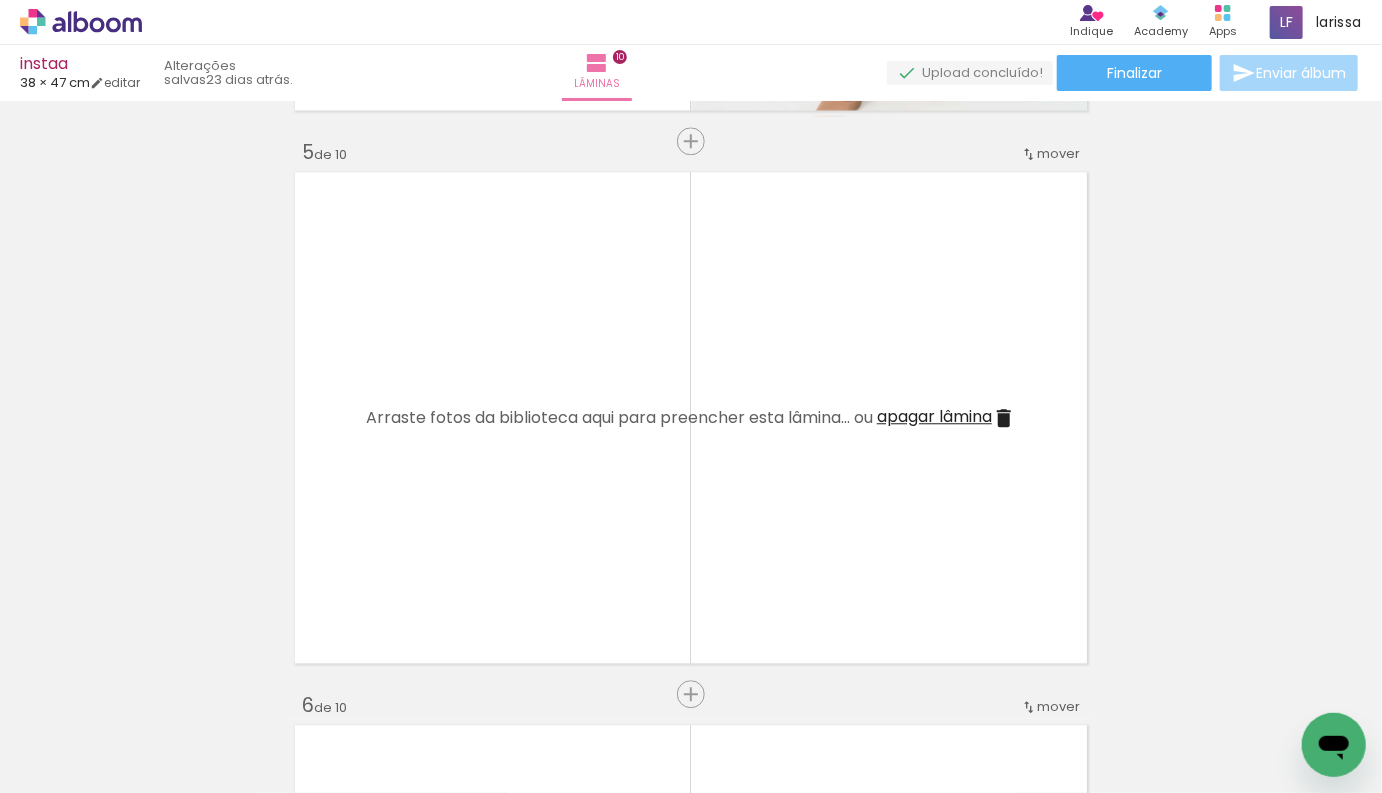 scroll, scrollTop: 2201, scrollLeft: 0, axis: vertical 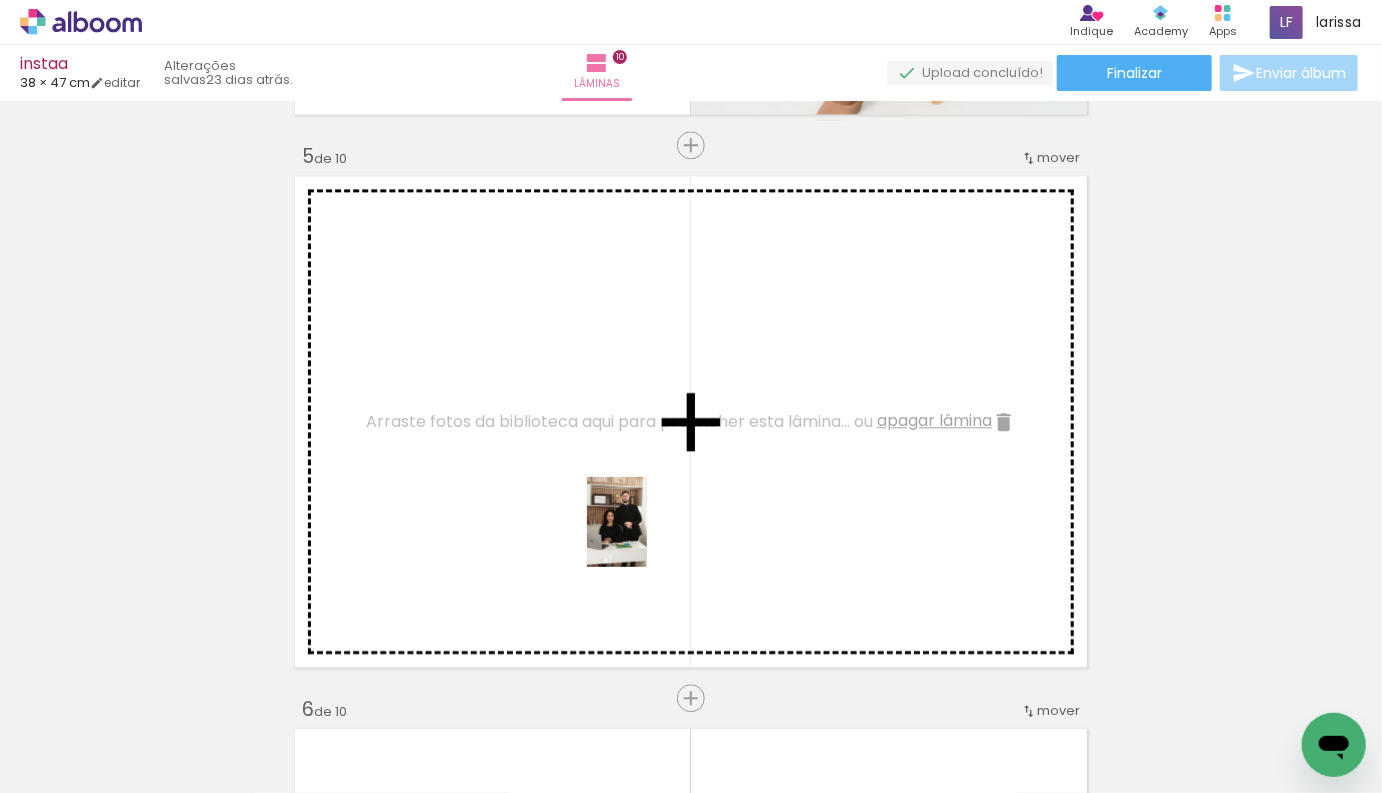drag, startPoint x: 863, startPoint y: 670, endPoint x: 642, endPoint y: 531, distance: 261.07852 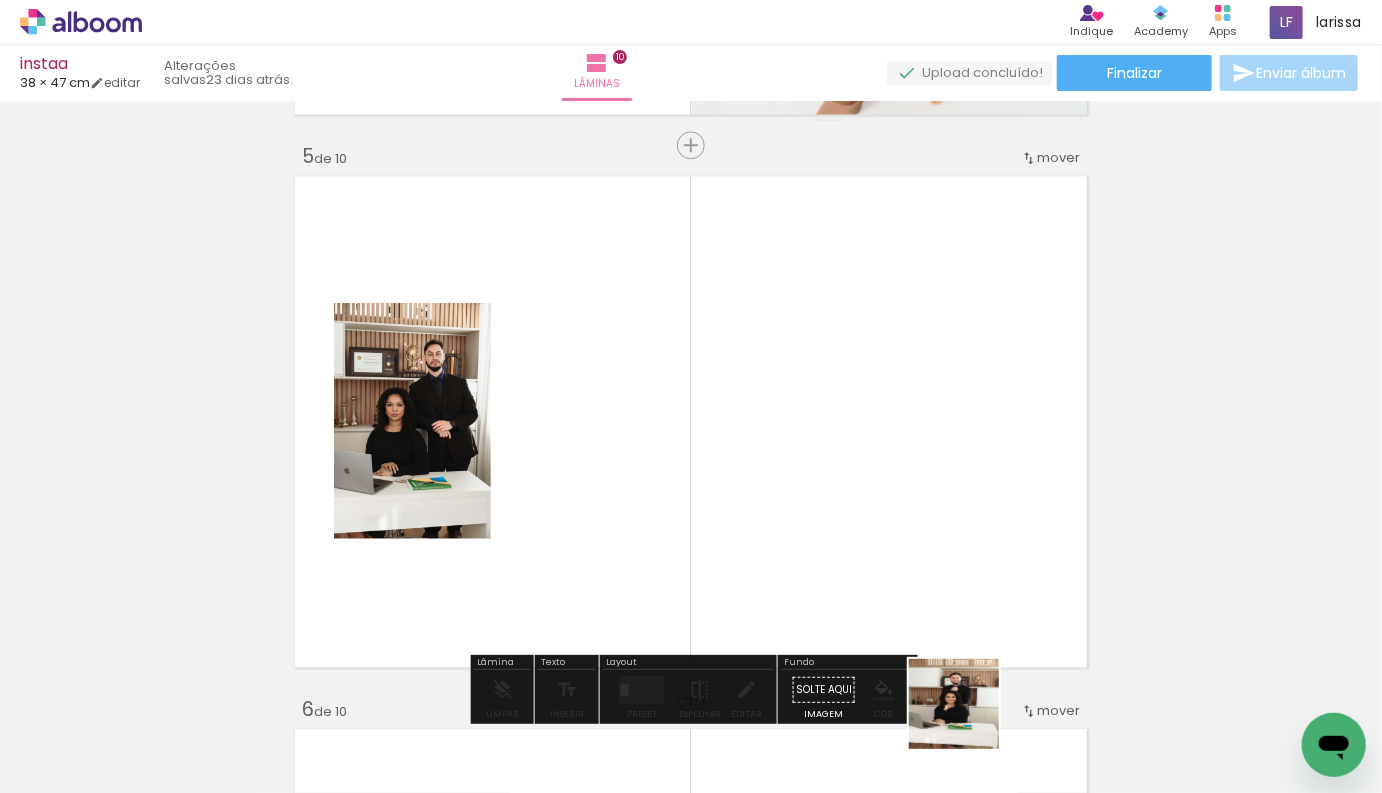 drag, startPoint x: 969, startPoint y: 719, endPoint x: 683, endPoint y: 555, distance: 329.6847 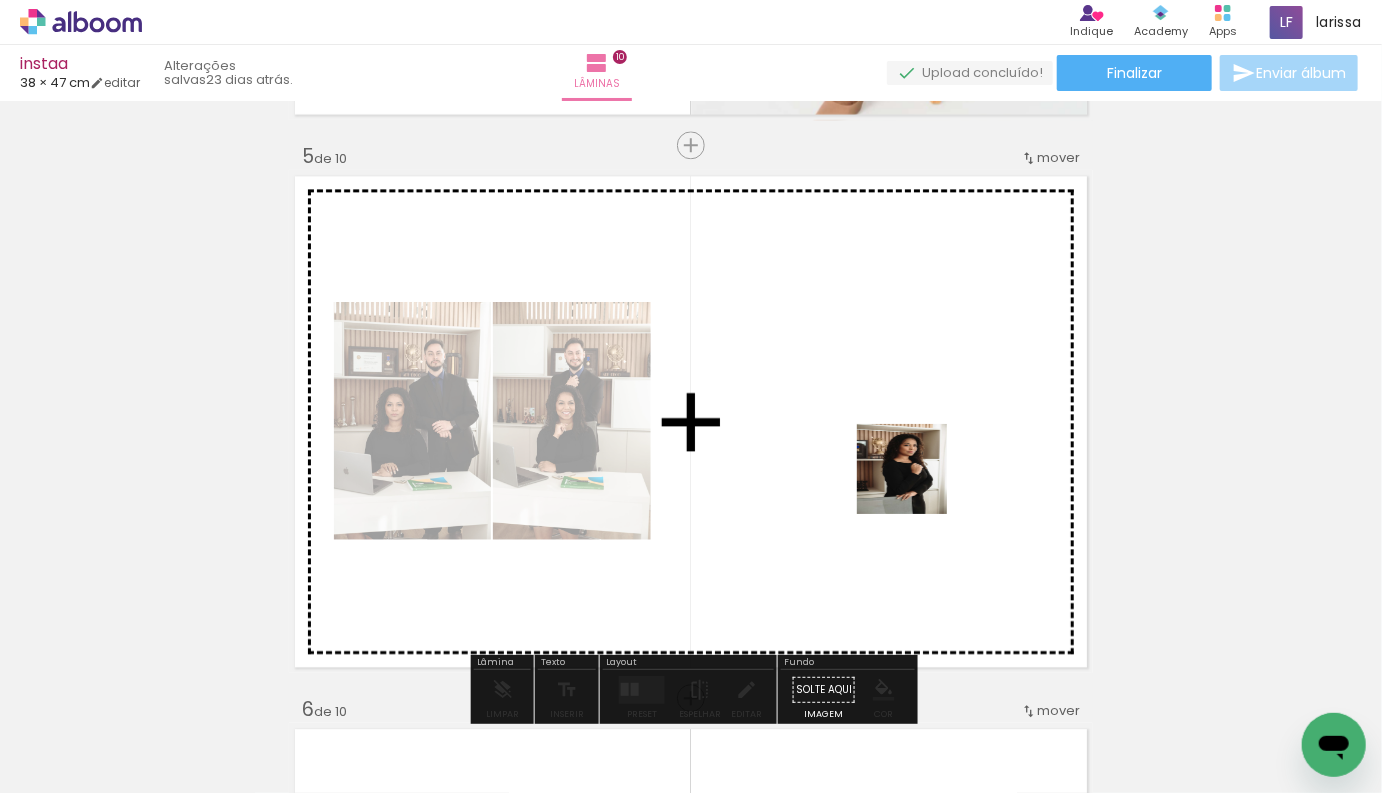 drag, startPoint x: 876, startPoint y: 730, endPoint x: 917, endPoint y: 484, distance: 249.39326 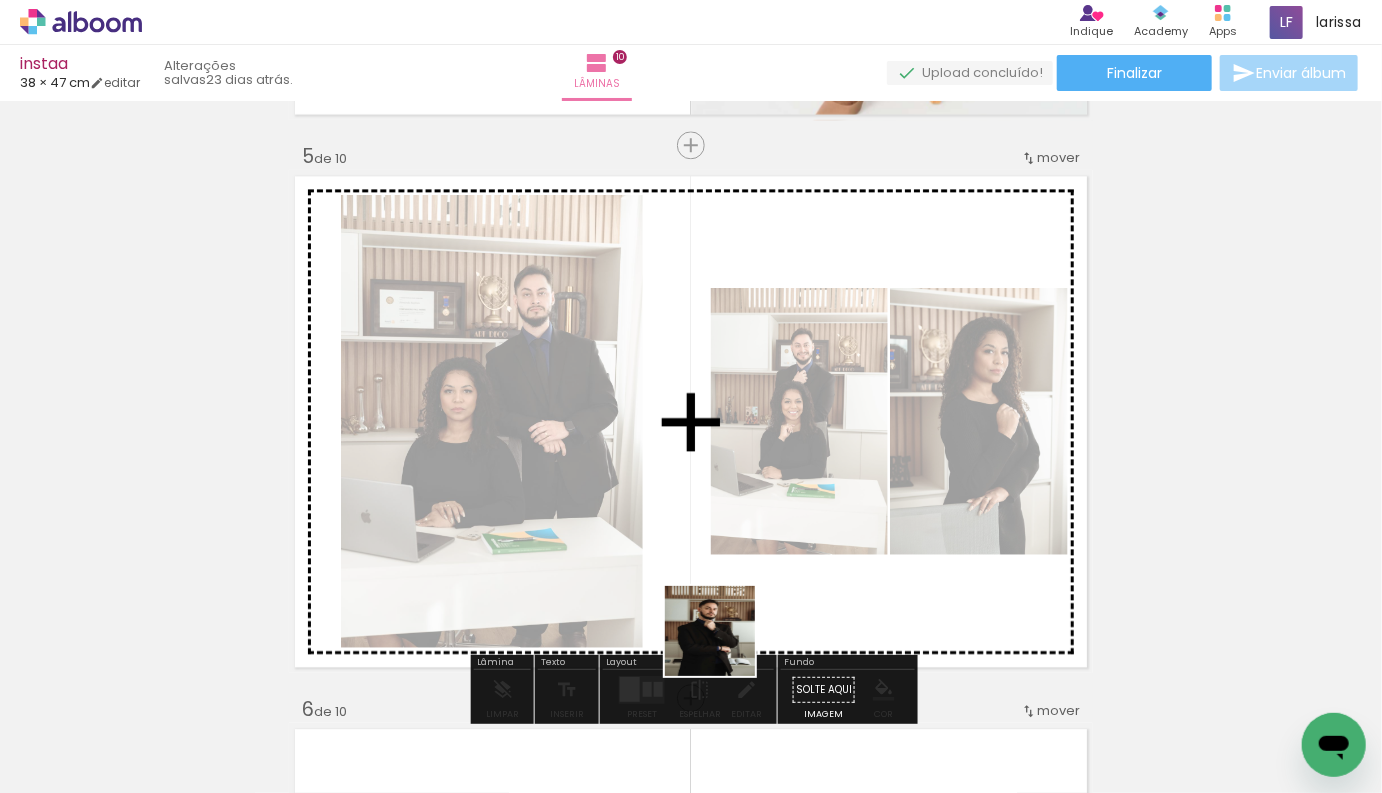 drag, startPoint x: 312, startPoint y: 730, endPoint x: 740, endPoint y: 643, distance: 436.75278 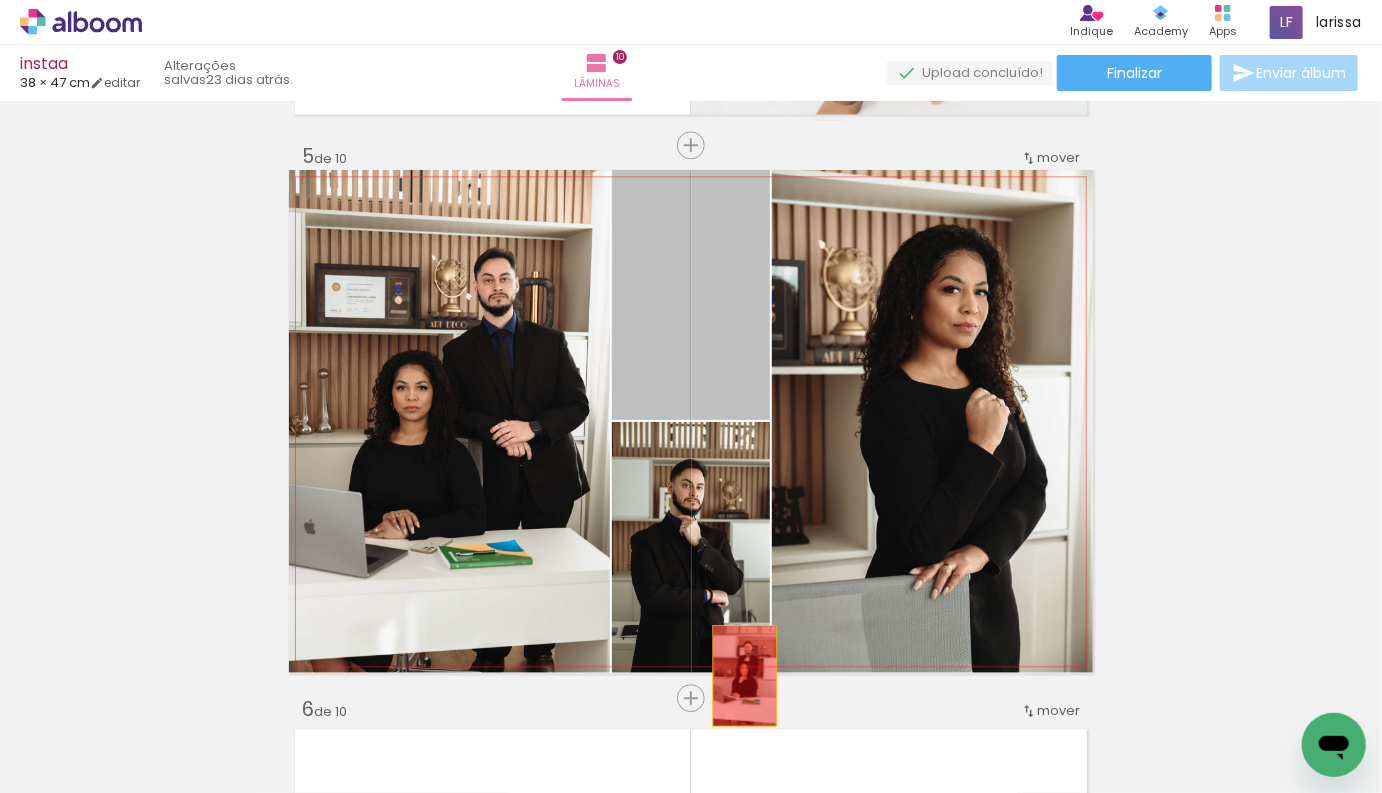 drag, startPoint x: 724, startPoint y: 336, endPoint x: 745, endPoint y: 693, distance: 357.61713 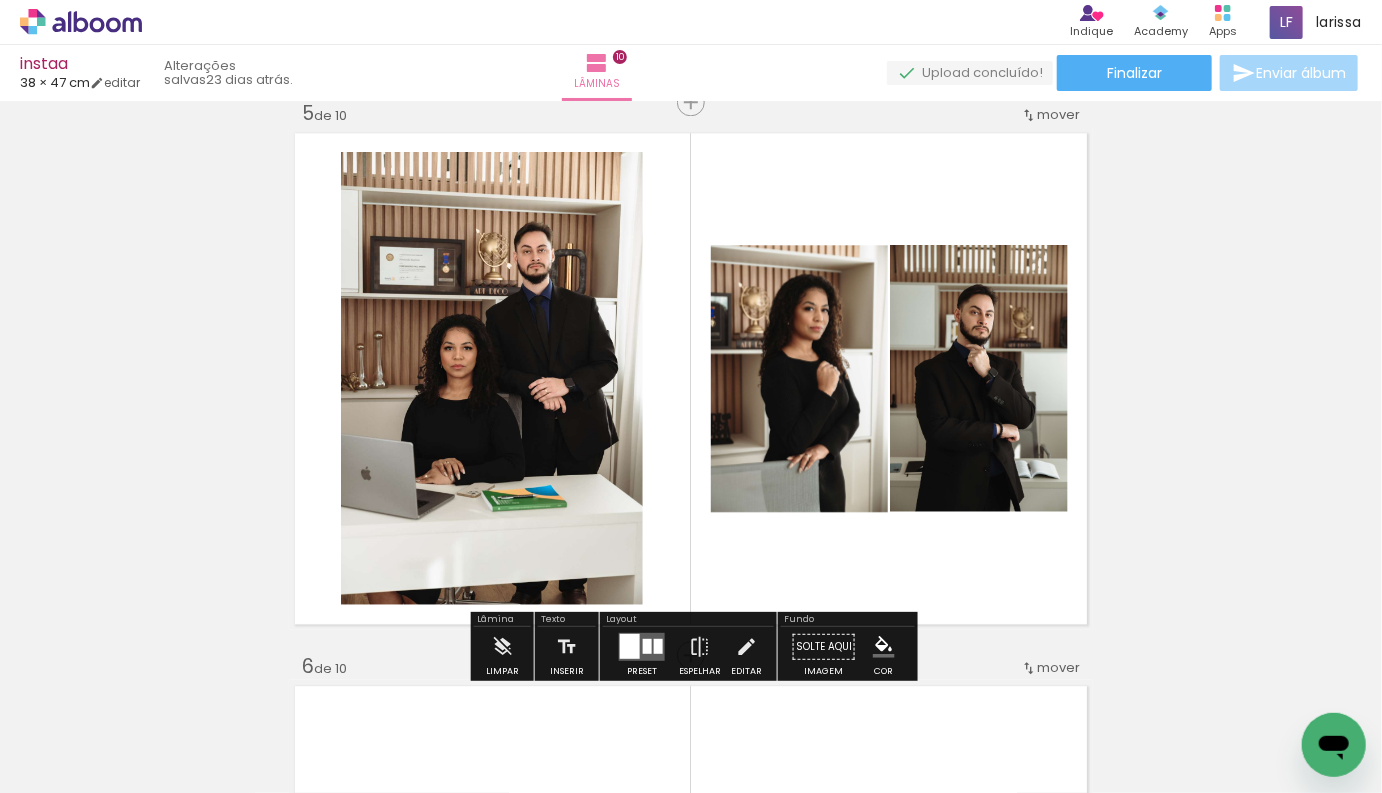 scroll, scrollTop: 2164, scrollLeft: 0, axis: vertical 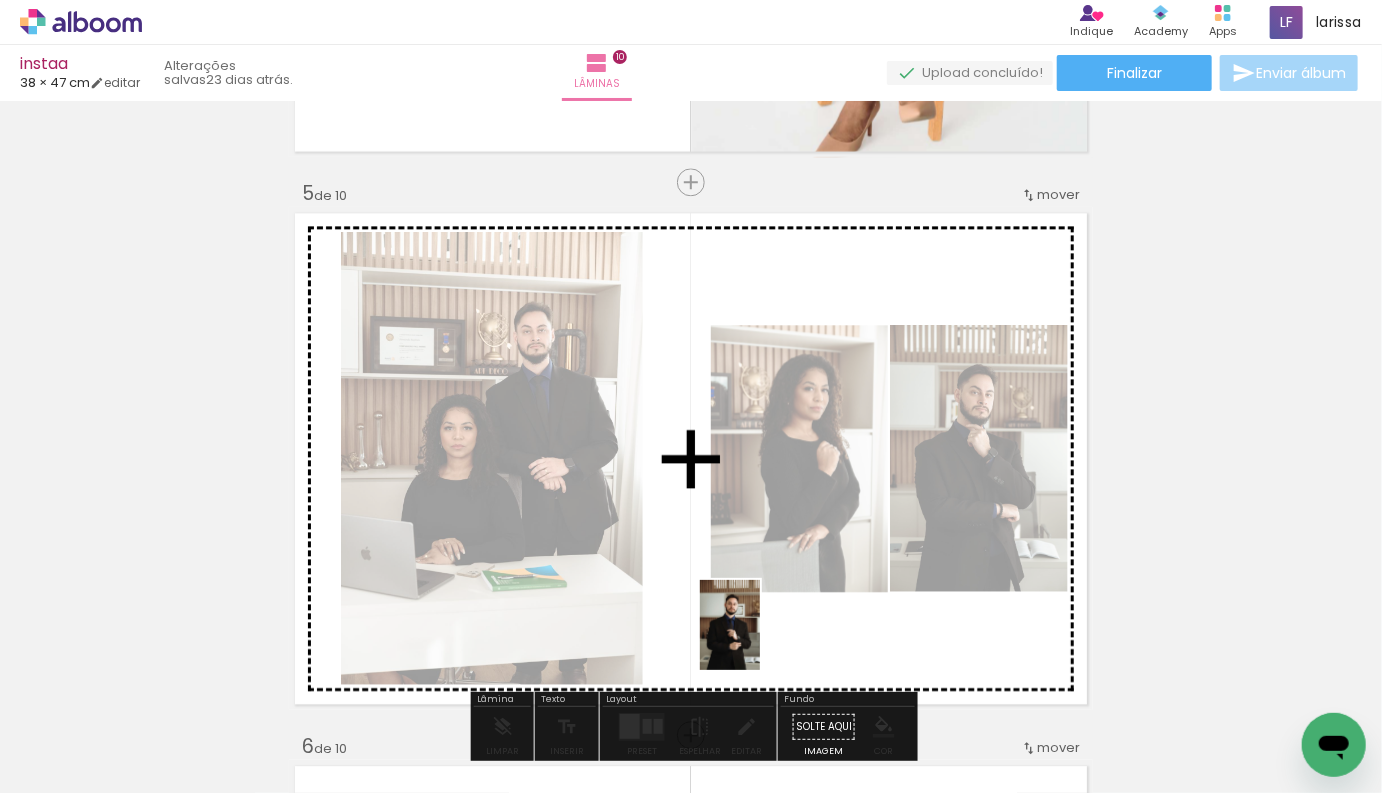 drag, startPoint x: 231, startPoint y: 725, endPoint x: 805, endPoint y: 615, distance: 584.445 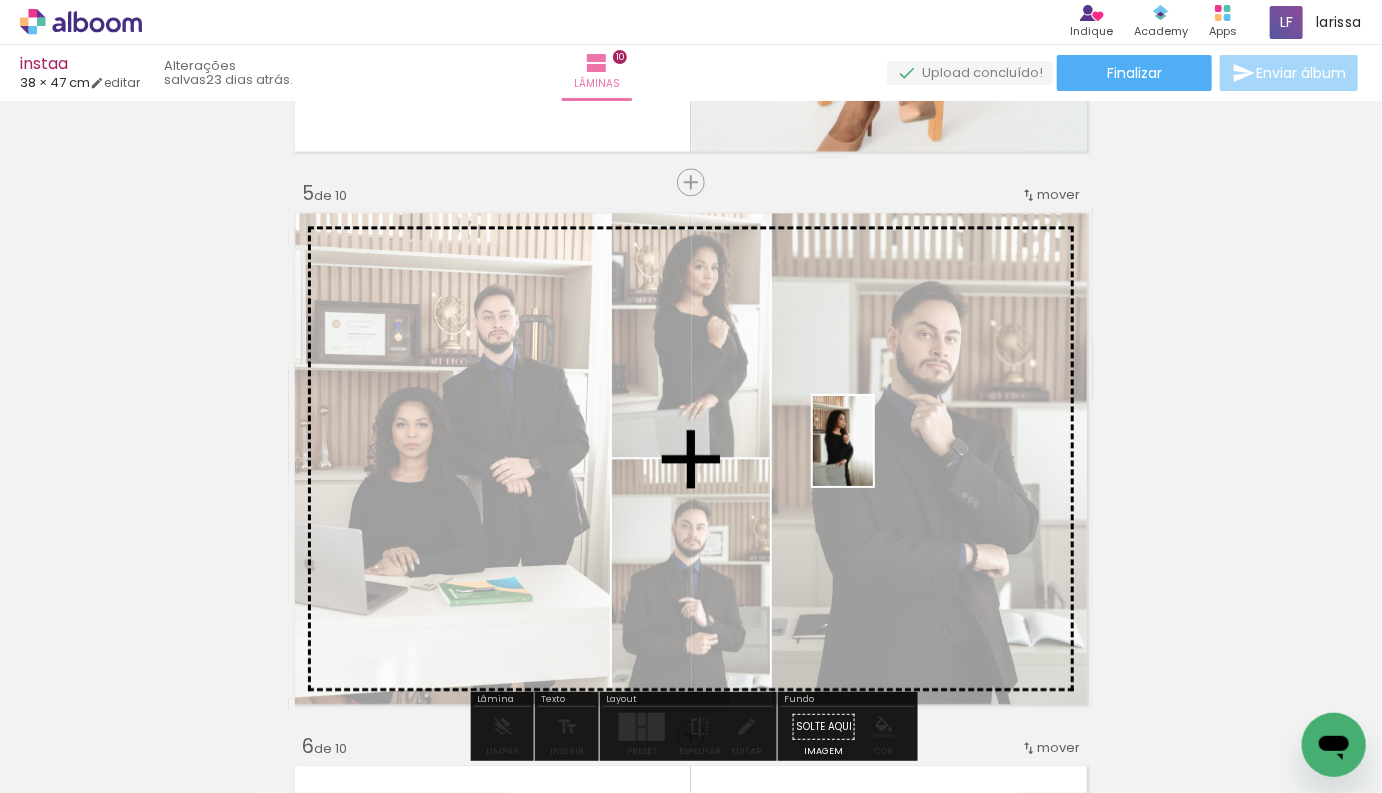 drag, startPoint x: 533, startPoint y: 728, endPoint x: 873, endPoint y: 456, distance: 435.41245 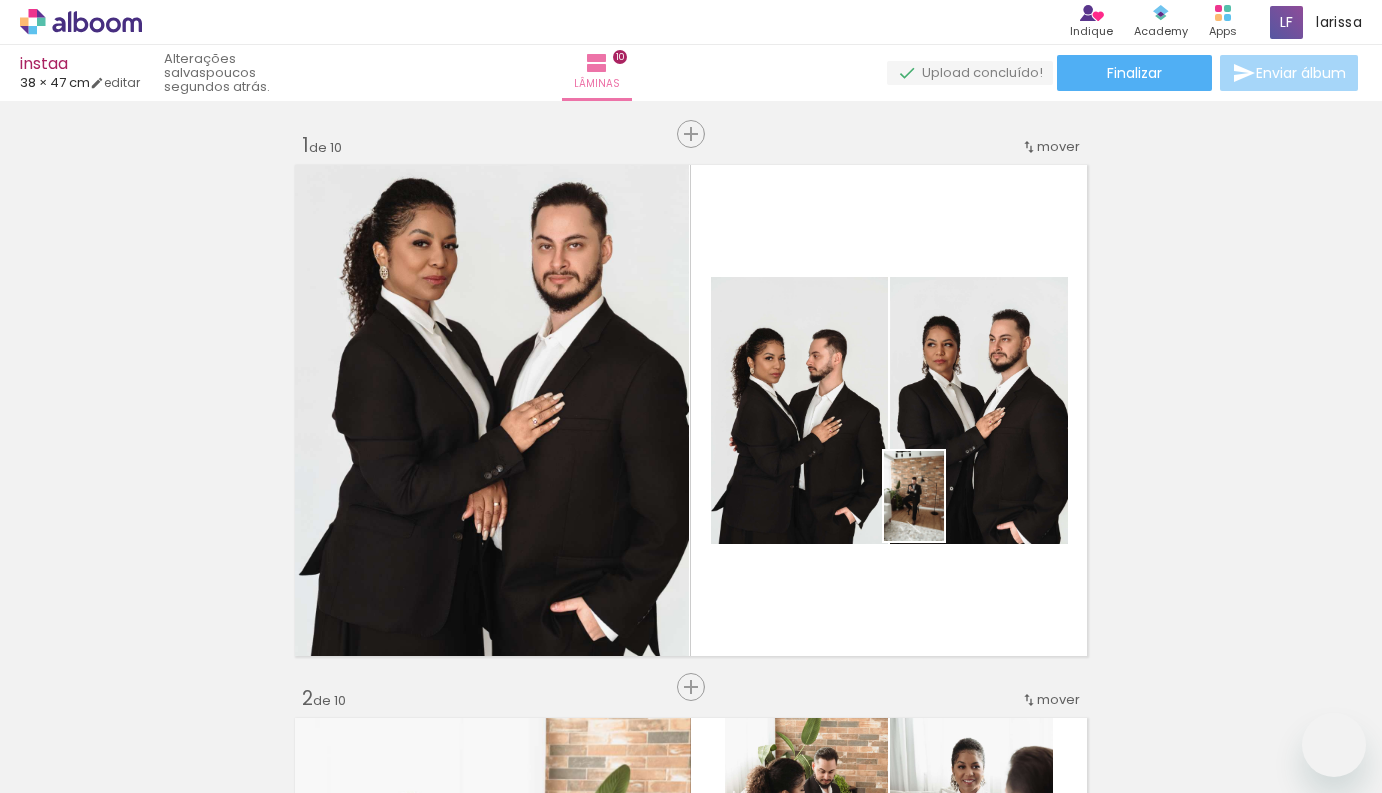 click at bounding box center [691, 396] 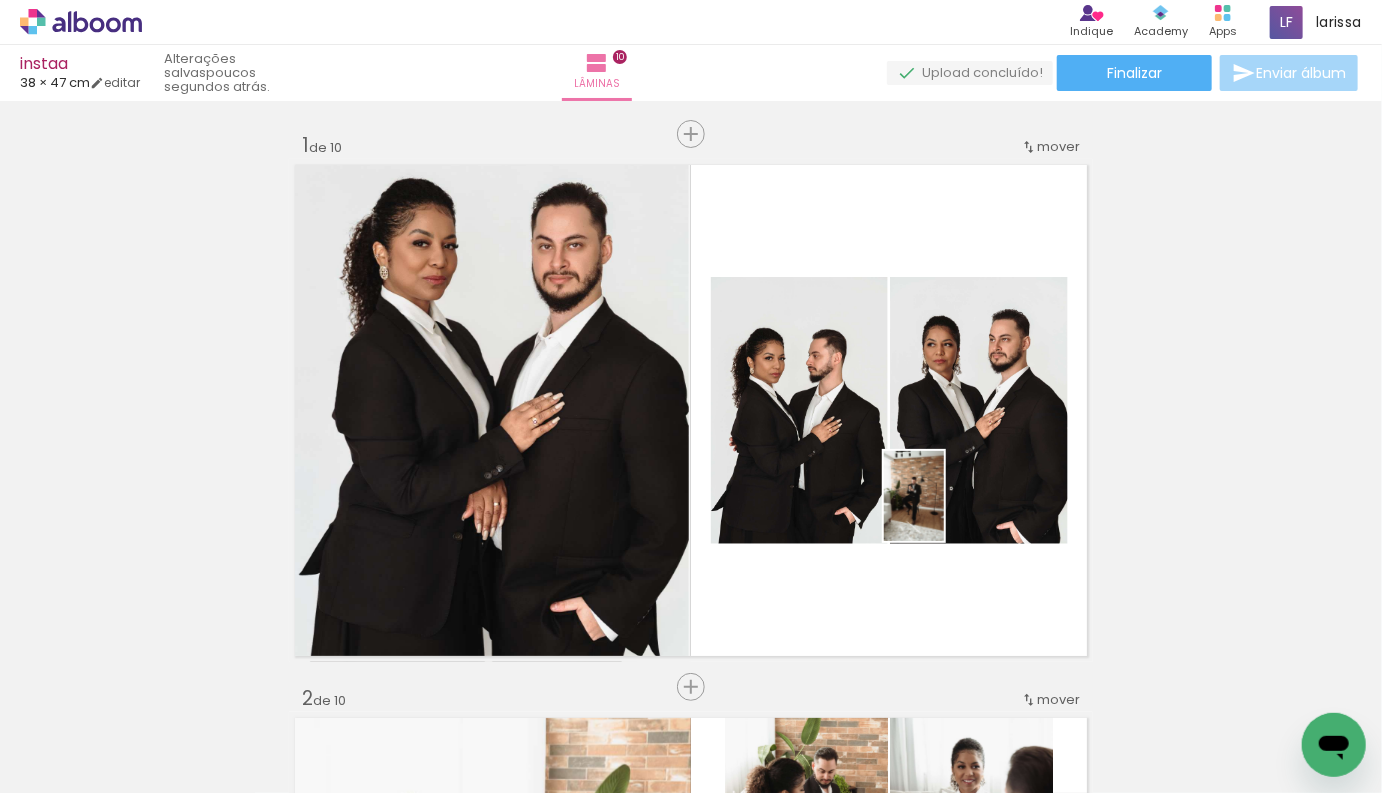scroll, scrollTop: 0, scrollLeft: 0, axis: both 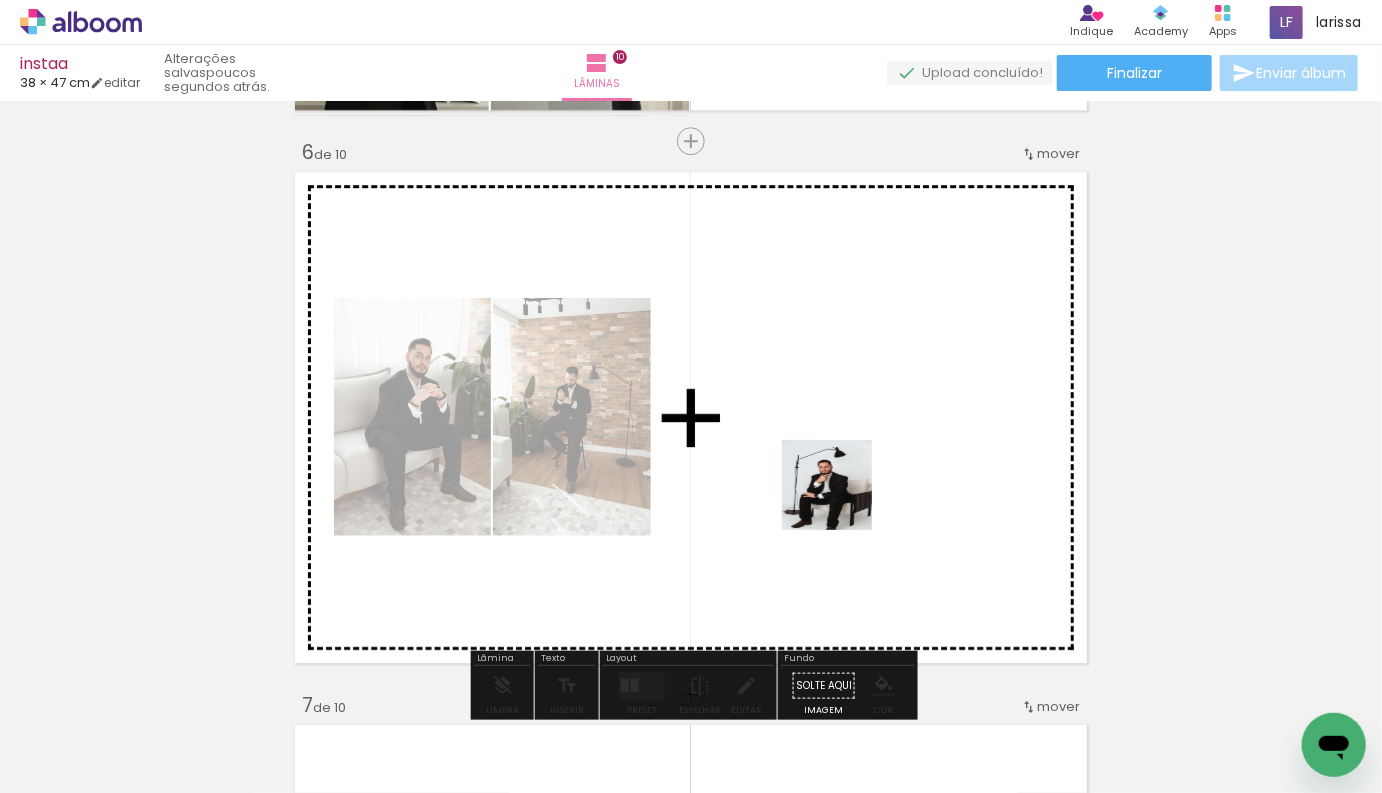 drag, startPoint x: 1103, startPoint y: 724, endPoint x: 807, endPoint y: 430, distance: 417.1954 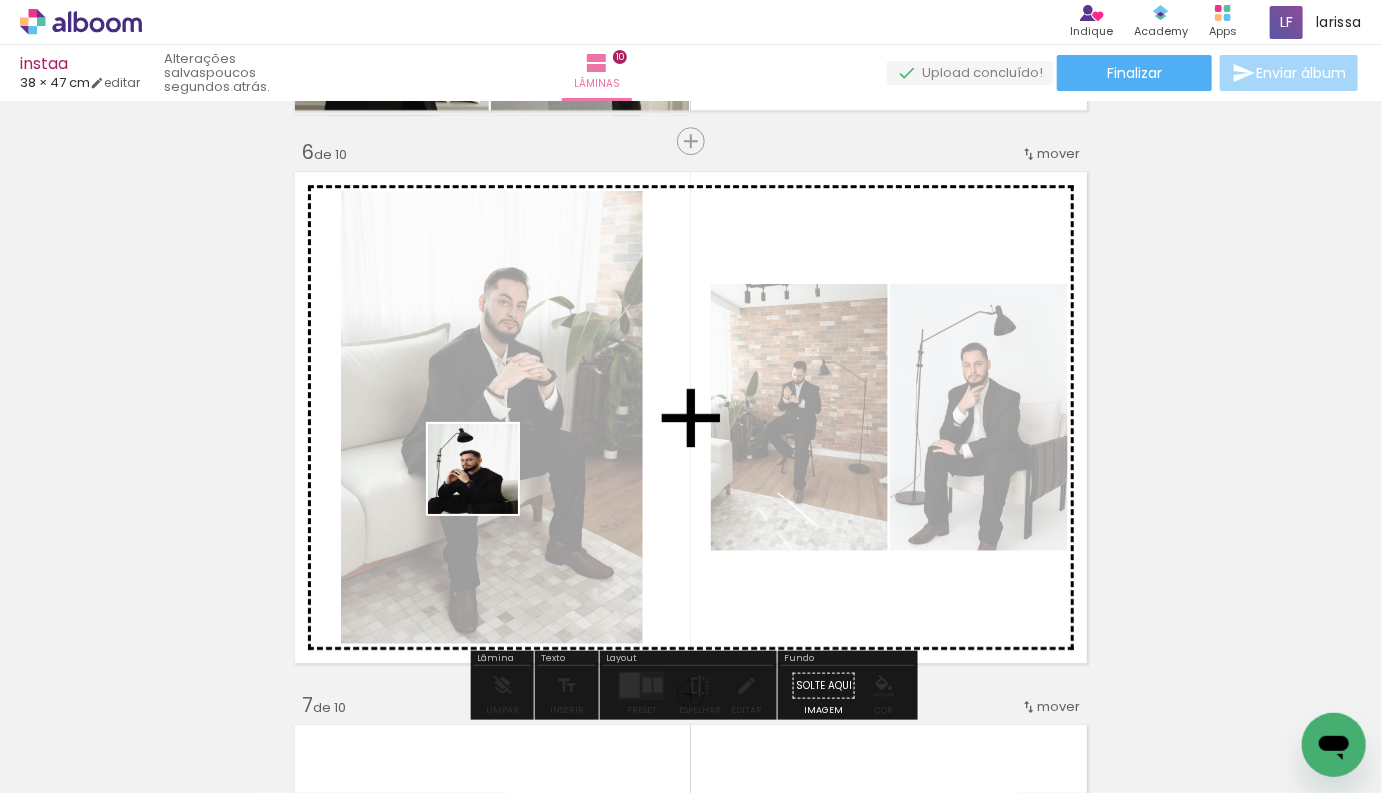 drag, startPoint x: 216, startPoint y: 713, endPoint x: 581, endPoint y: 381, distance: 493.40552 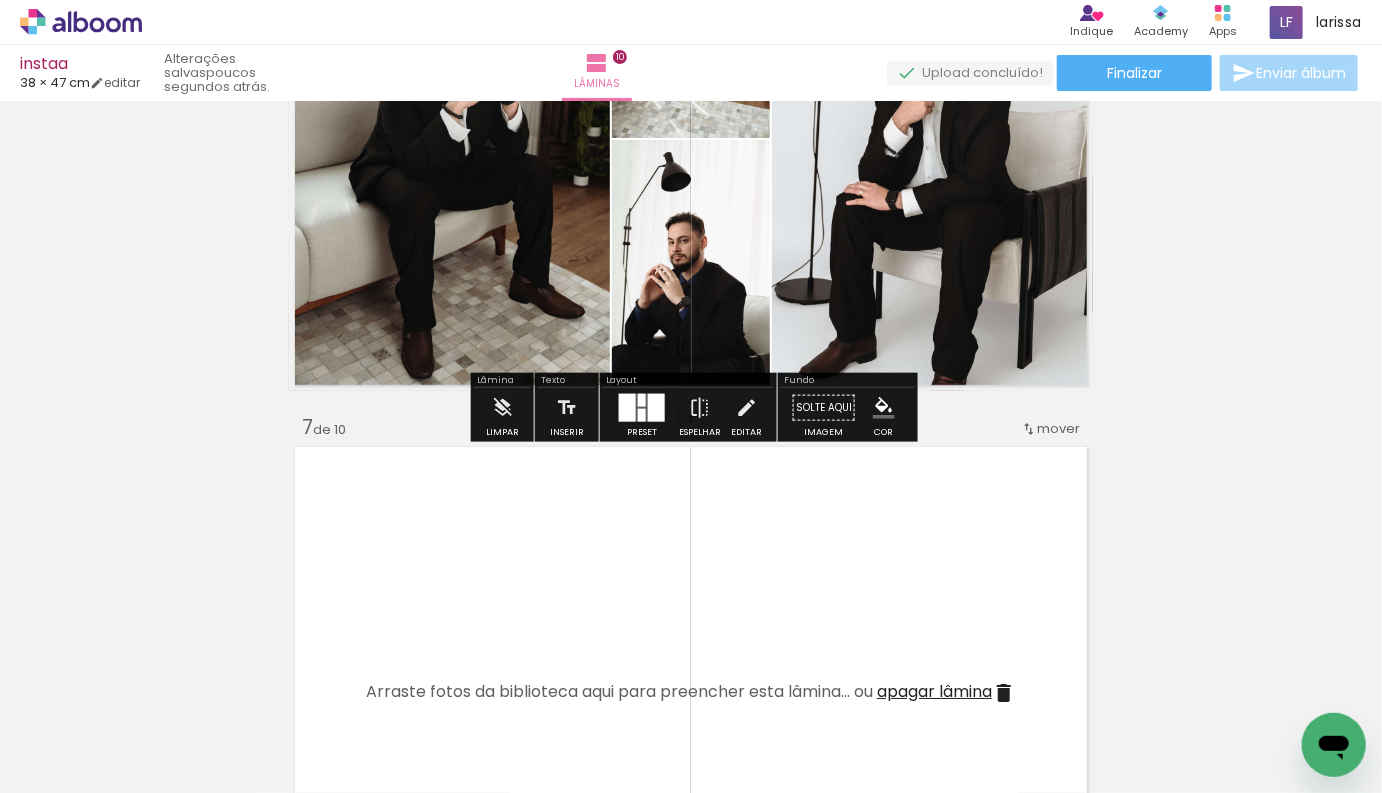 scroll, scrollTop: 3040, scrollLeft: 0, axis: vertical 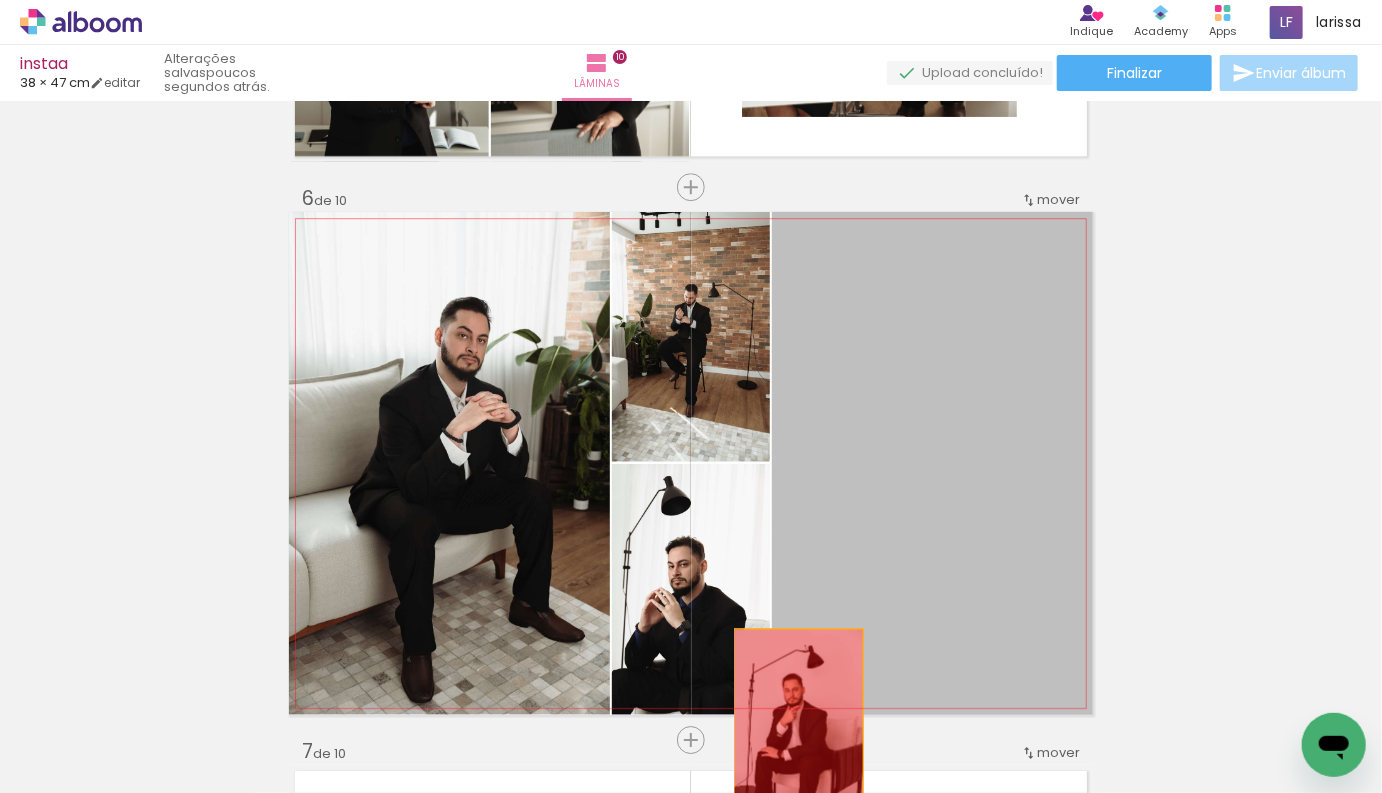 drag, startPoint x: 870, startPoint y: 420, endPoint x: 799, endPoint y: 728, distance: 316.0775 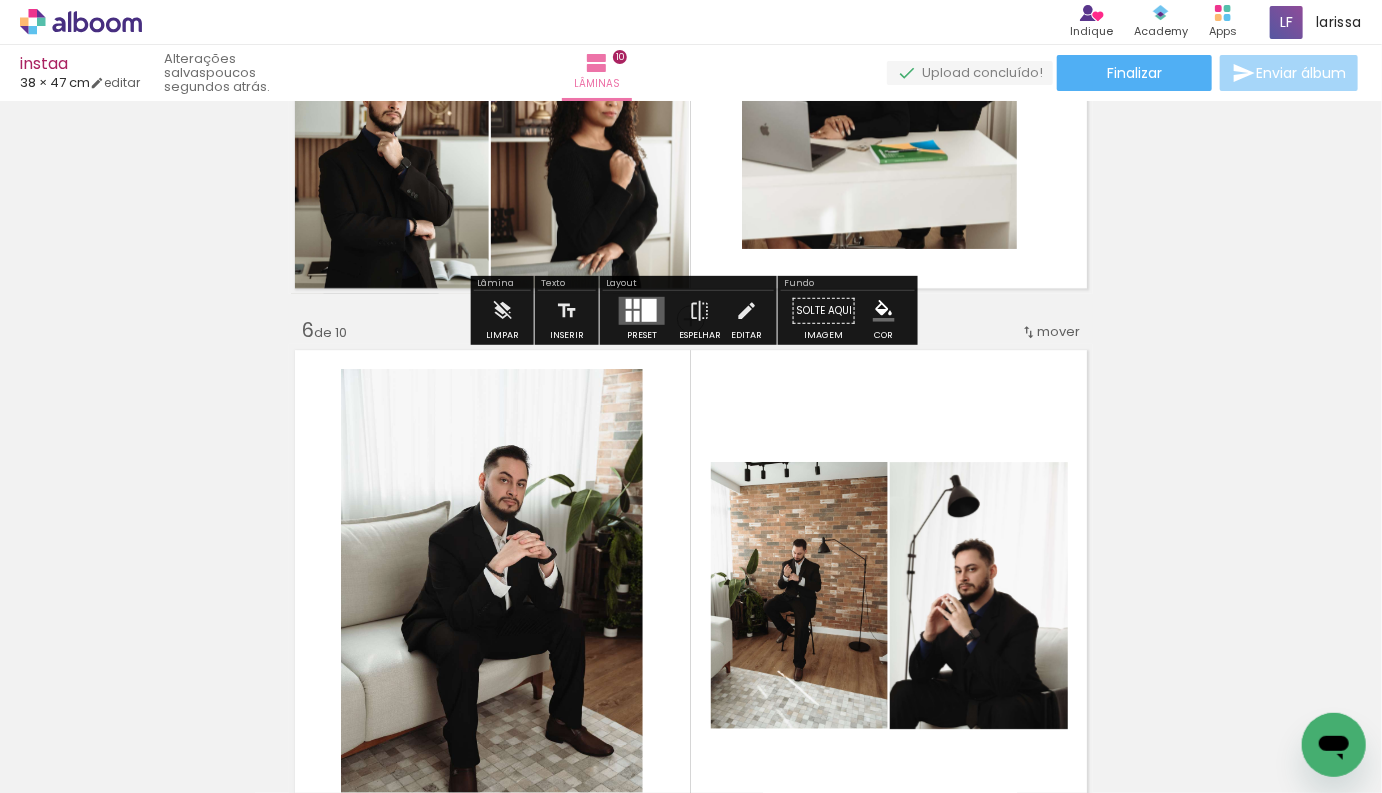 scroll, scrollTop: 2740, scrollLeft: 0, axis: vertical 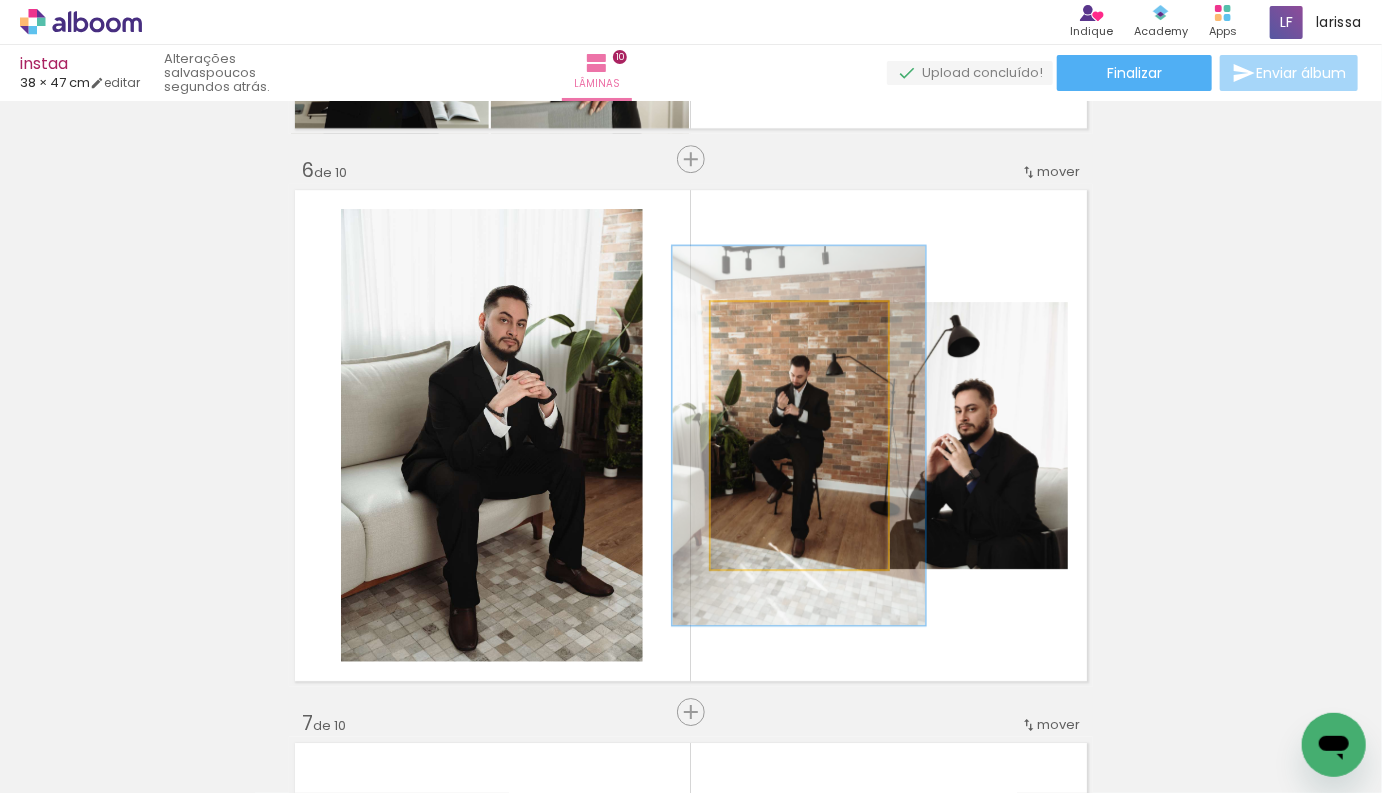 drag, startPoint x: 760, startPoint y: 323, endPoint x: 789, endPoint y: 320, distance: 29.15476 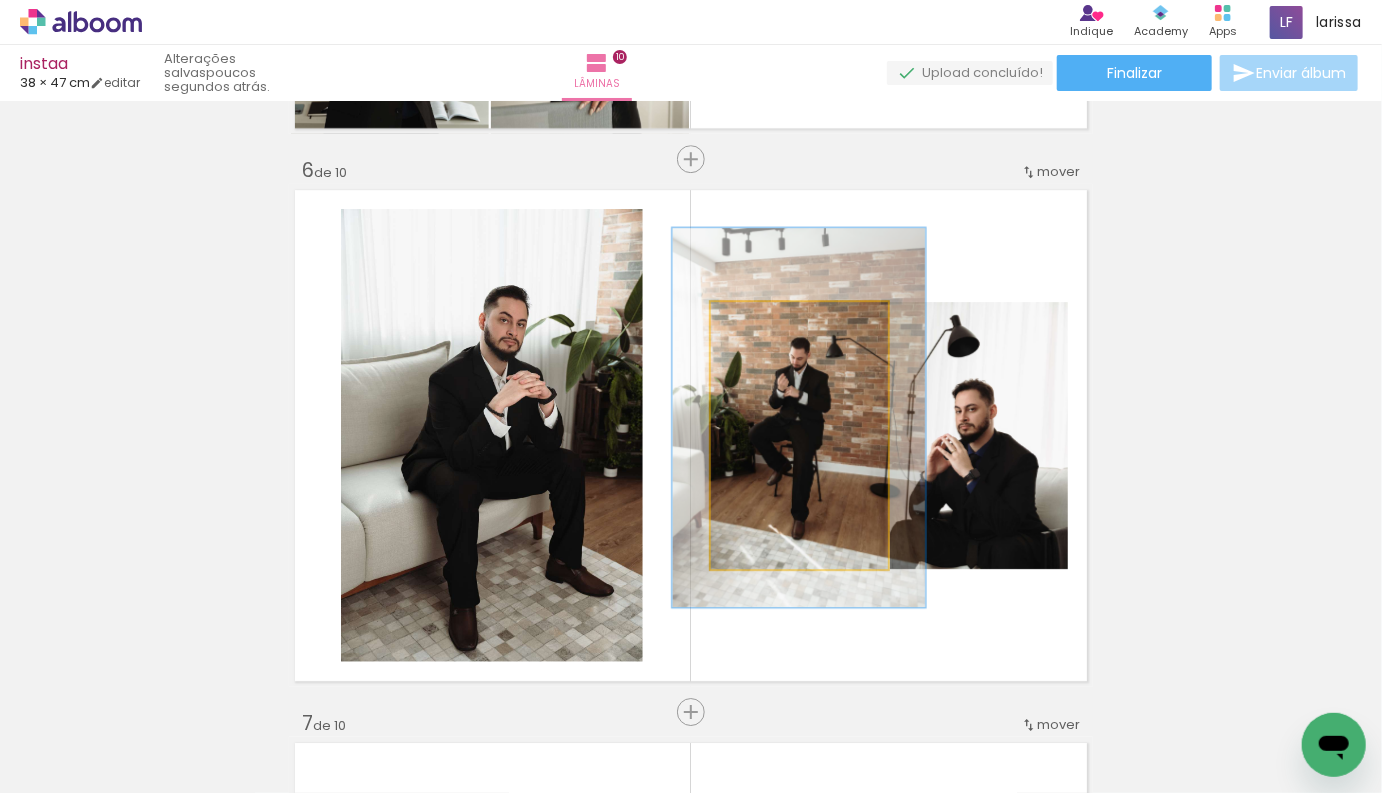 drag, startPoint x: 838, startPoint y: 446, endPoint x: 838, endPoint y: 428, distance: 18 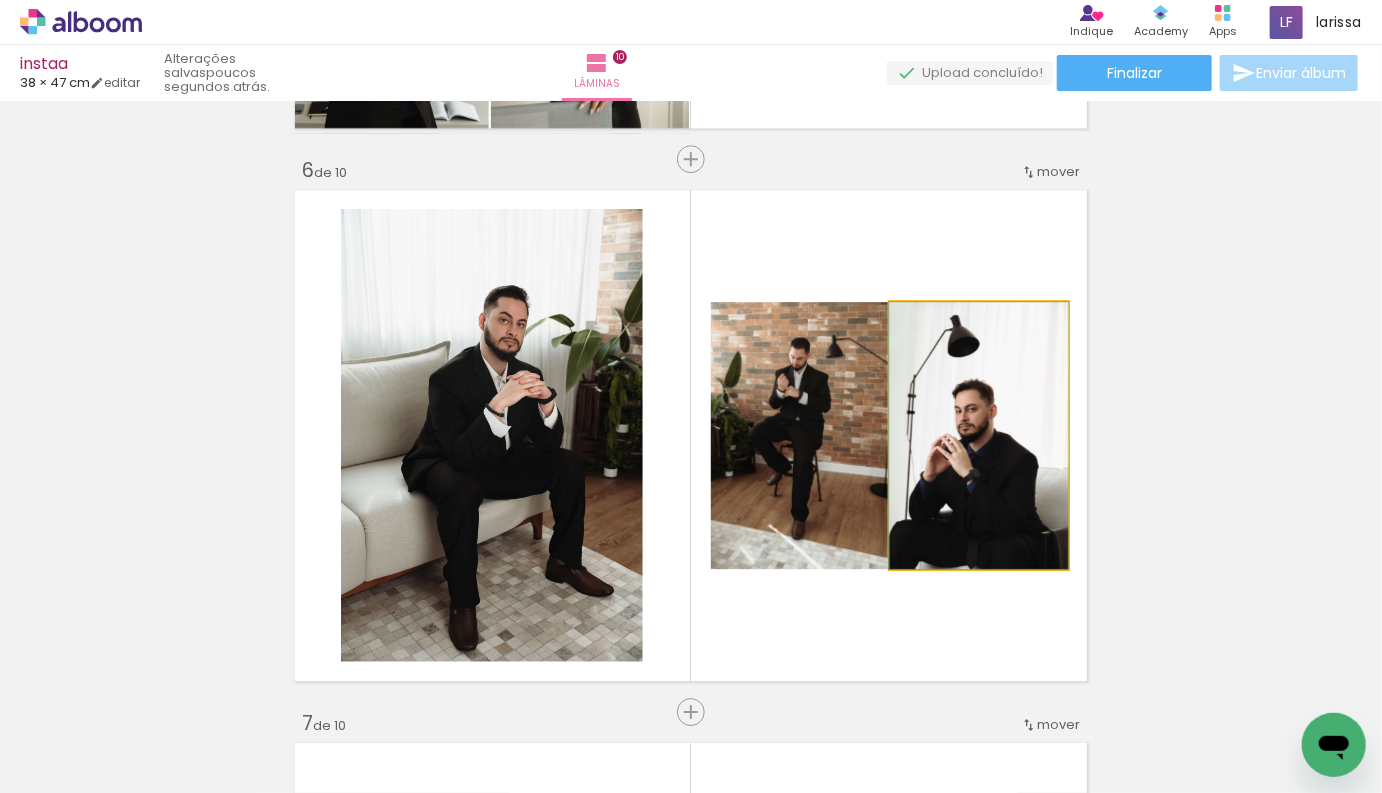 click 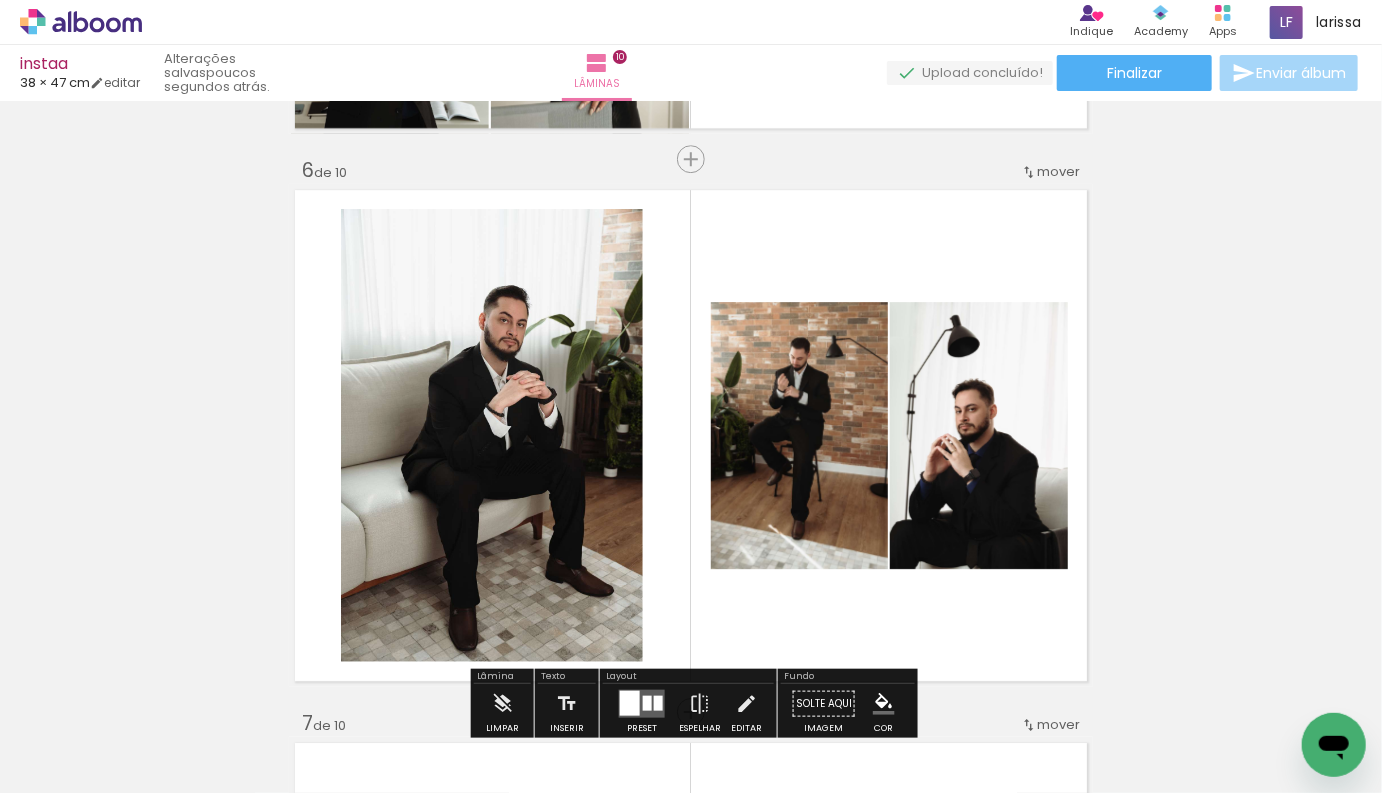 click on "P&B" at bounding box center [0, 0] 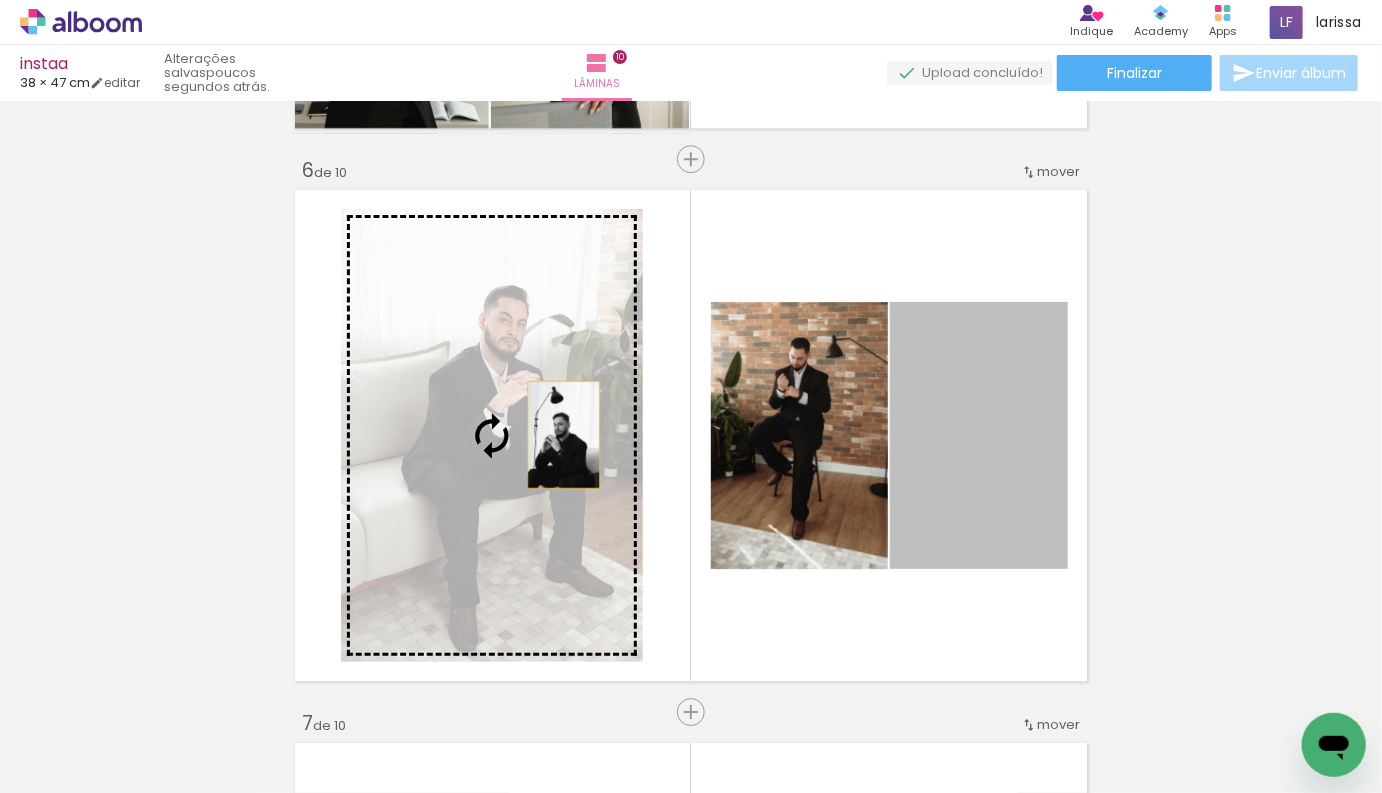 drag, startPoint x: 1006, startPoint y: 431, endPoint x: 548, endPoint y: 435, distance: 458.01746 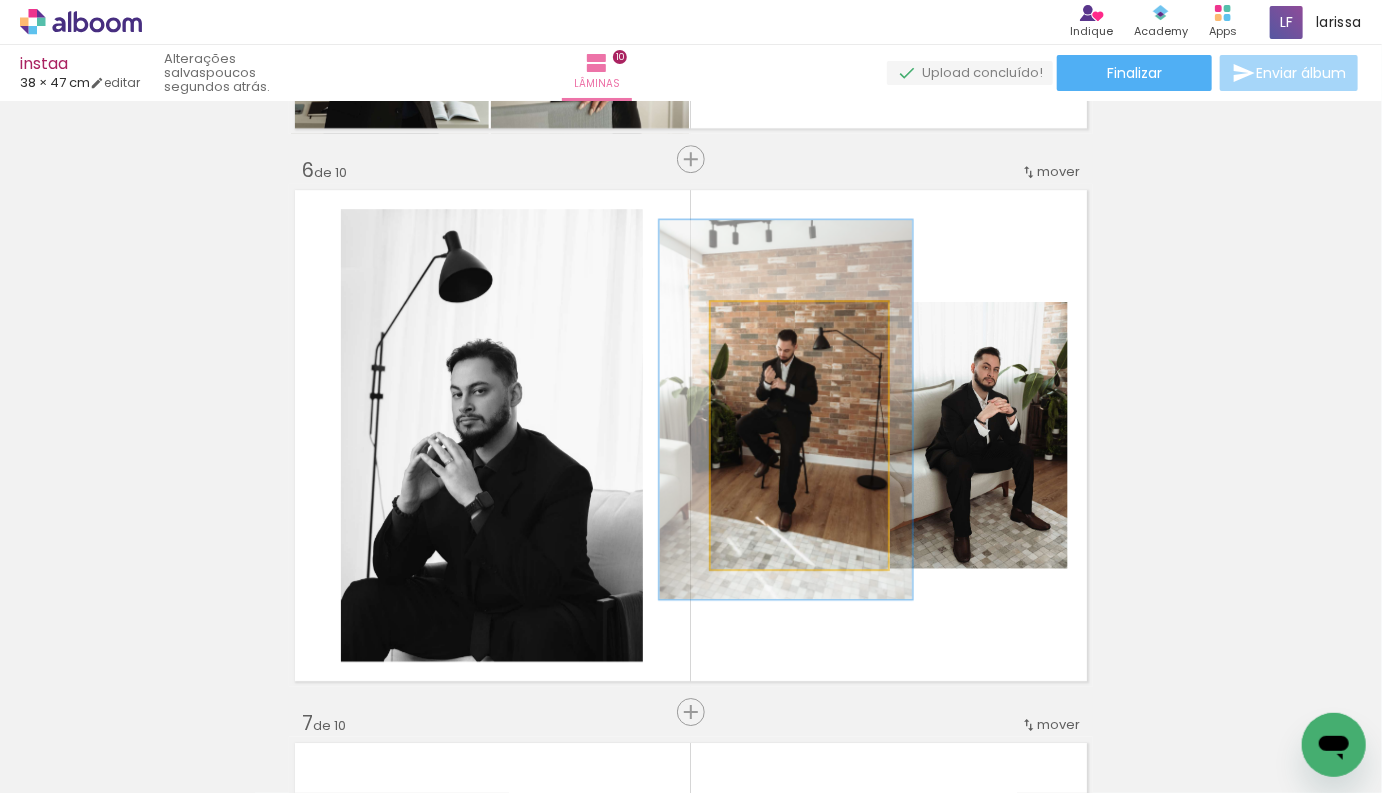 drag, startPoint x: 797, startPoint y: 429, endPoint x: 784, endPoint y: 423, distance: 14.3178215 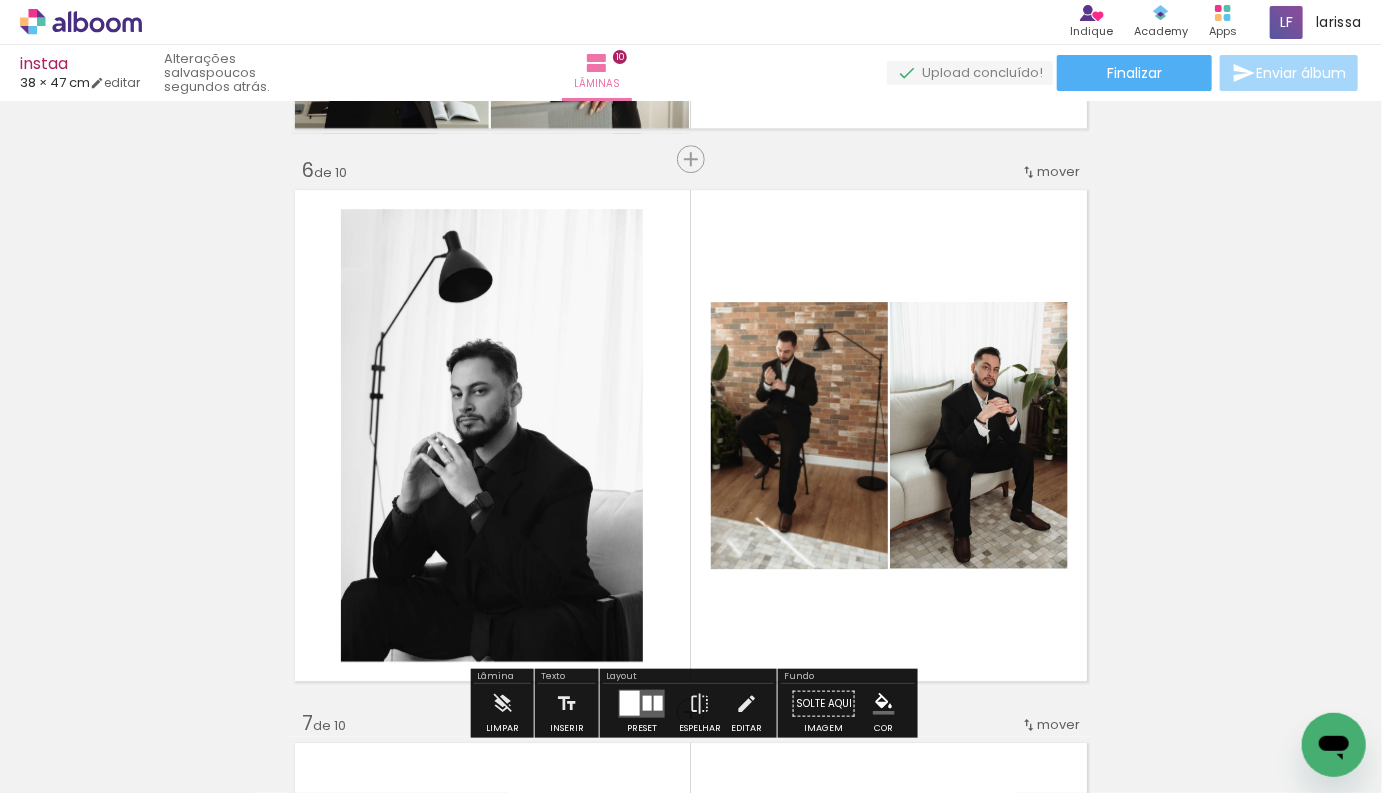click on "Inserir lâmina 1  de 10  Inserir lâmina 2  de 10  Inserir lâmina 3  de 10  Inserir lâmina 4  de 10  Inserir lâmina 5  de 10  Inserir lâmina 6  de 10  Inserir lâmina 7  de 10  Inserir lâmina 8  de 10  Inserir lâmina 9  de 10  Inserir lâmina 10  de 10" at bounding box center [691, 410] 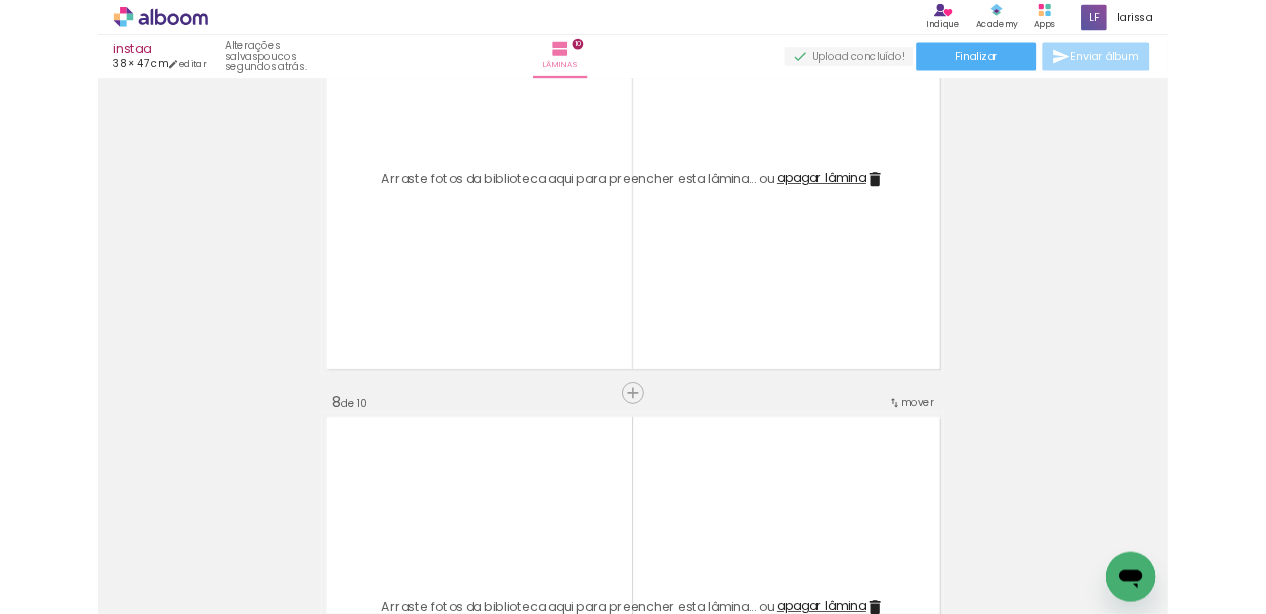 scroll, scrollTop: 3501, scrollLeft: 0, axis: vertical 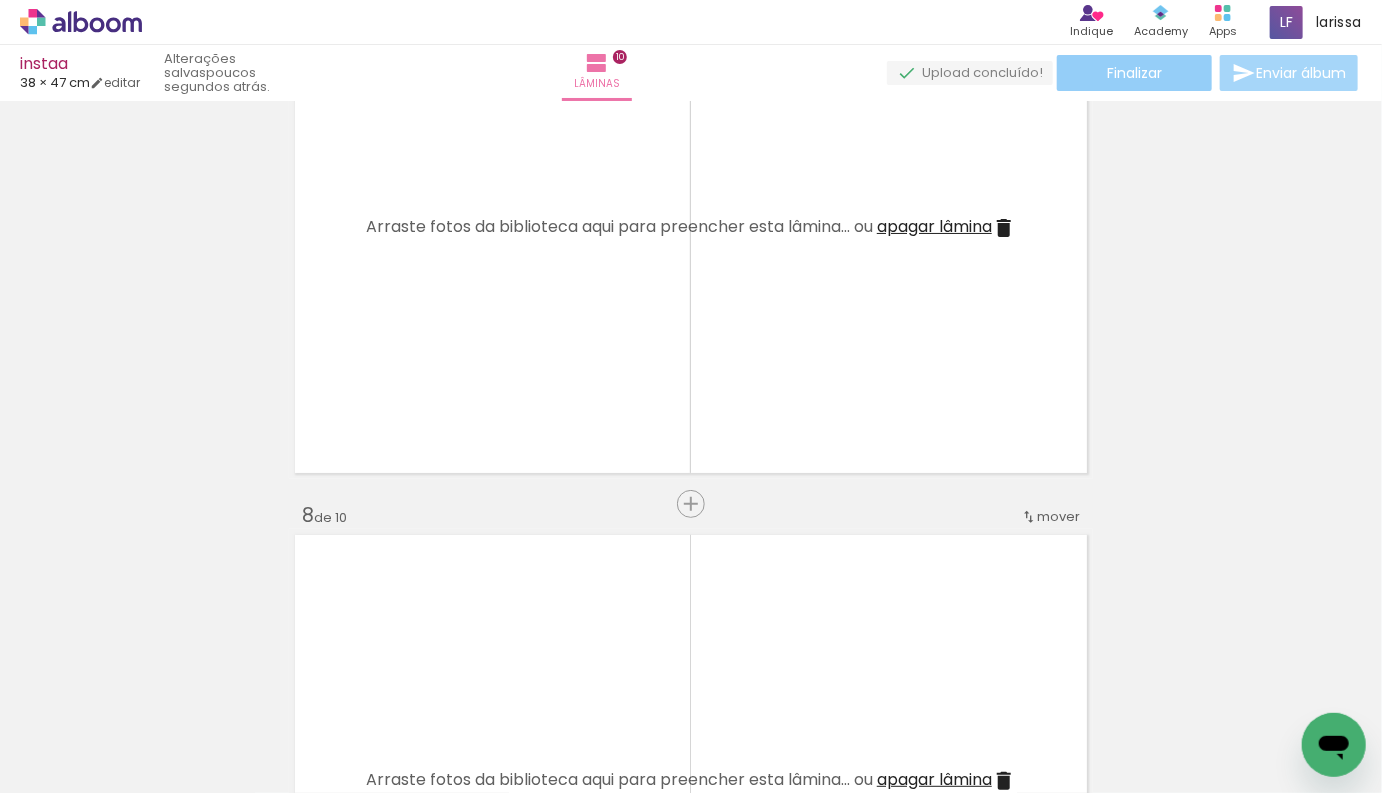 click on "Finalizar" 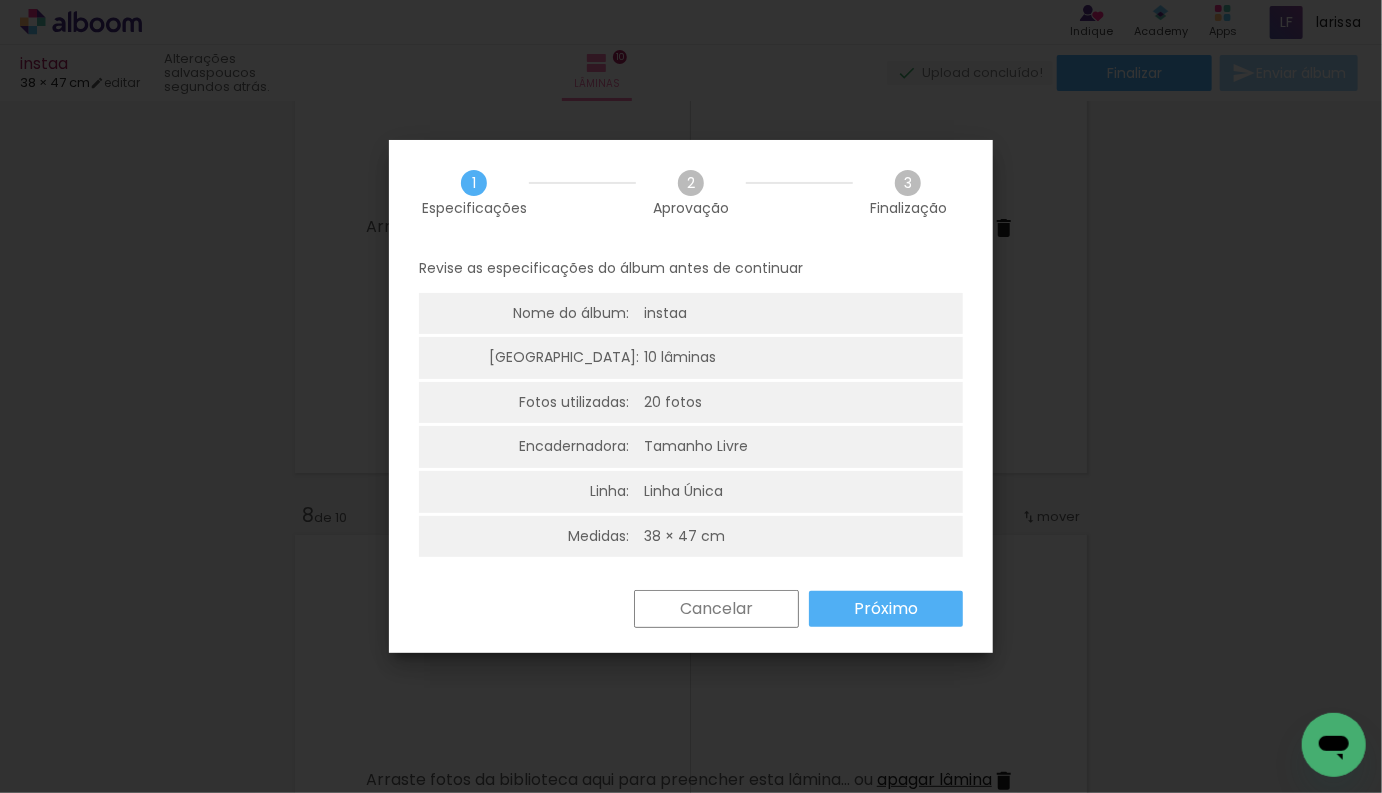 click on "Próximo" at bounding box center (0, 0) 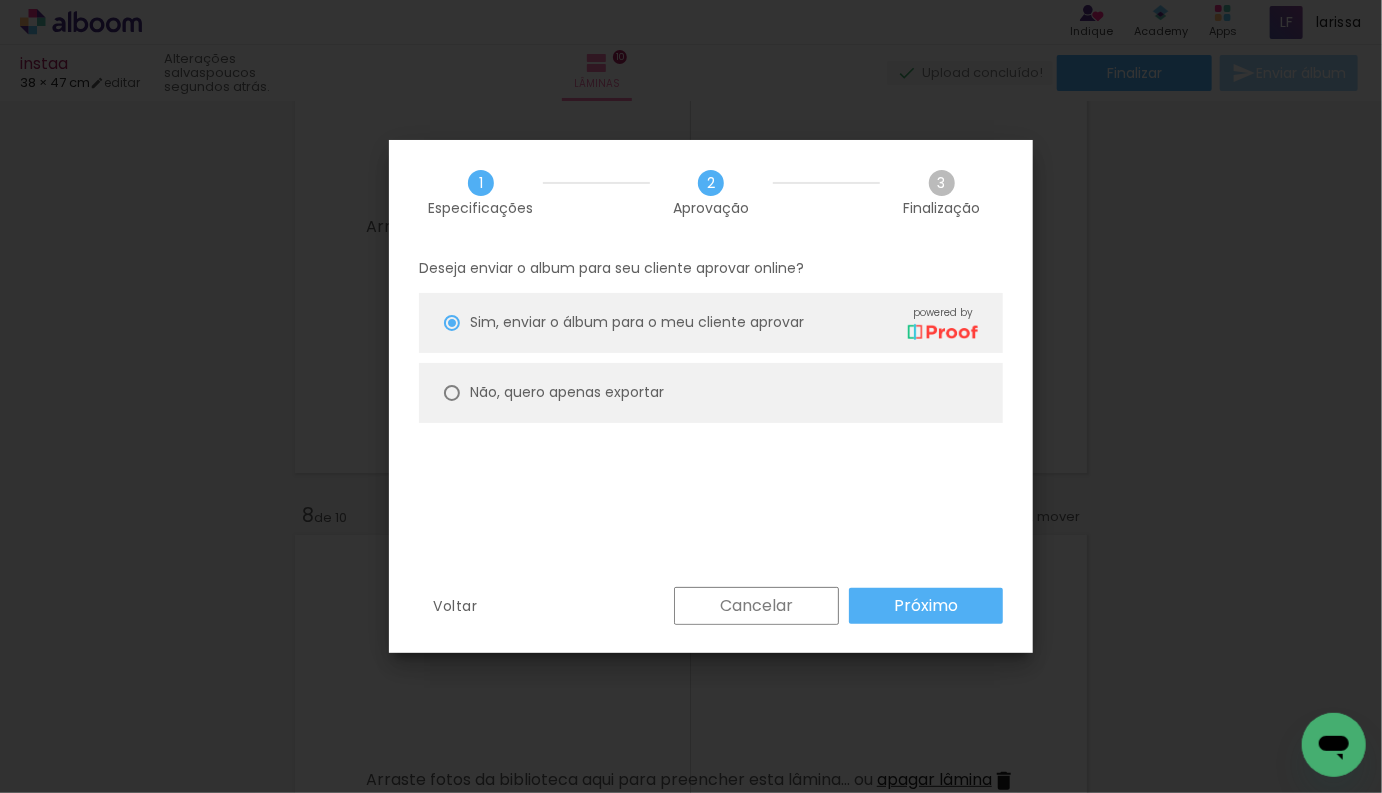 click on "Não, quero apenas exportar" at bounding box center (0, 0) 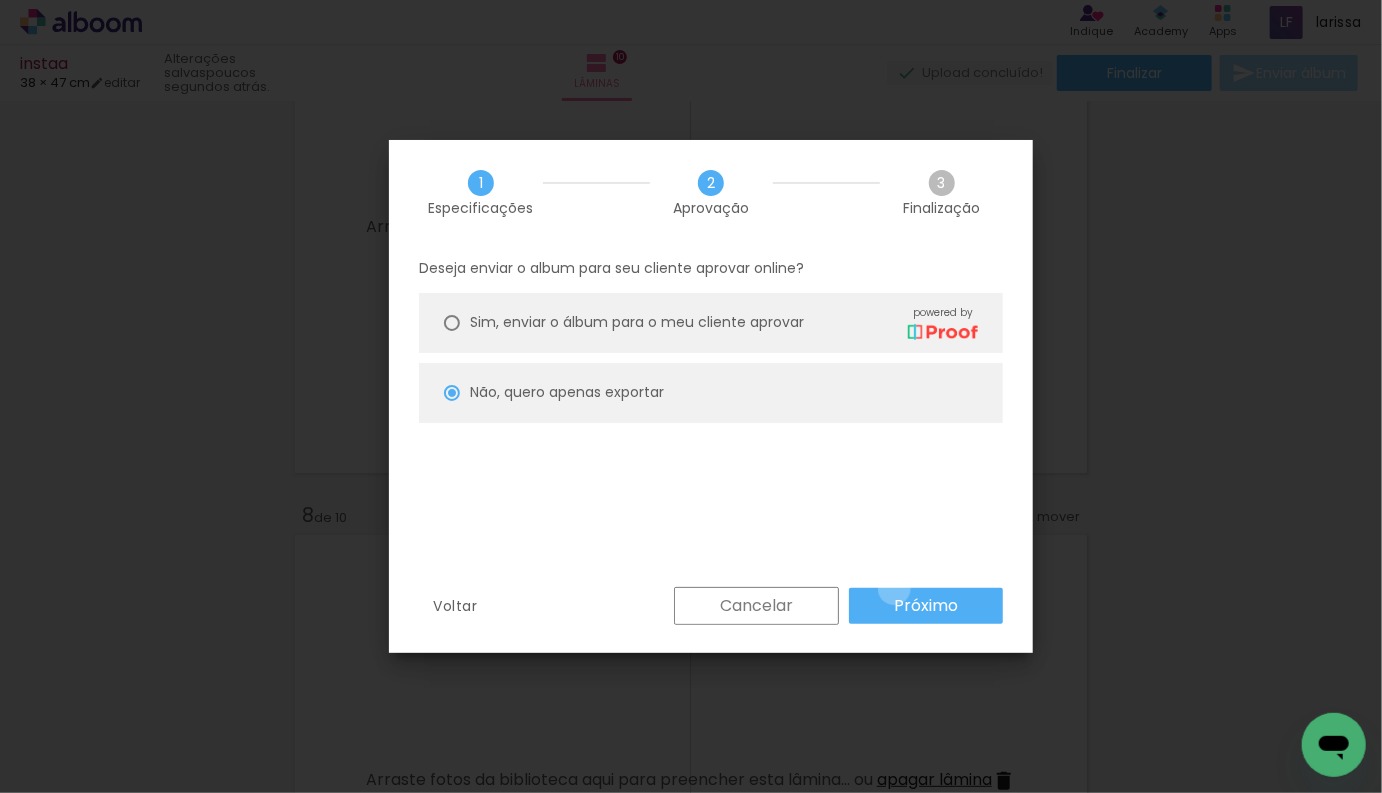 click on "Próximo" at bounding box center (926, 606) 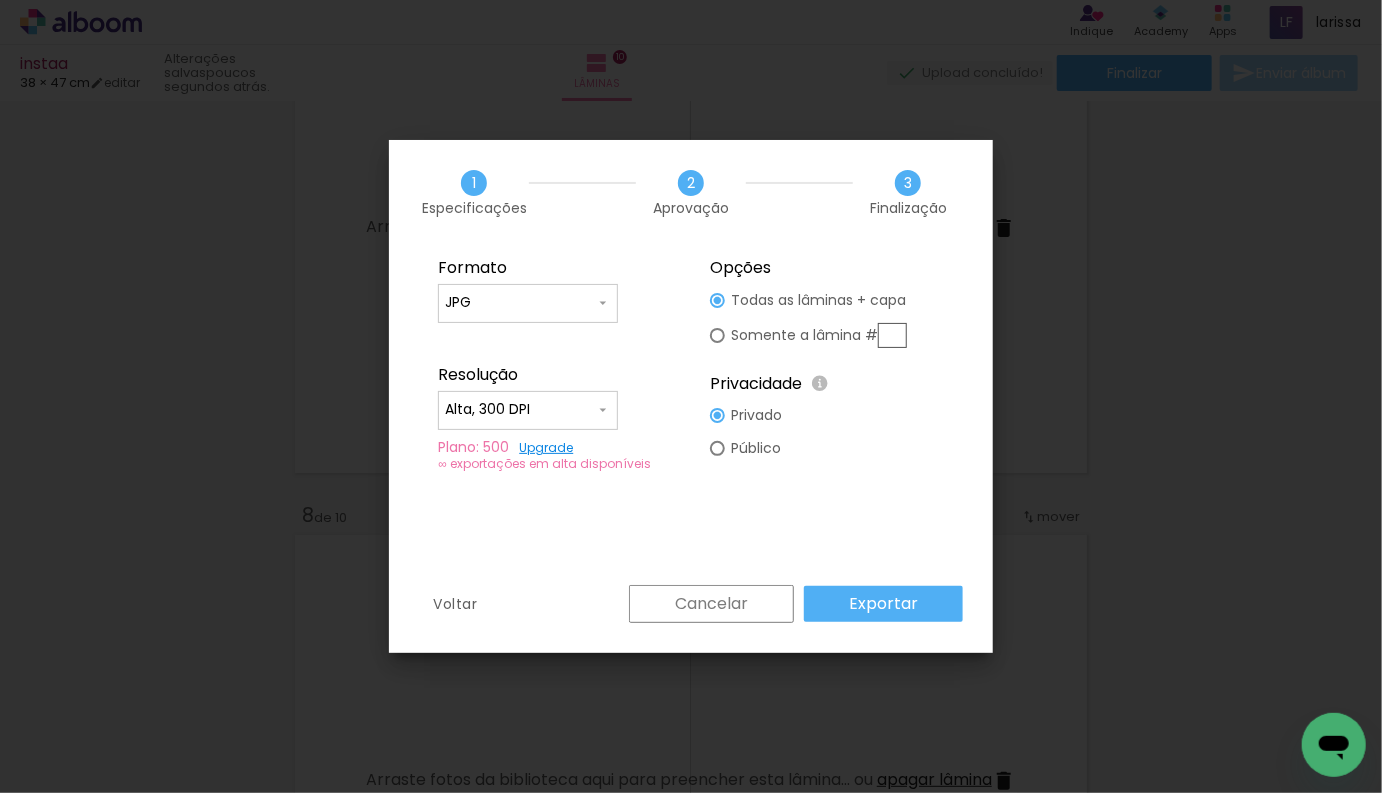 click on "Exportar" at bounding box center [883, 604] 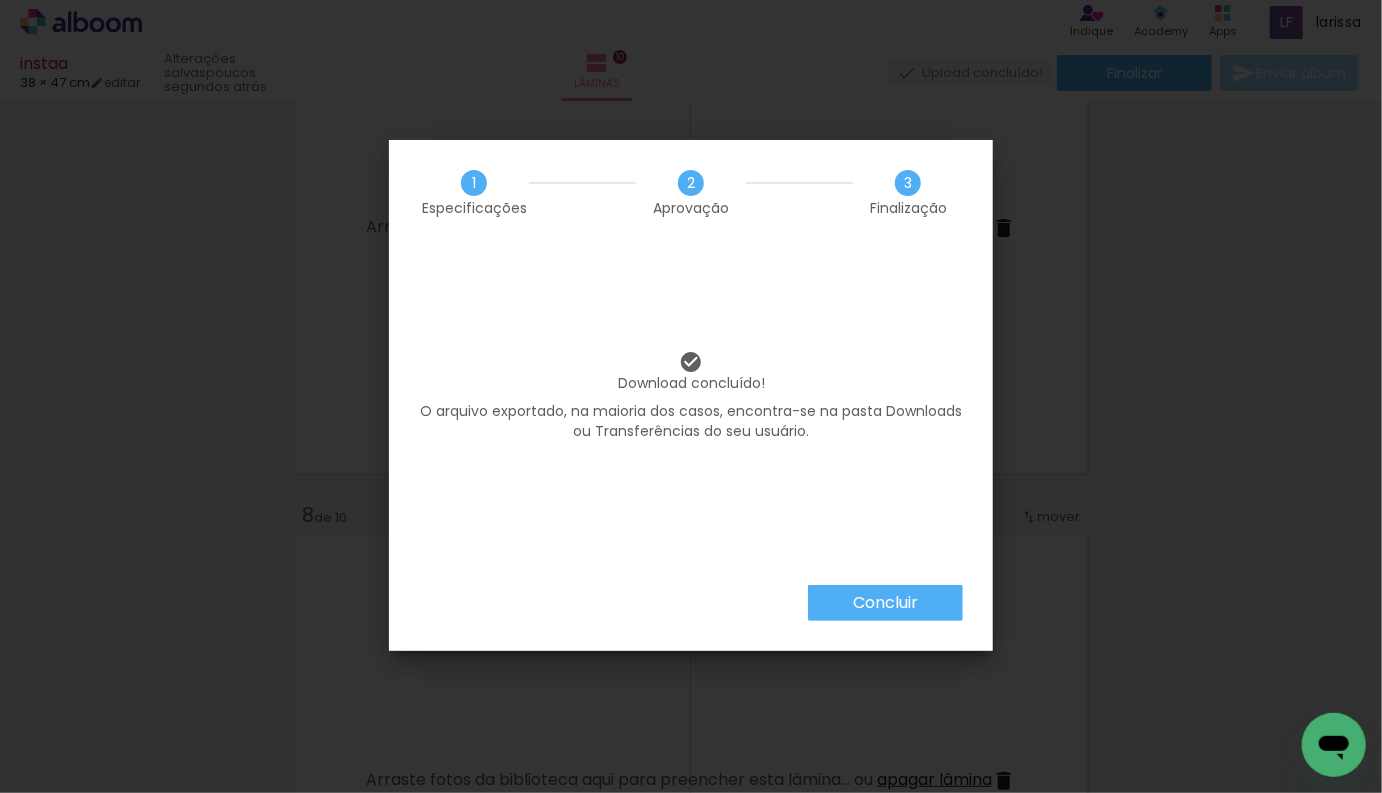 click on "Concluir" at bounding box center [691, 618] 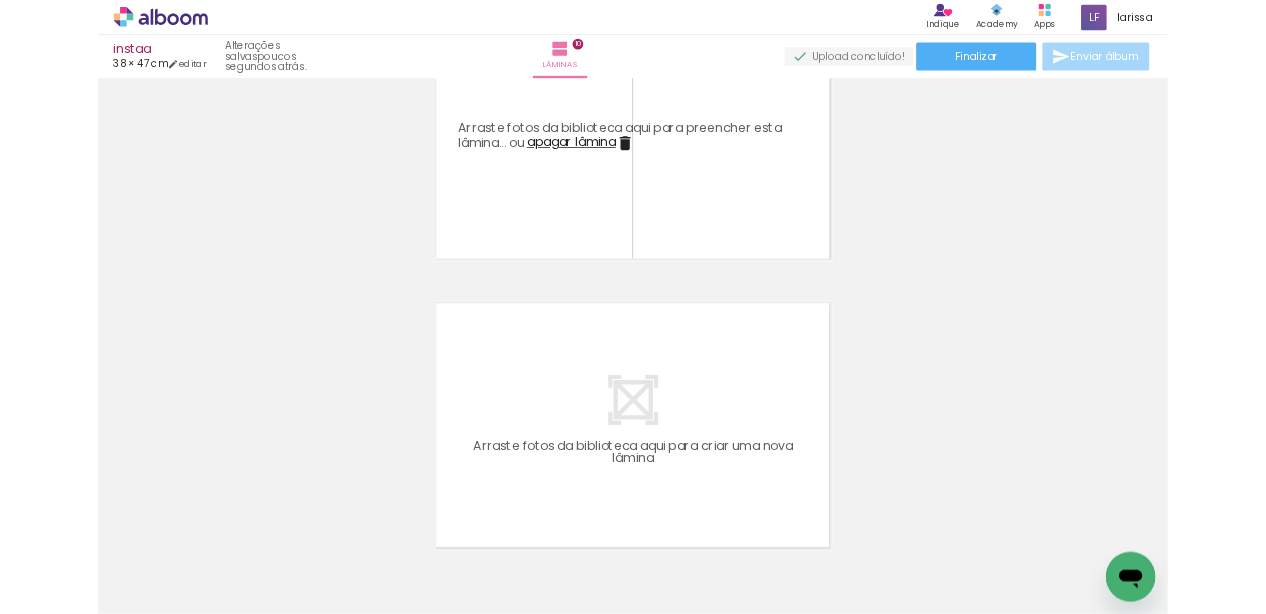scroll, scrollTop: 2838, scrollLeft: 0, axis: vertical 